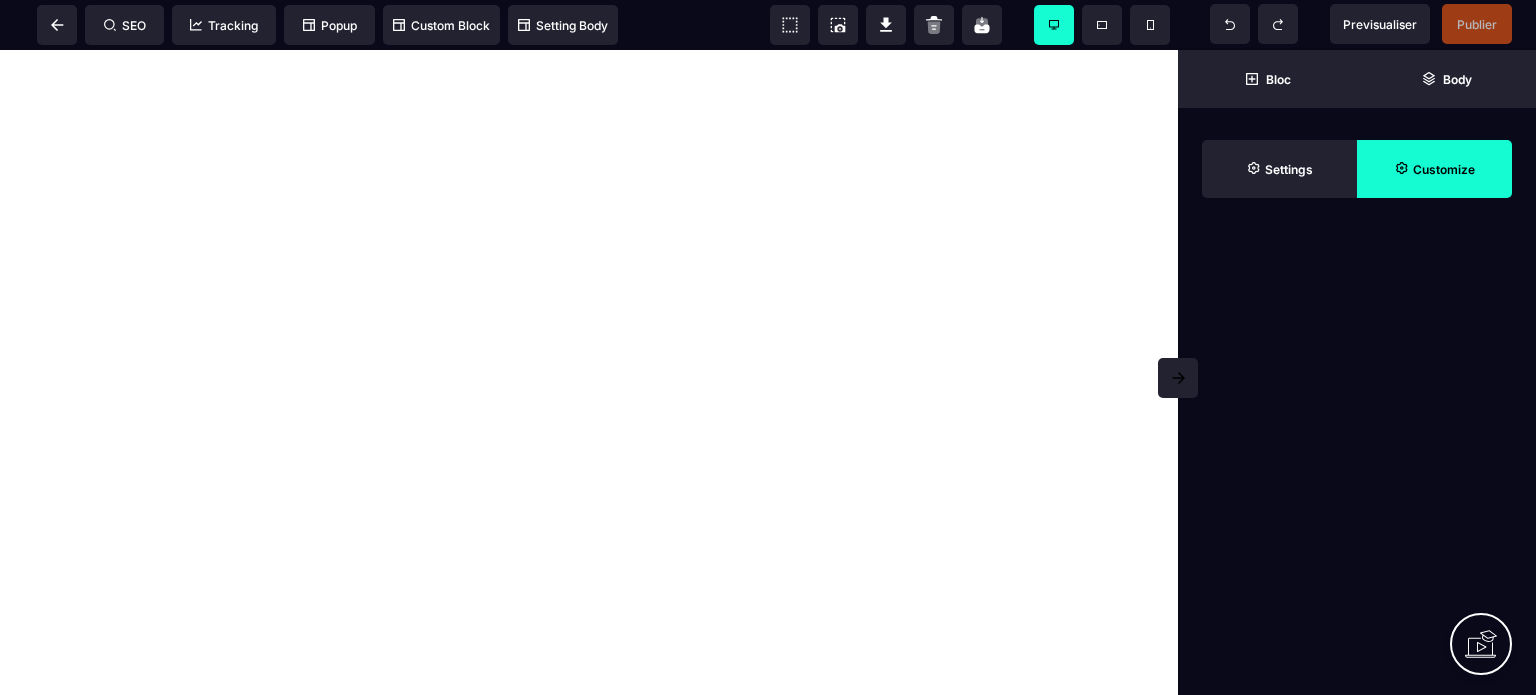 scroll, scrollTop: 0, scrollLeft: 0, axis: both 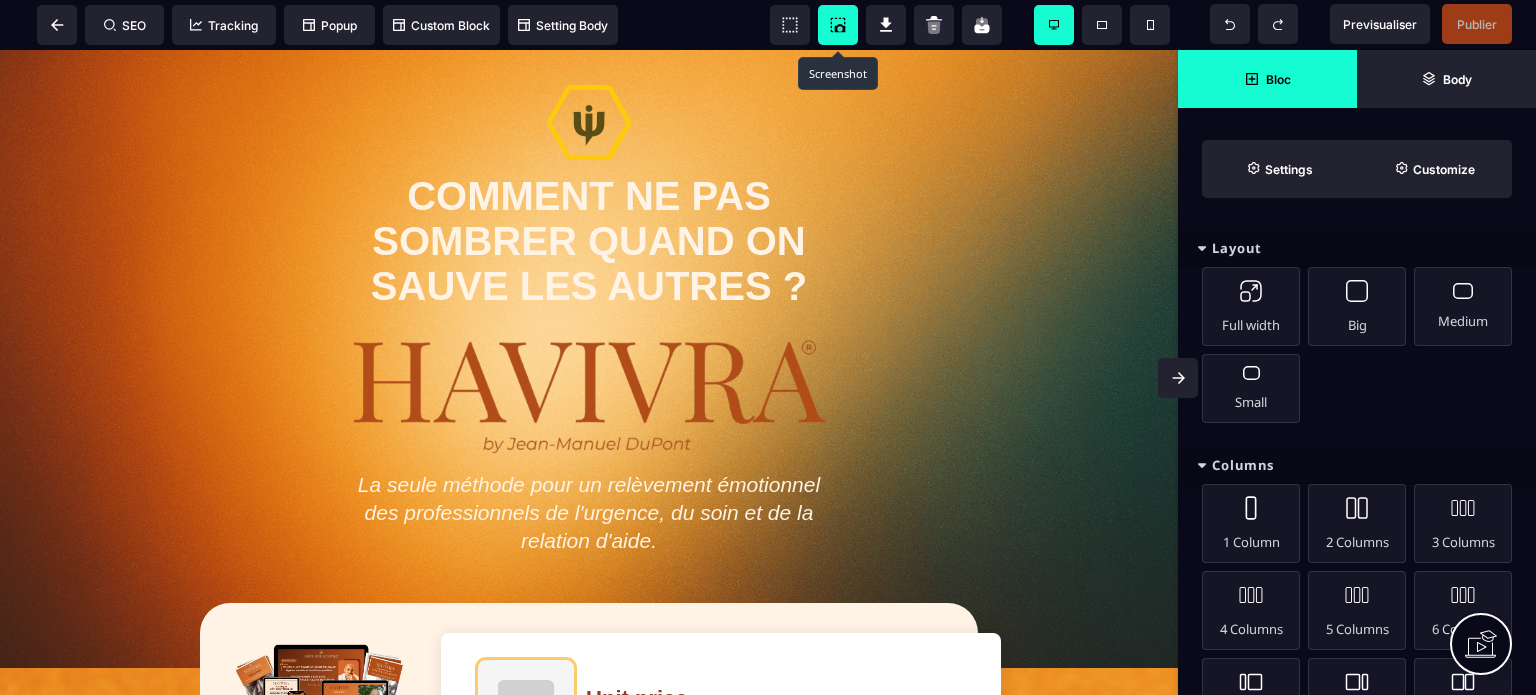 click 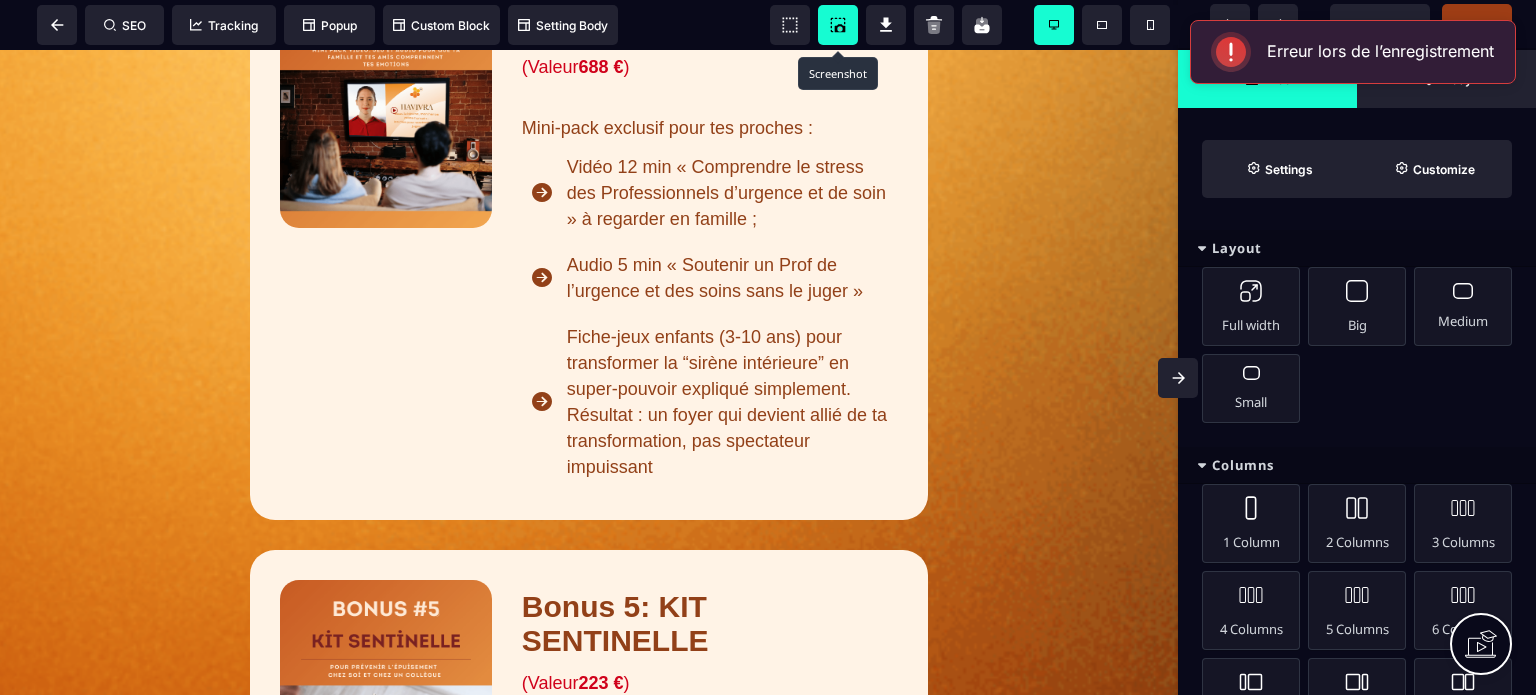 scroll, scrollTop: 11116, scrollLeft: 0, axis: vertical 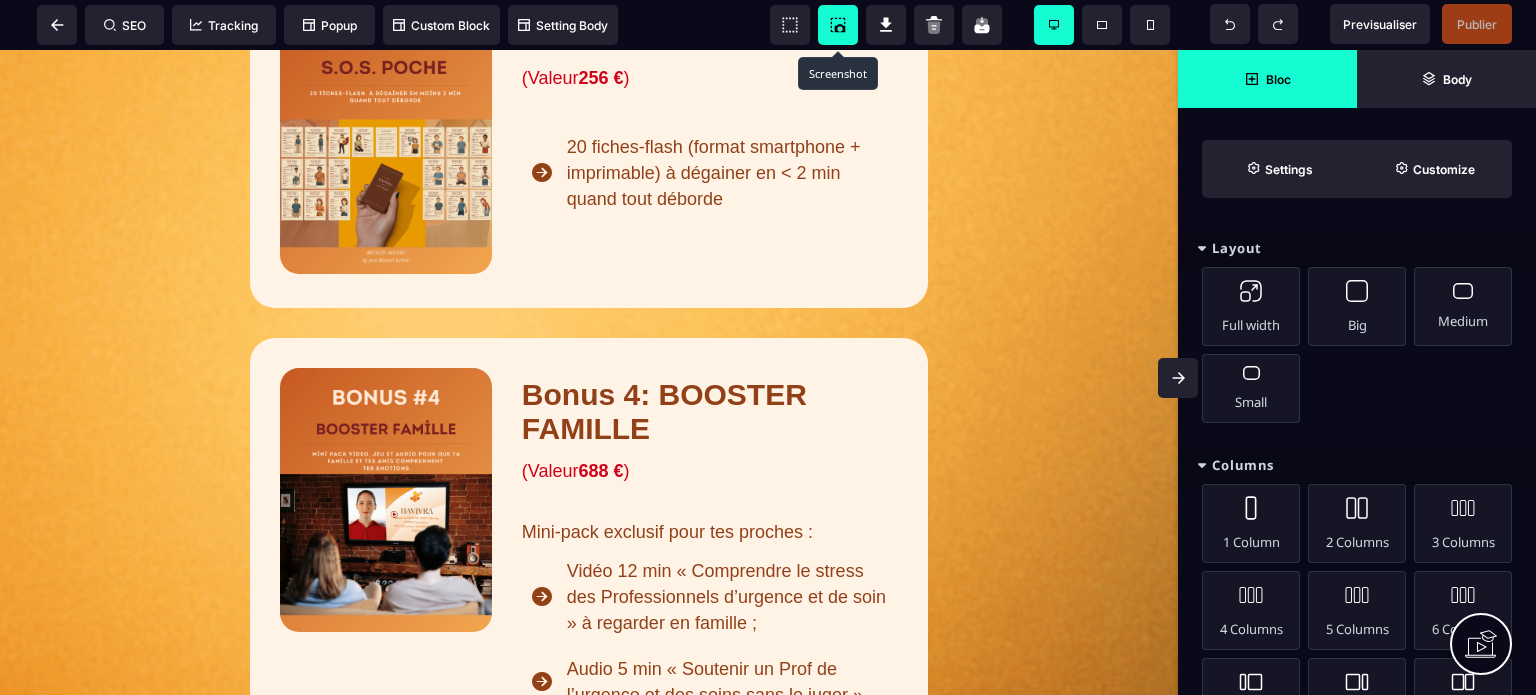 click 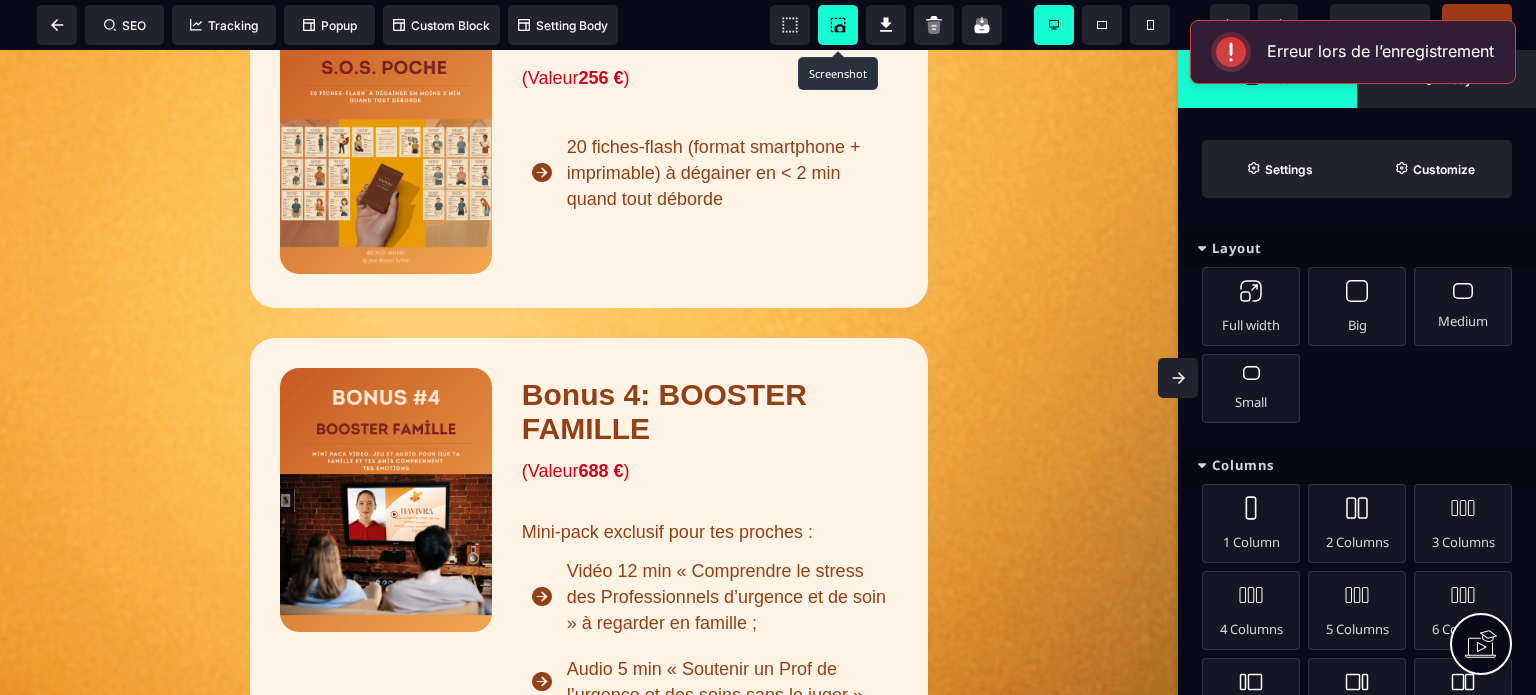 drag, startPoint x: 1232, startPoint y: 105, endPoint x: 751, endPoint y: 300, distance: 519.0241 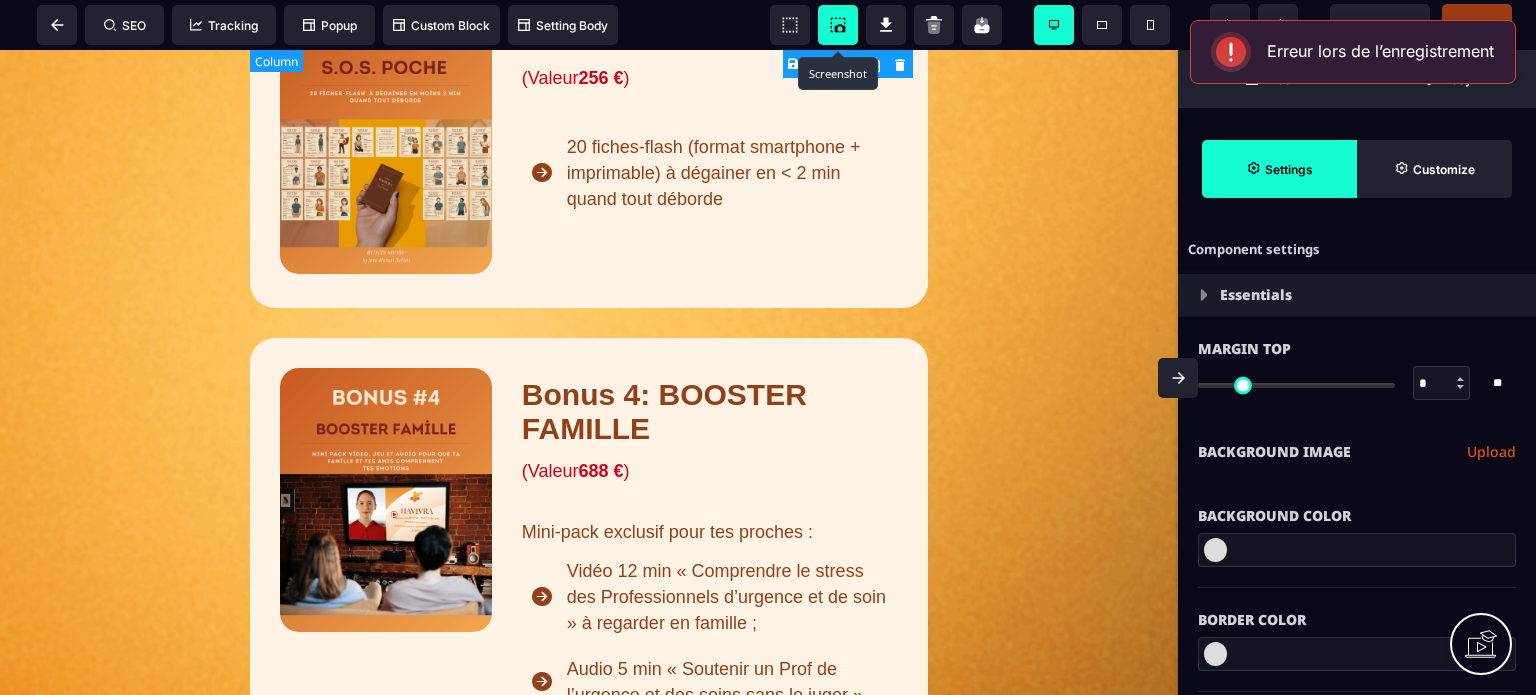 type on "*" 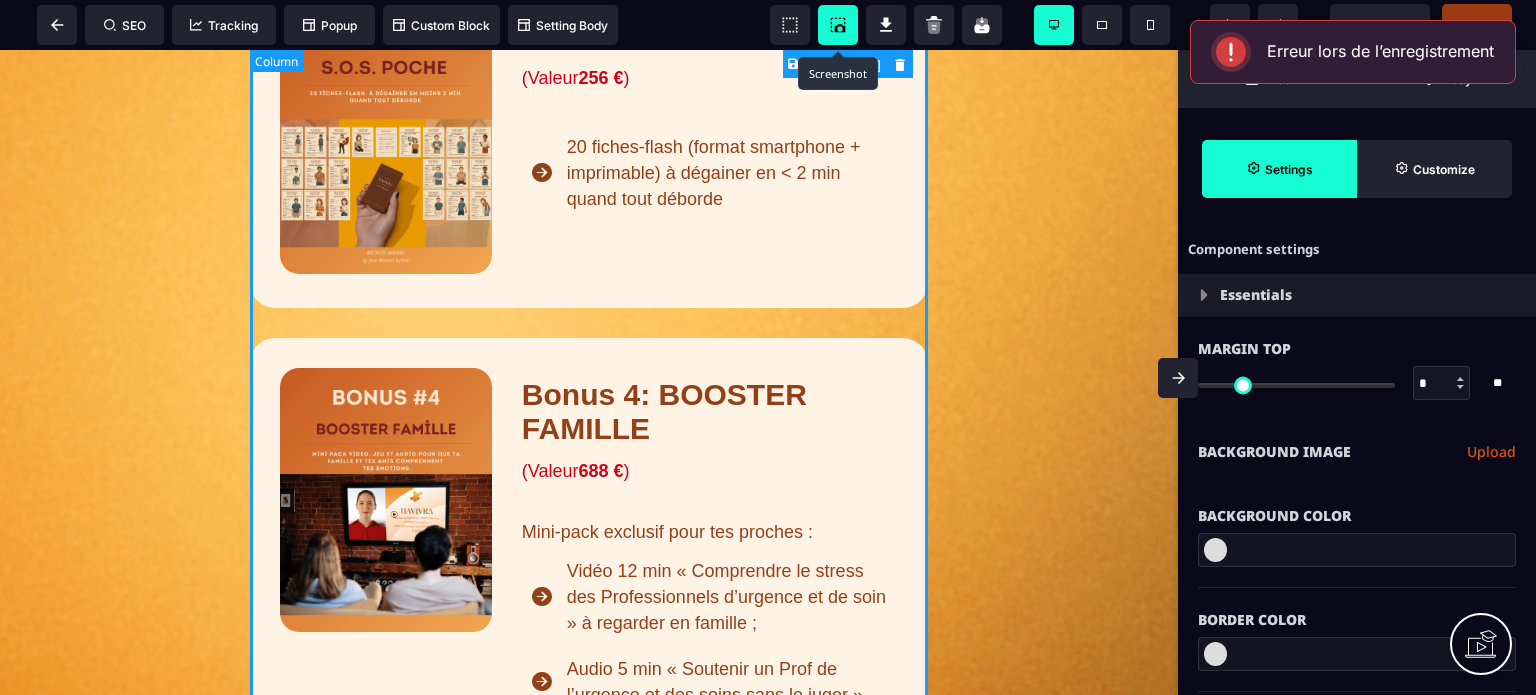 type on "*" 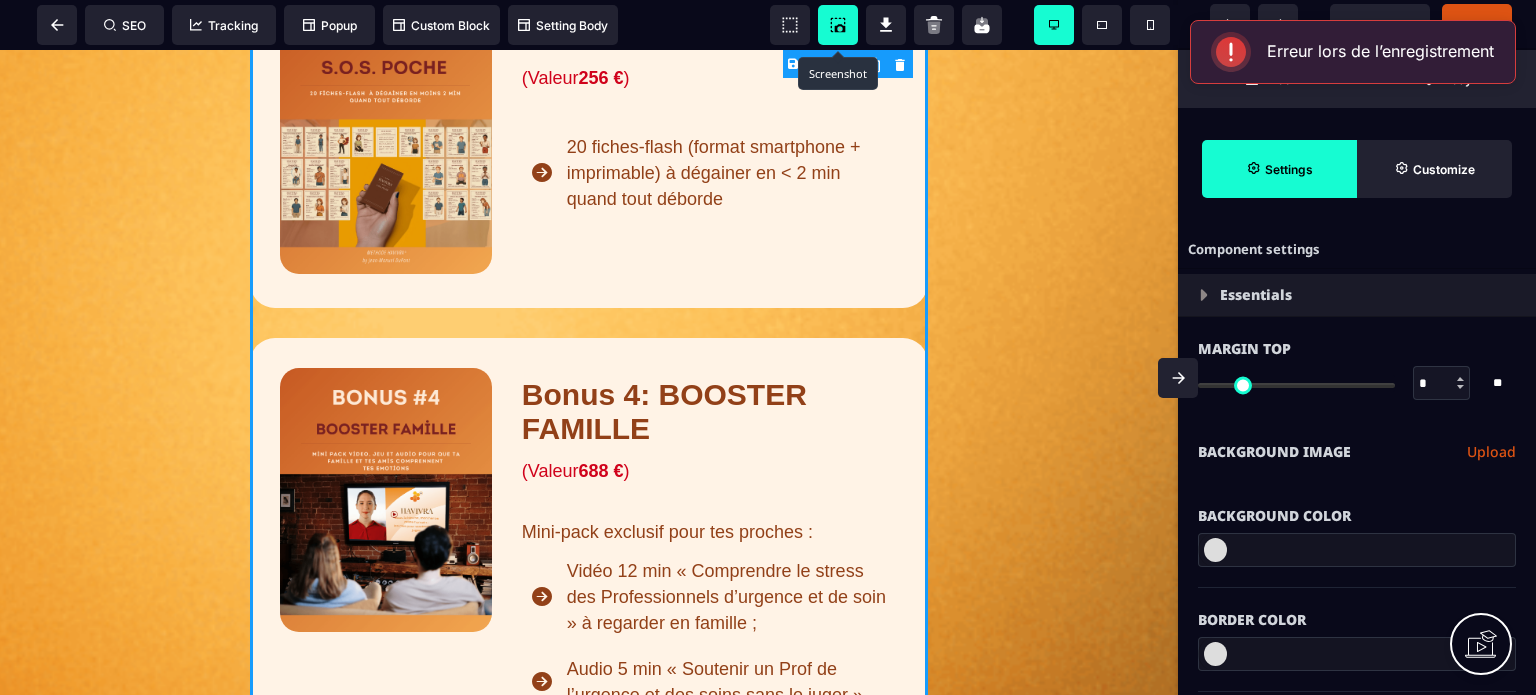 click at bounding box center (838, 25) 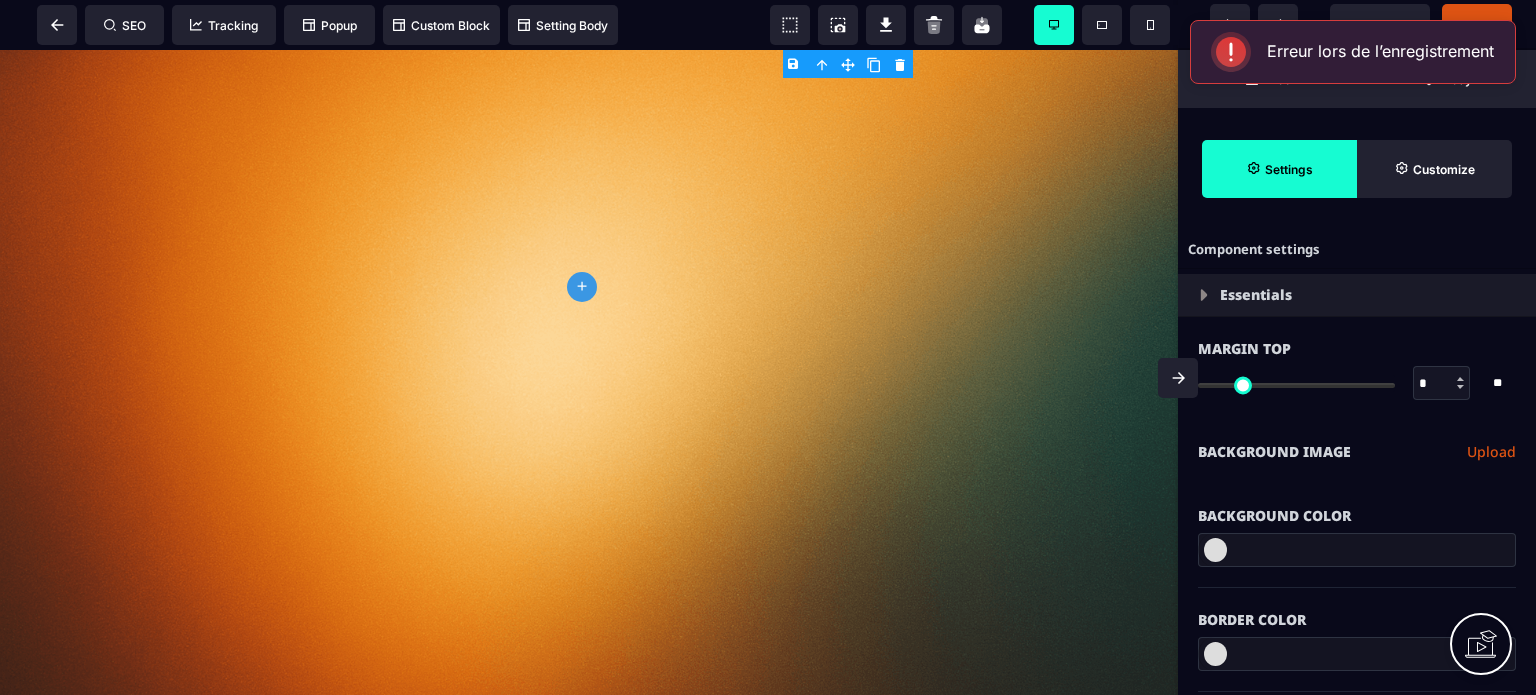 scroll, scrollTop: 13652, scrollLeft: 0, axis: vertical 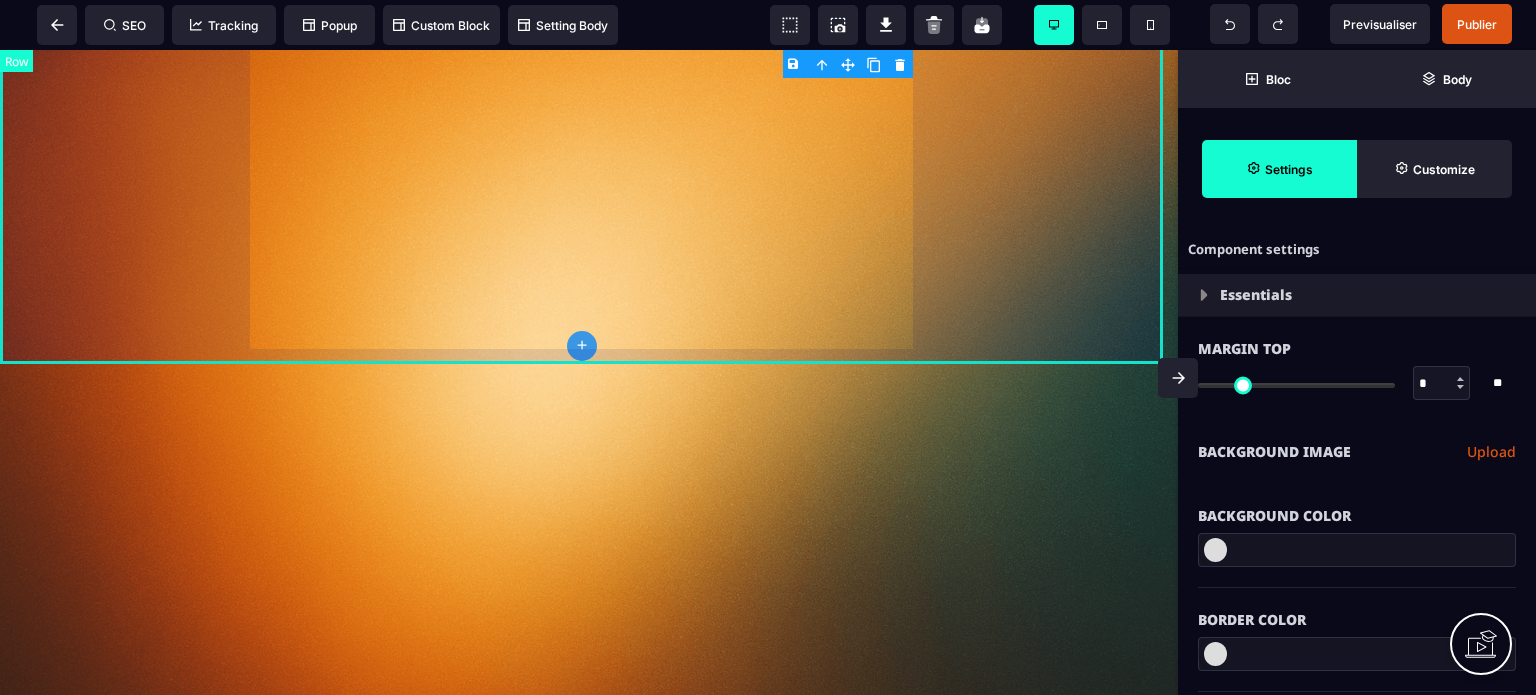 click on "CE N'EST PAS TOUT ... Bonus 1: HAVIVRA APP (Valeur  360 € ) HAVIVRA App Accès à une application dédiée pour retrouver tout votre contenu et le suivi de votre transformation à tout moment et n'importe où. Bonus 2: SÉANCE ON-BOARDING (Valeur  135 € ) Une séance d'On-boarding personnalisée de (45 minutes visio) pour configurer l'application, choisir tes 5 micro-rituels et fixer ta première victoire en 72h. Bonus 3: SOS POCHE (Valeur  256 € ) 20 fiches-flash (format smartphone + imprimable) à dégainer en < 2 min quand tout déborde Bonus 4: BOOSTER FAMILLE (Valeur  688 € ) Mini-pack exclusif pour tes proches : Vidéo 12 min « Comprendre le stress des Professionnels d’urgence et de soin » à regarder en famille ; Audio 5 min « Soutenir un Prof de l’urgence et des soins sans le juger » Bonus 5: KIT SENTINELLE (Valeur  223 € ) Playbook PDF pour prévenir l’épuisement chez soi et chez vos collègues Bonus 6: BOOST ROOM (Valeur  810 € )" at bounding box center (589, -1544) 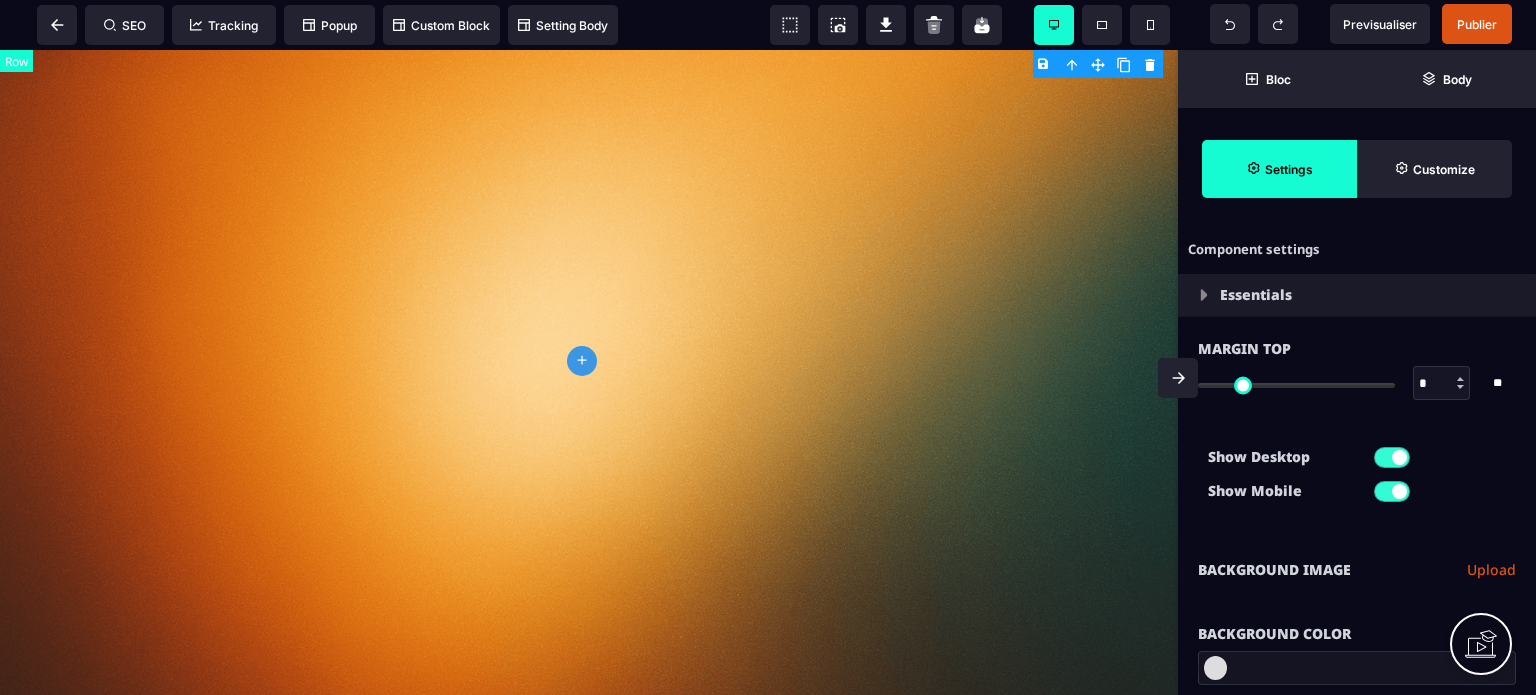 type on "*" 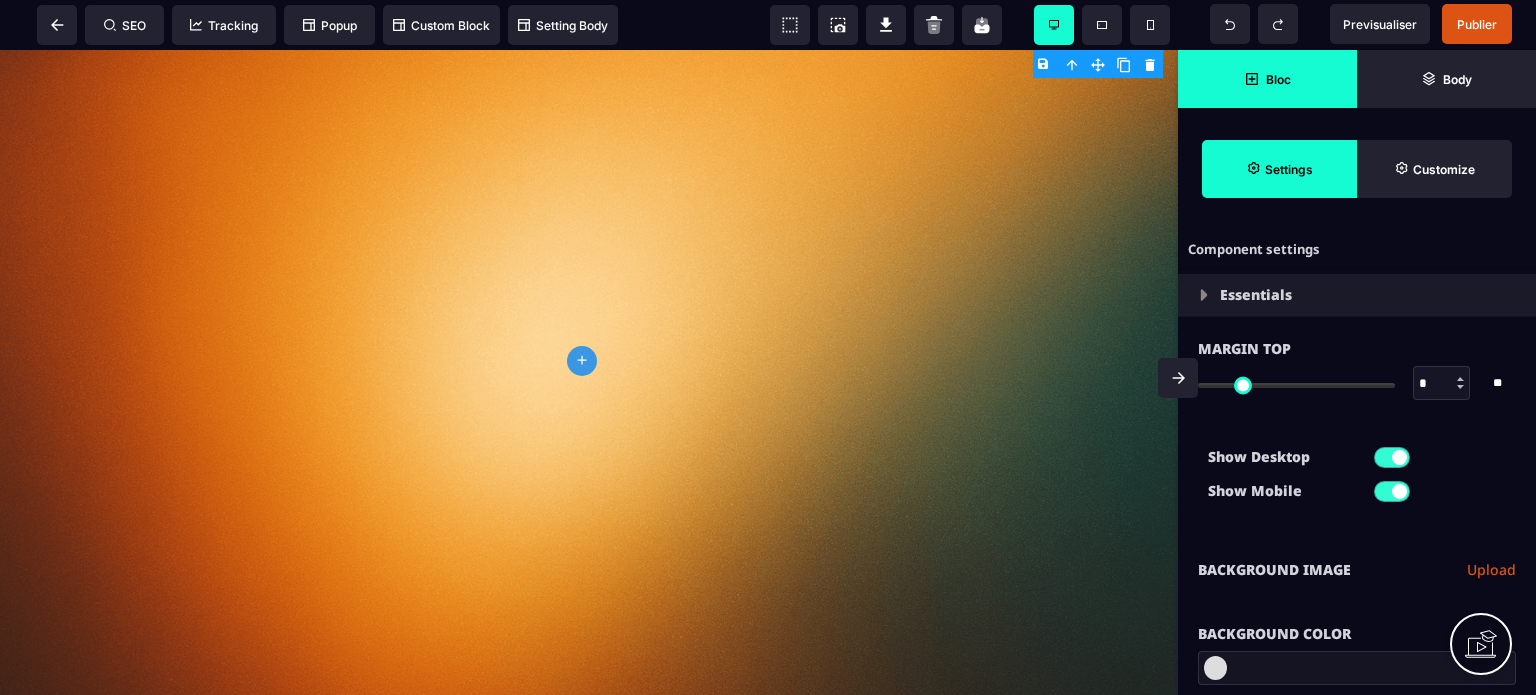 click on "Bloc" at bounding box center (1267, 79) 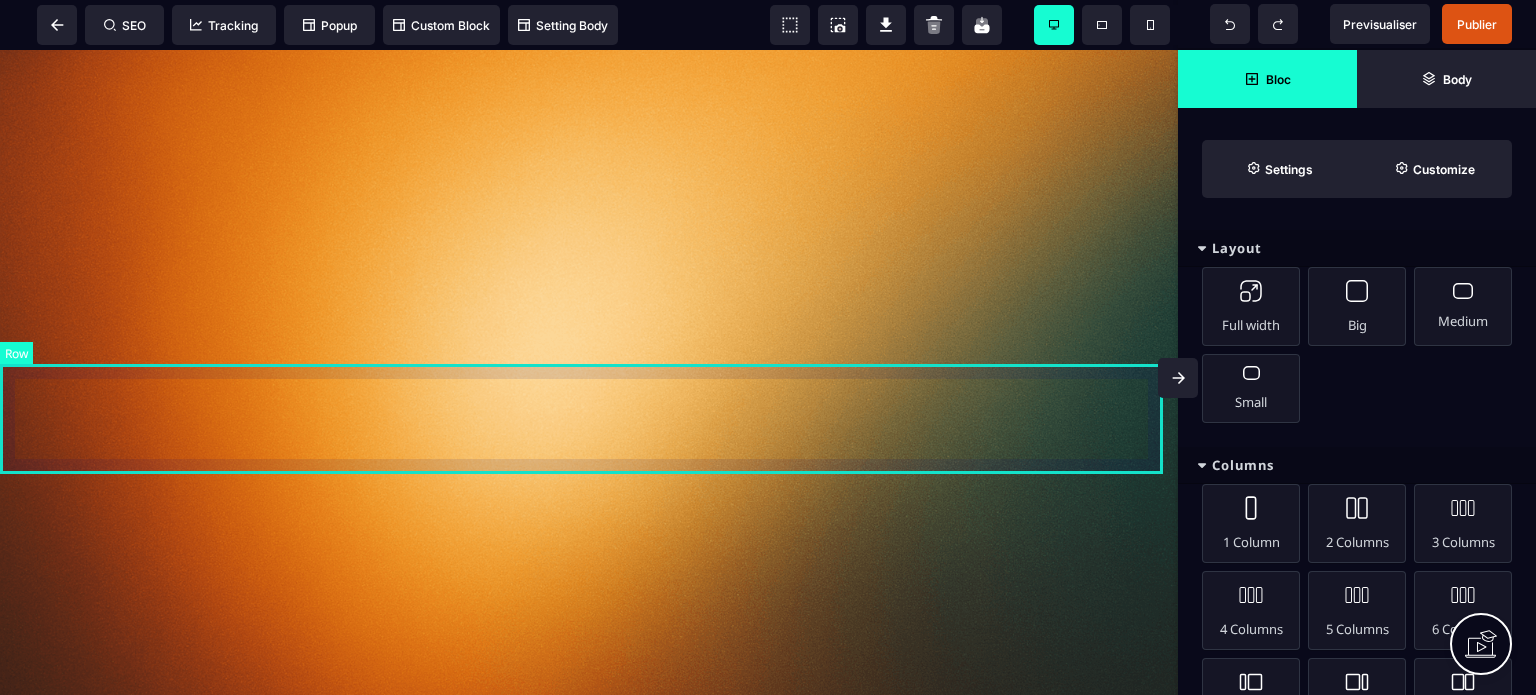 click at bounding box center [589, -243] 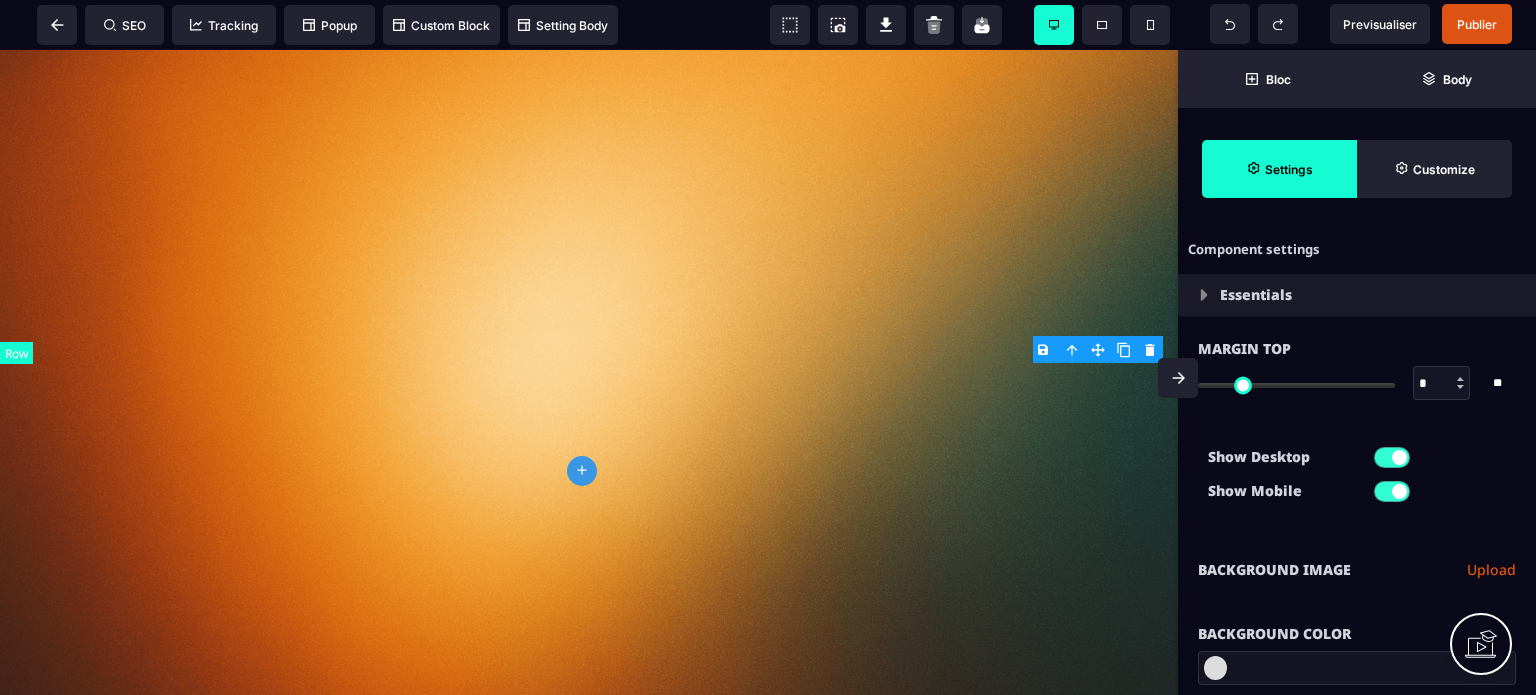 type on "*" 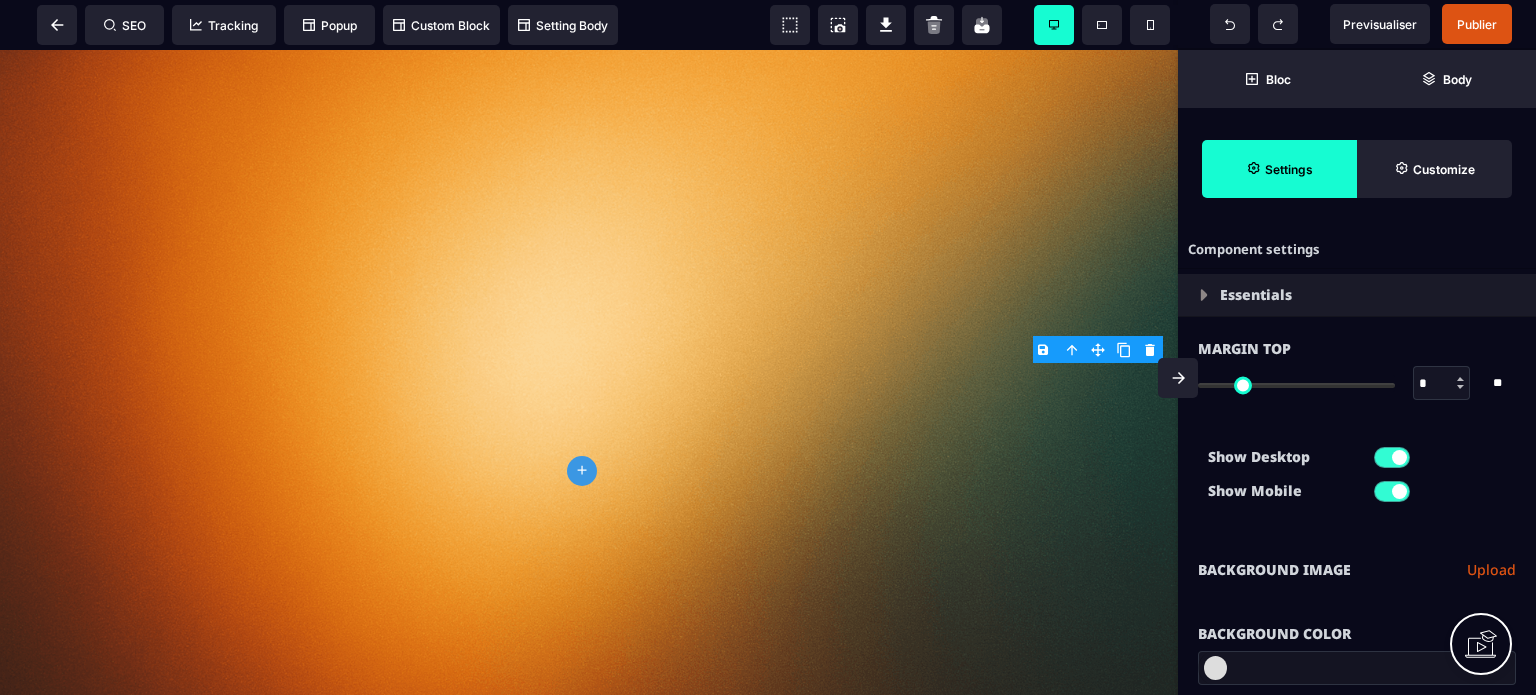 click on "**********" at bounding box center (1357, 570) 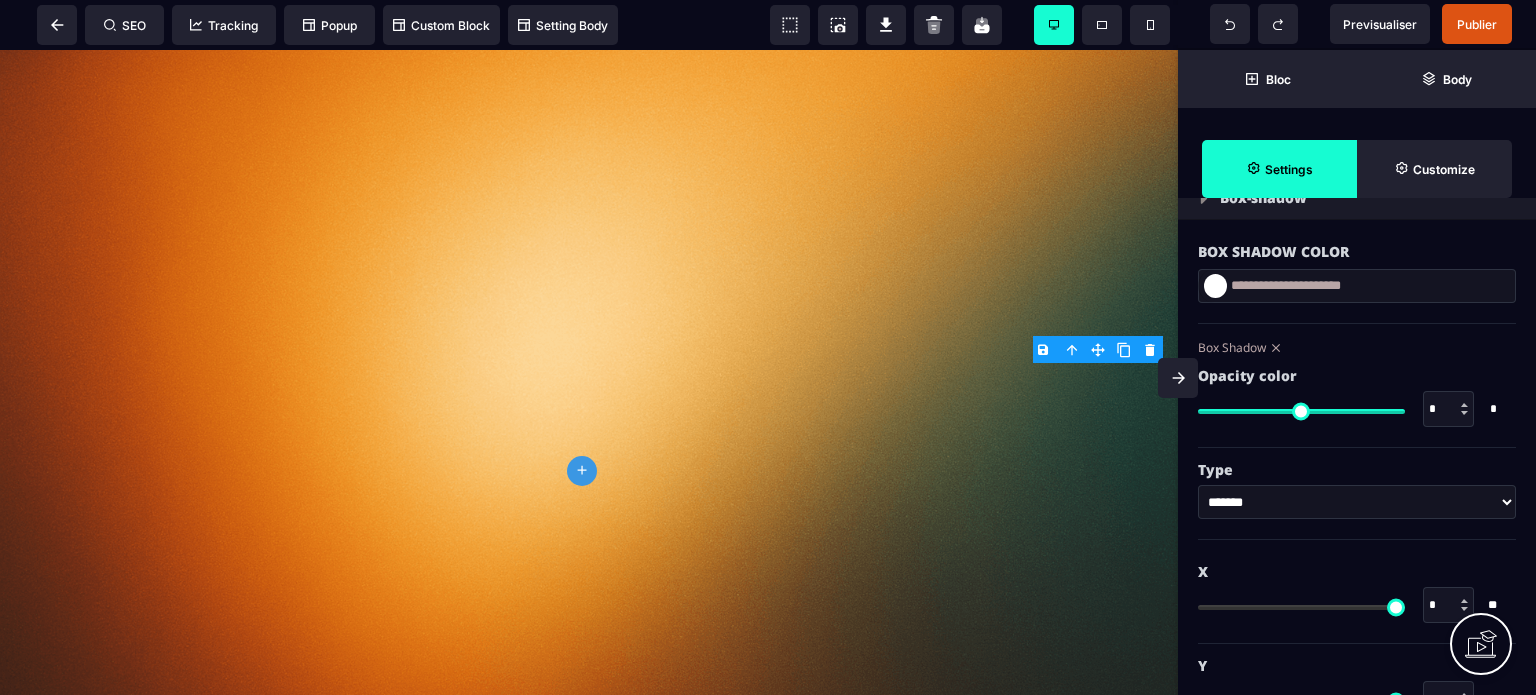 scroll, scrollTop: 2200, scrollLeft: 0, axis: vertical 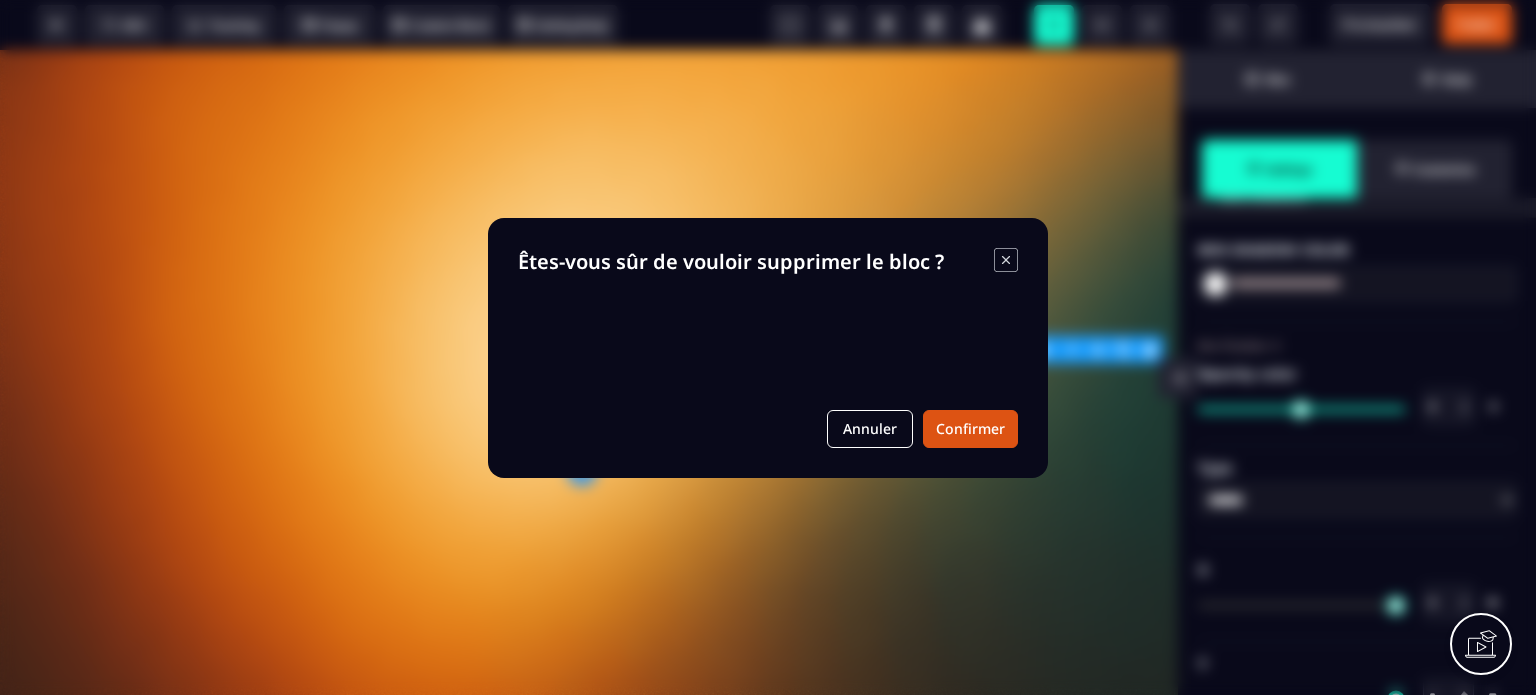 click on "B I U S
A *******
plus
Row
SEO
Big" at bounding box center [768, 347] 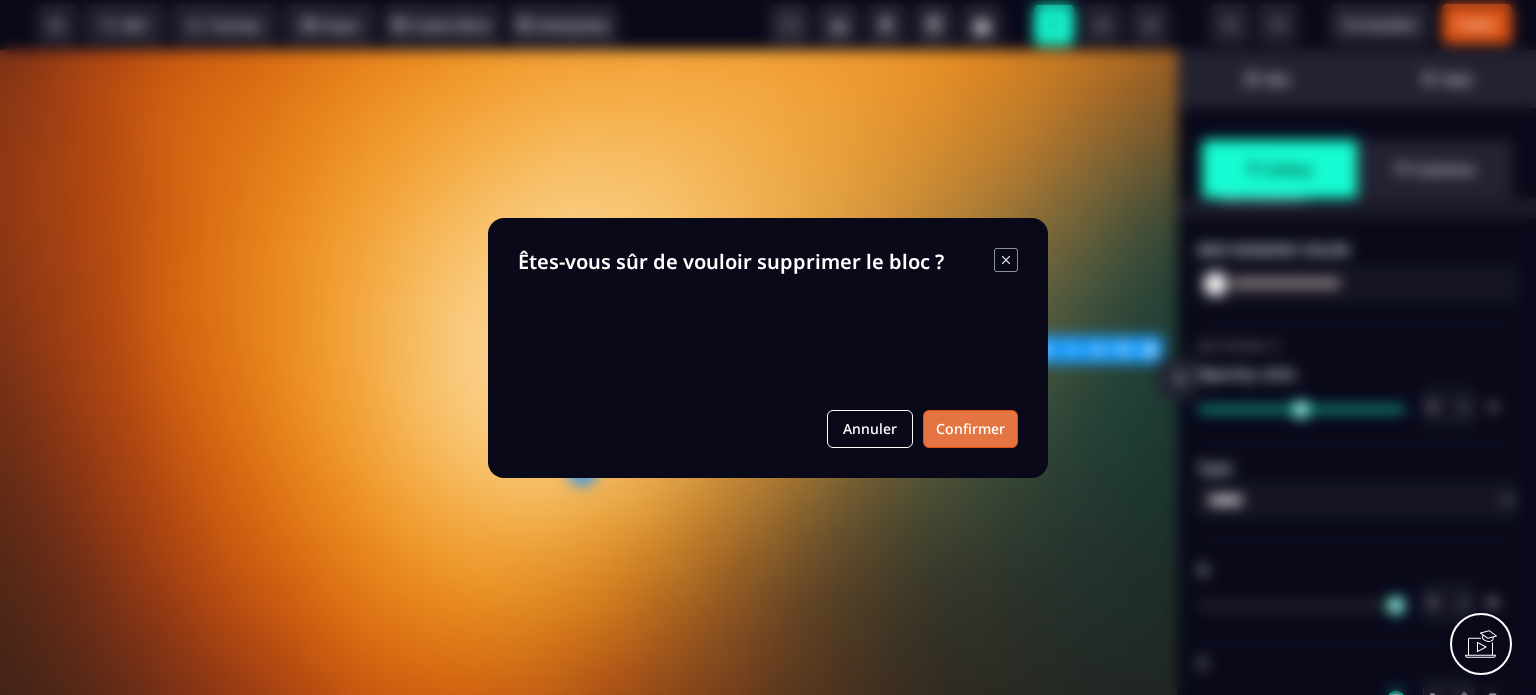 click on "Confirmer" at bounding box center [970, 429] 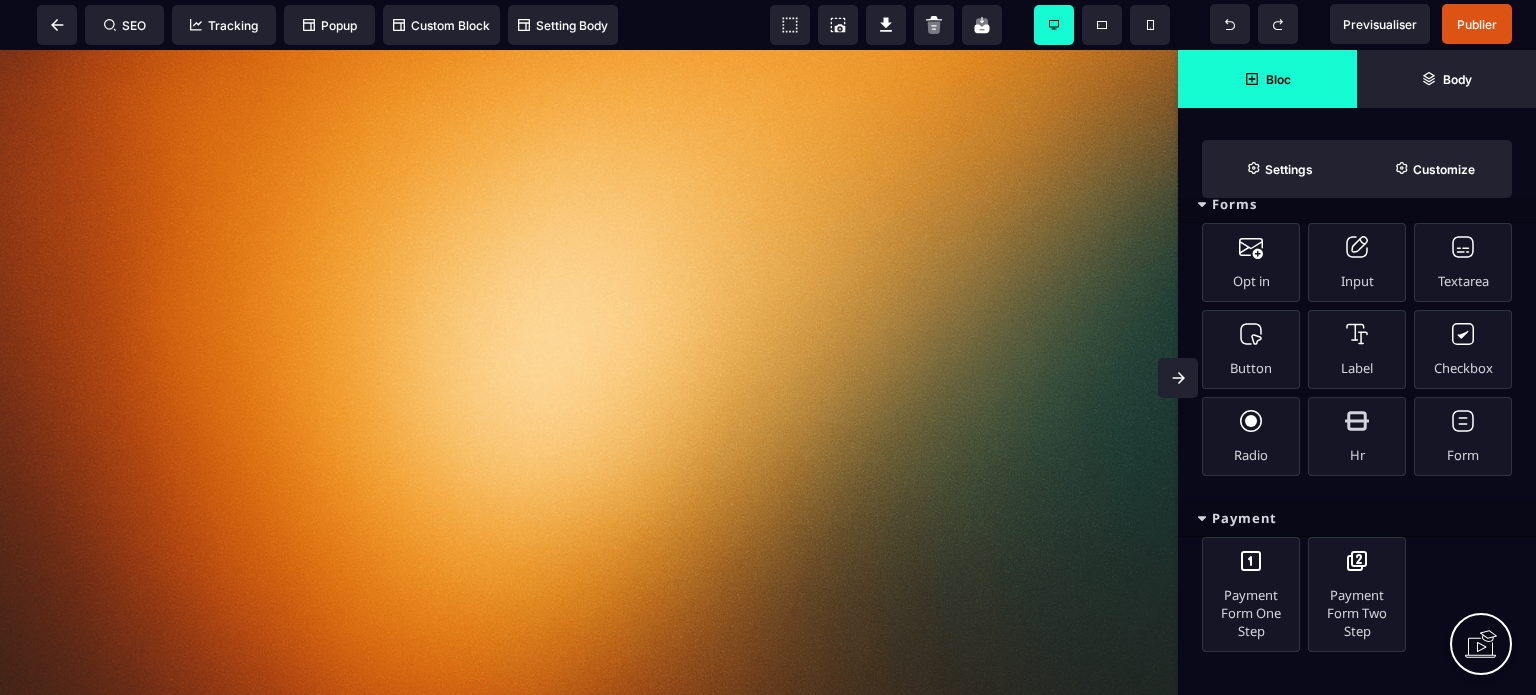 click on "Forms" at bounding box center [1357, 204] 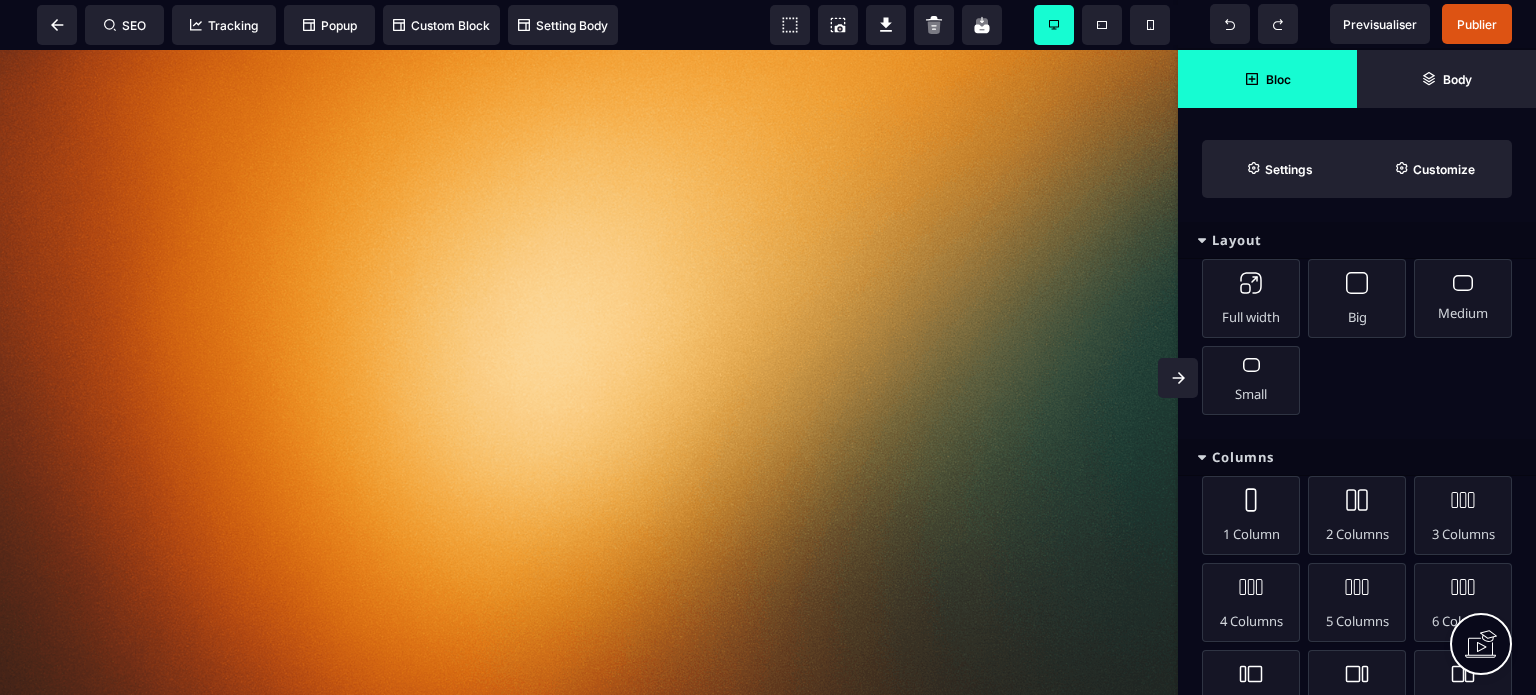 scroll, scrollTop: 0, scrollLeft: 0, axis: both 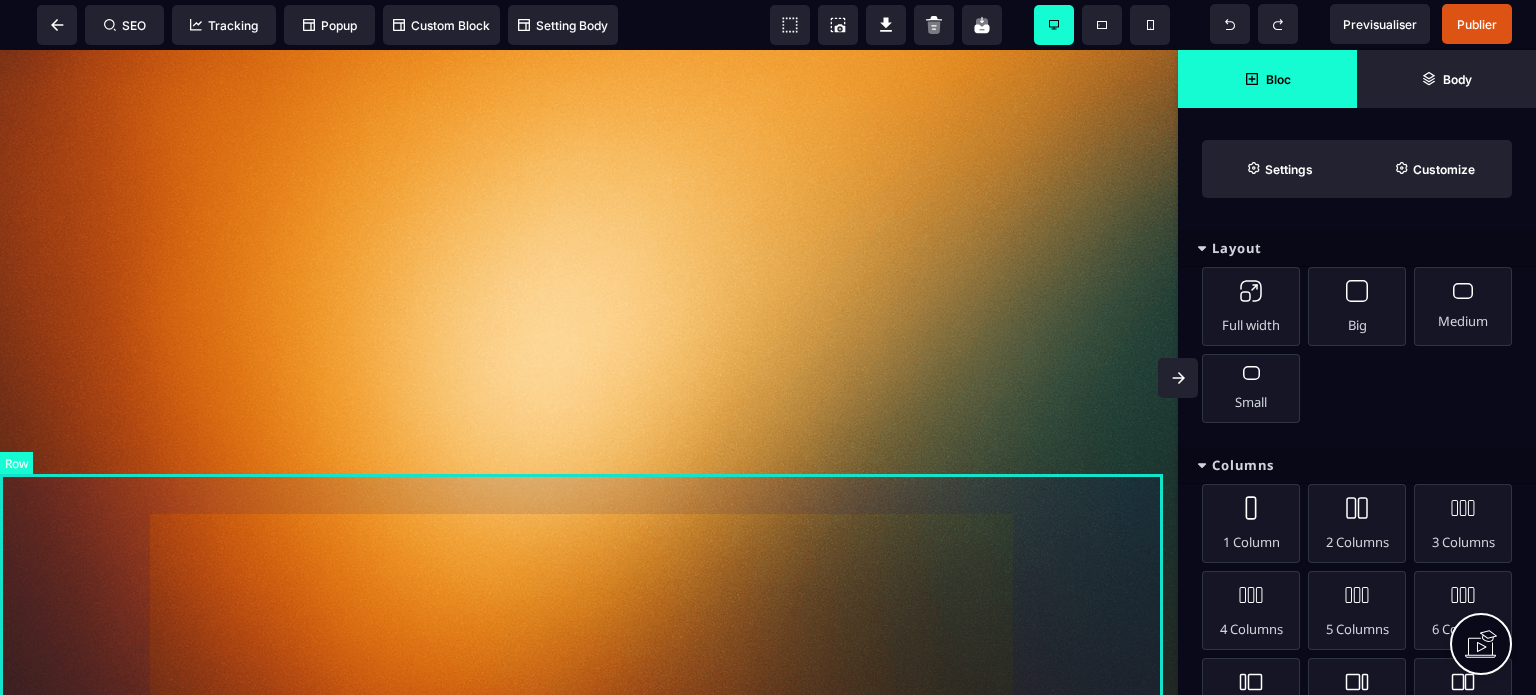 click on "Ce site ne fait pas partie du site YouTube™, Google™, Facebook™, Google Inc. ou Facebook Inc. De plus, ce site n’est PAS approuvé par YouTube™, Google™ ou Facebook™ en aucune façon. FACEBOOK™ est une marque de commerce de META PLATFORMS, Inc. GOOGLE™ et YOUTUBE™ sont des marques de commerce de GOOGLE Inc. | Conditions Générales de Vente | Mentions Légales | Politiques de confidentialités | www.example.com © 2025 - All Rights Reserved" at bounding box center [589, -41] 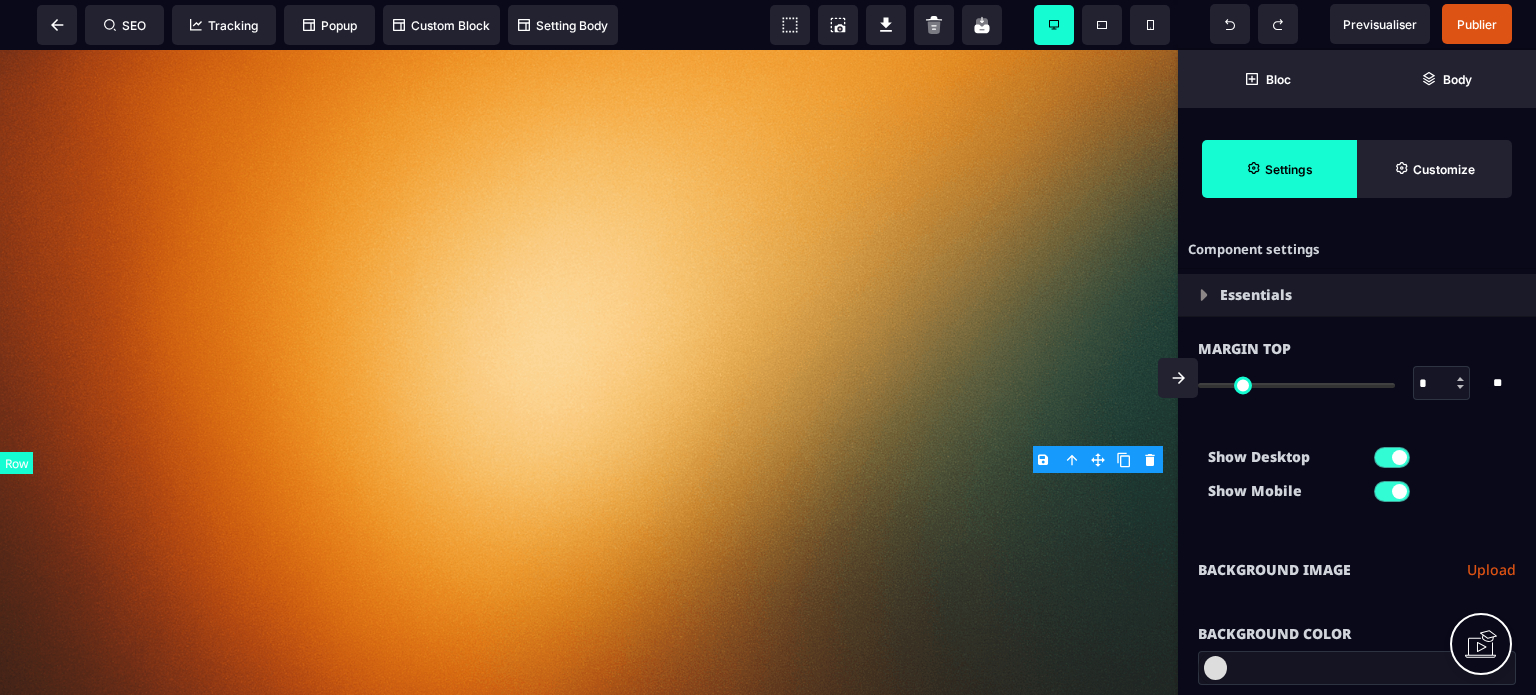 type on "*" 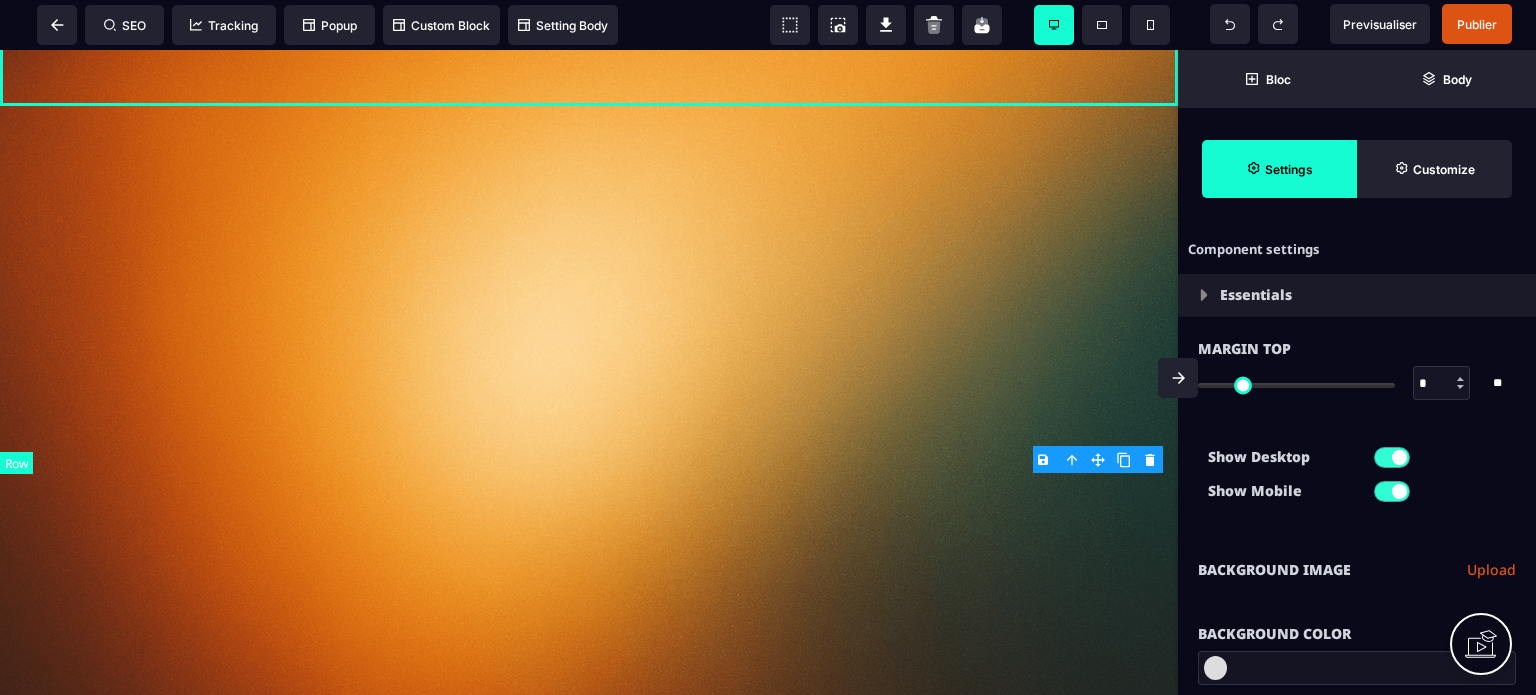 type on "***" 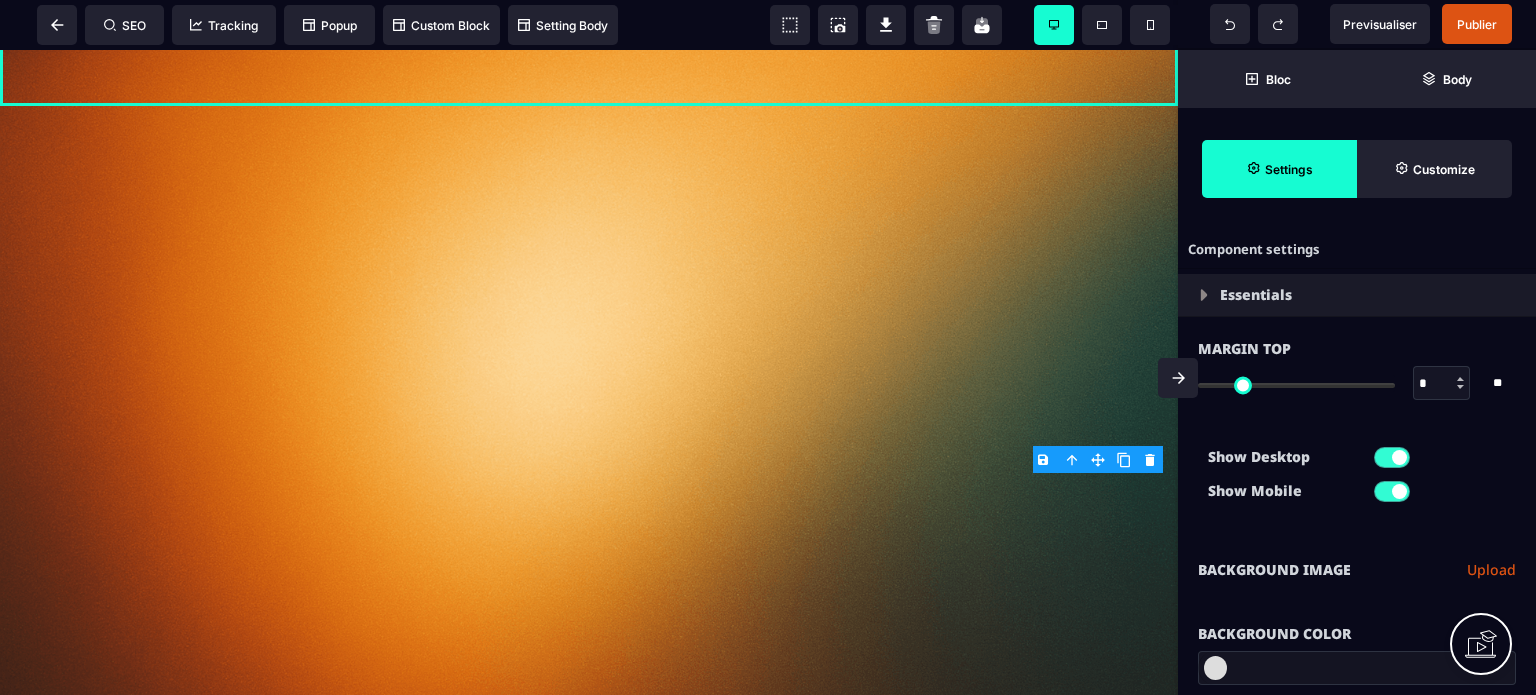 click at bounding box center (1215, 668) 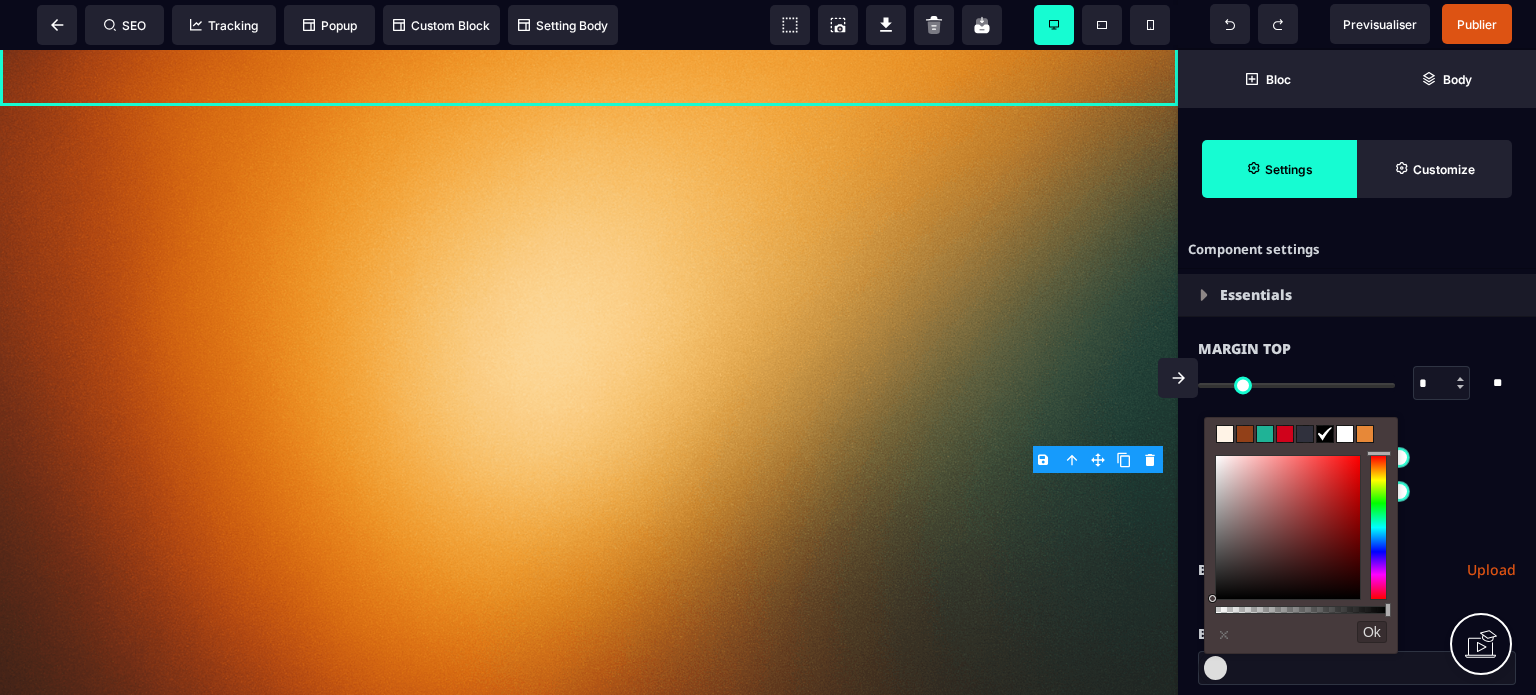 click at bounding box center (1245, 434) 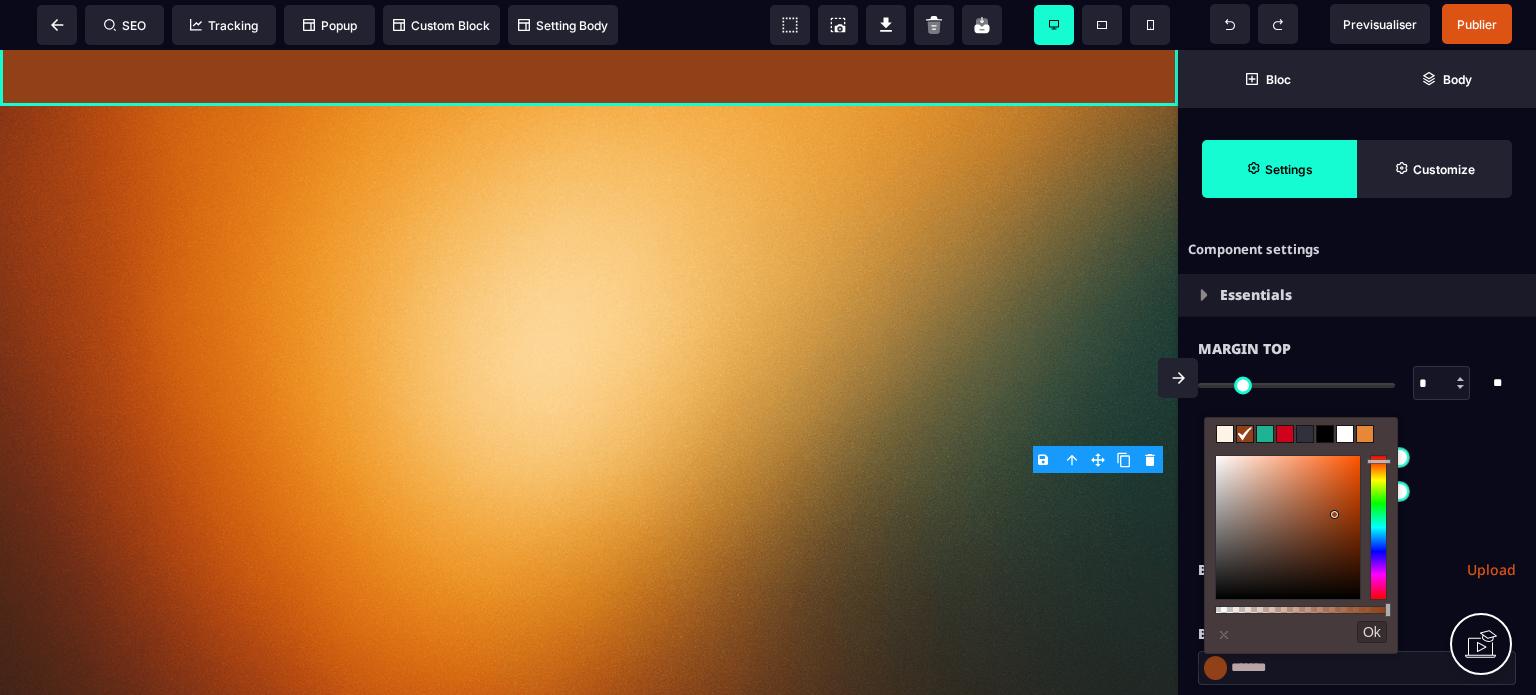 click at bounding box center (1178, 378) 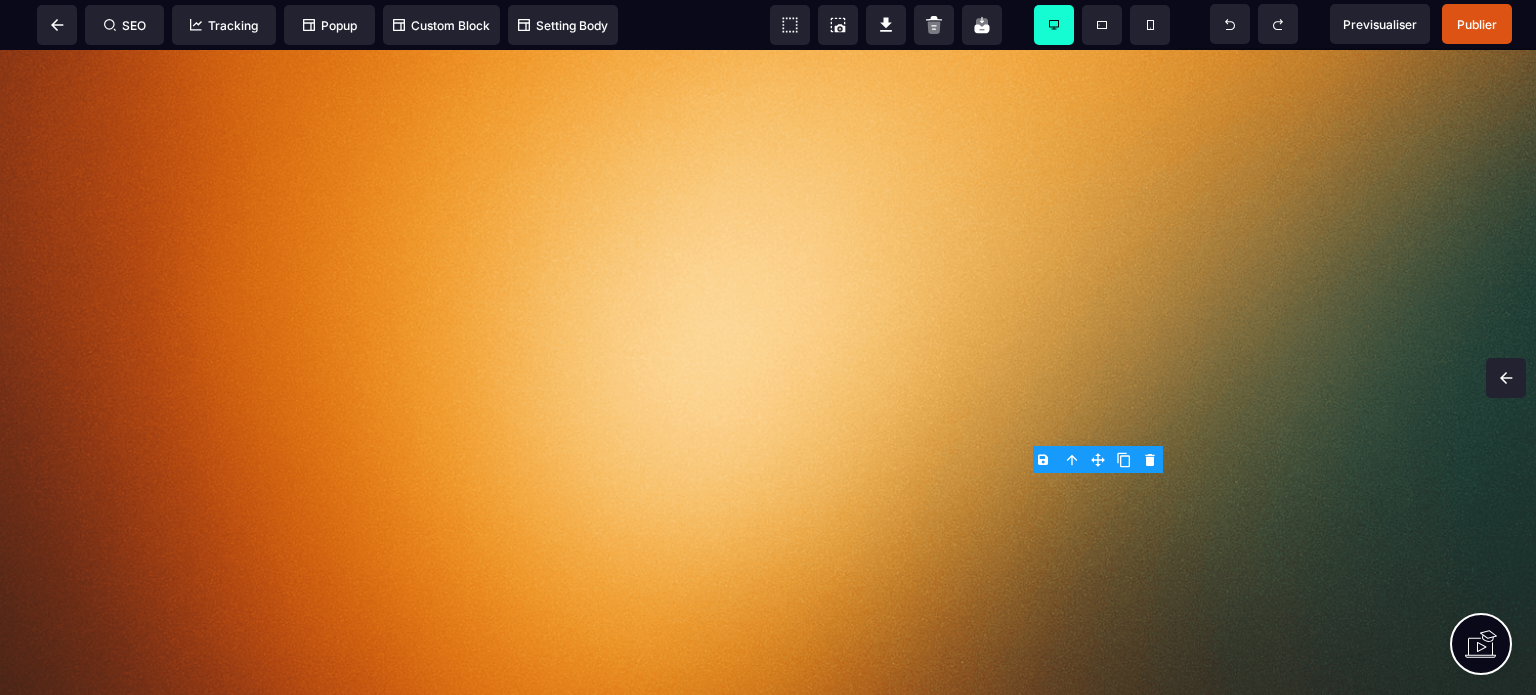 scroll, scrollTop: 9516, scrollLeft: 0, axis: vertical 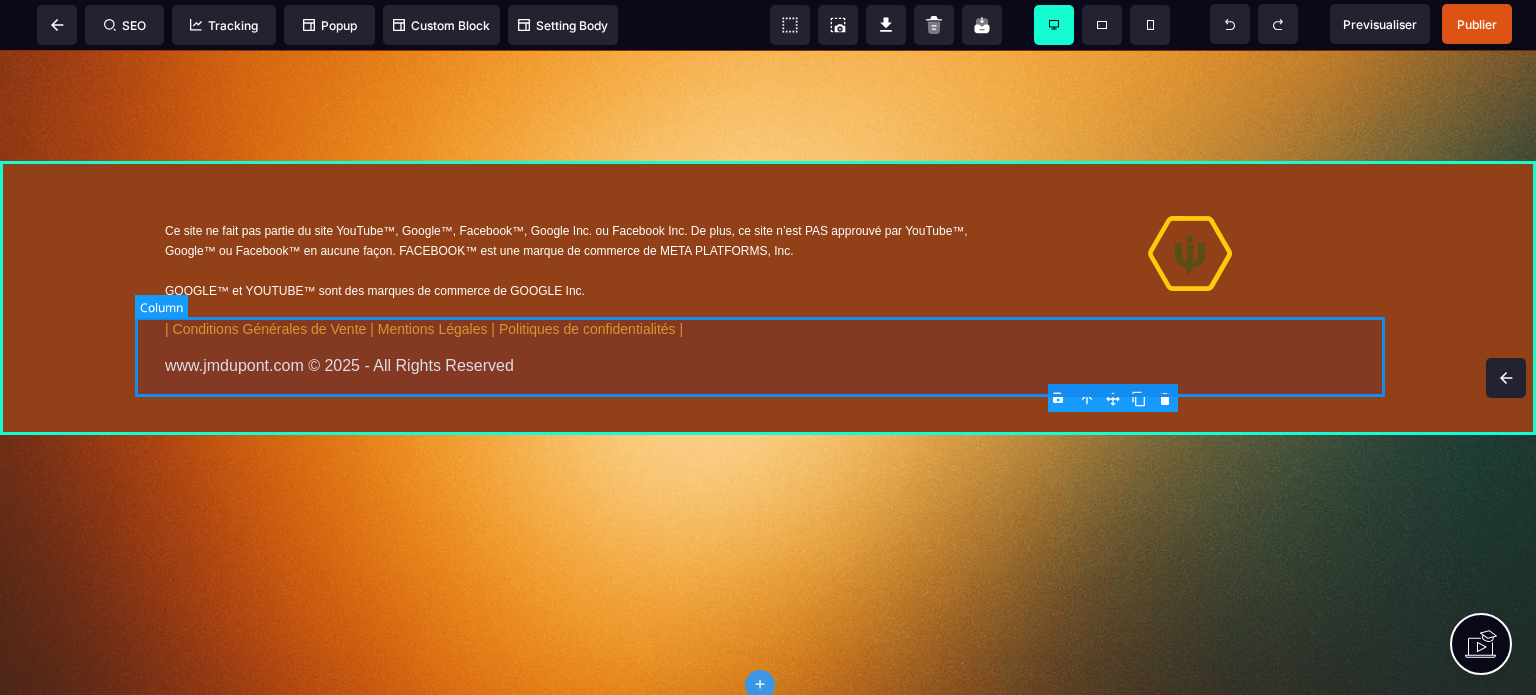 click at bounding box center [768, 106] 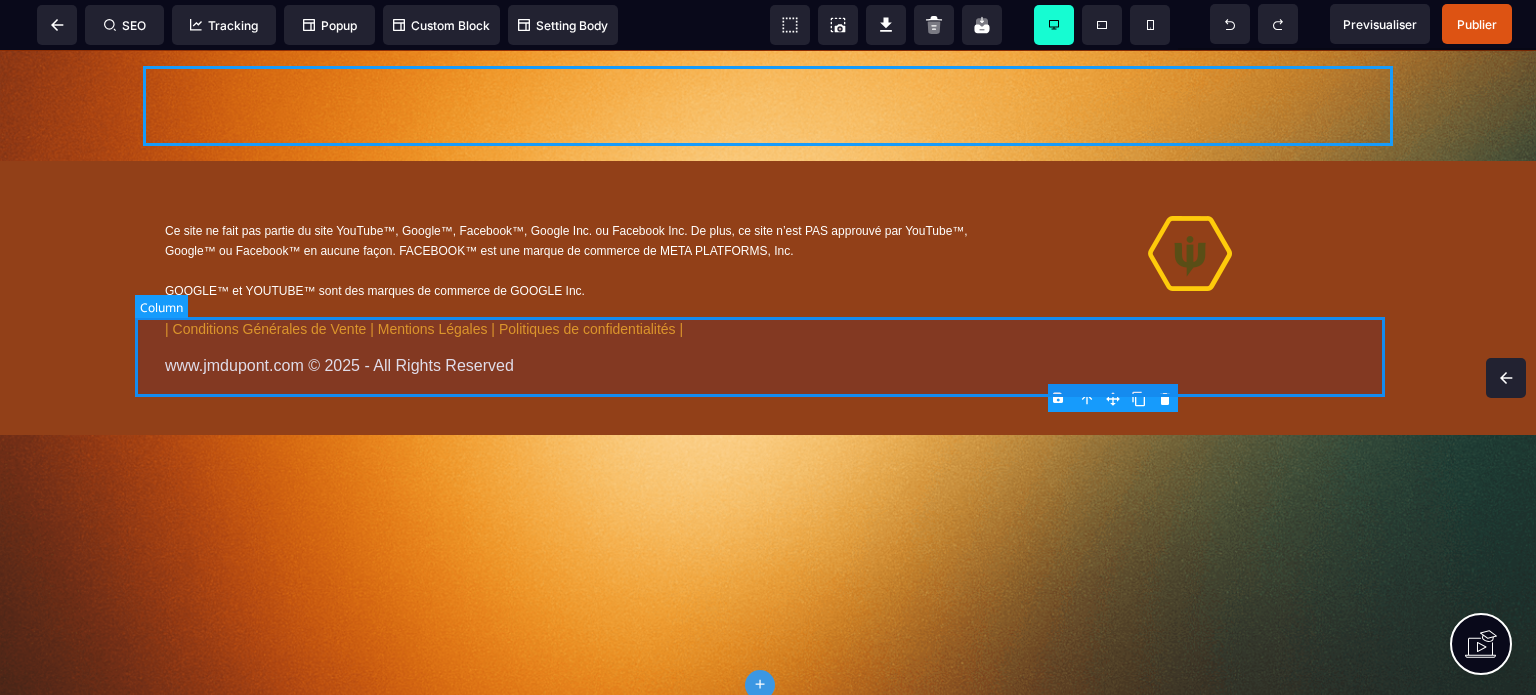 select on "*" 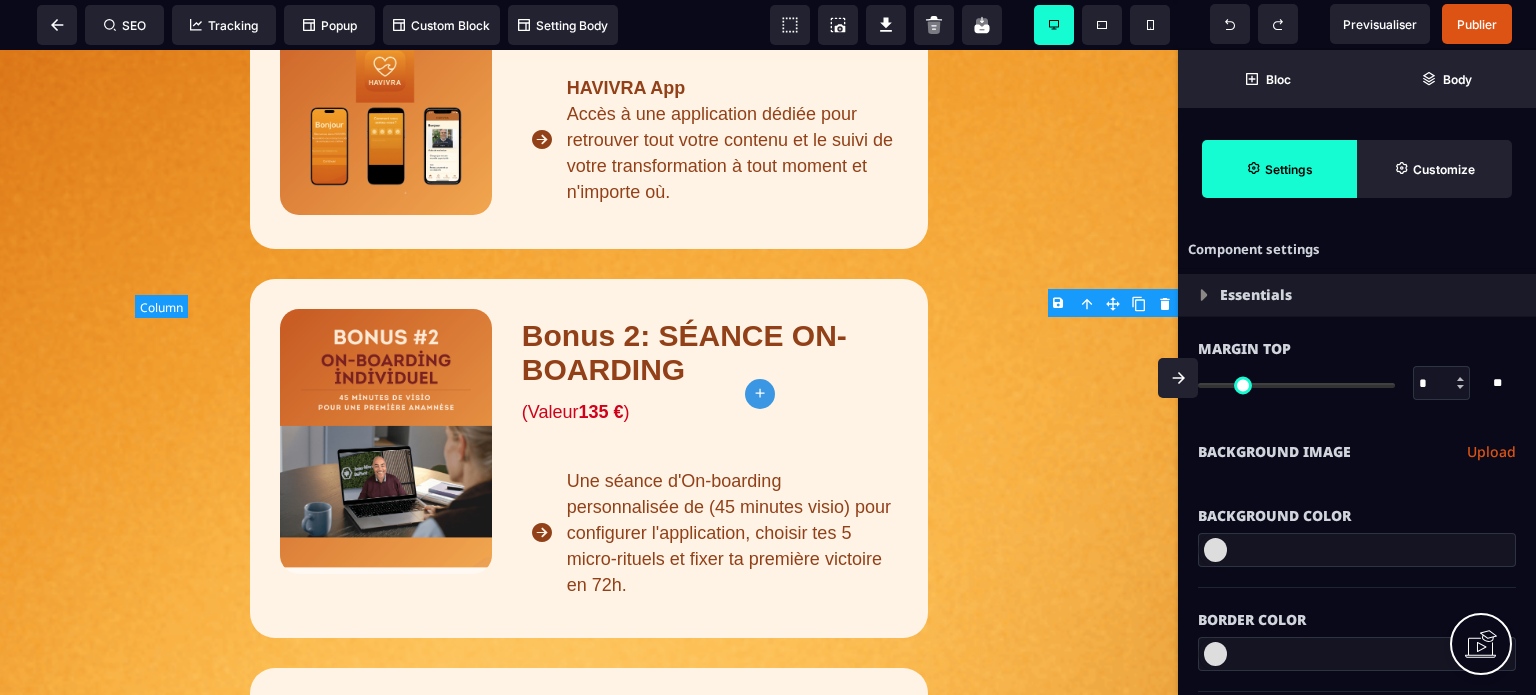 type on "*" 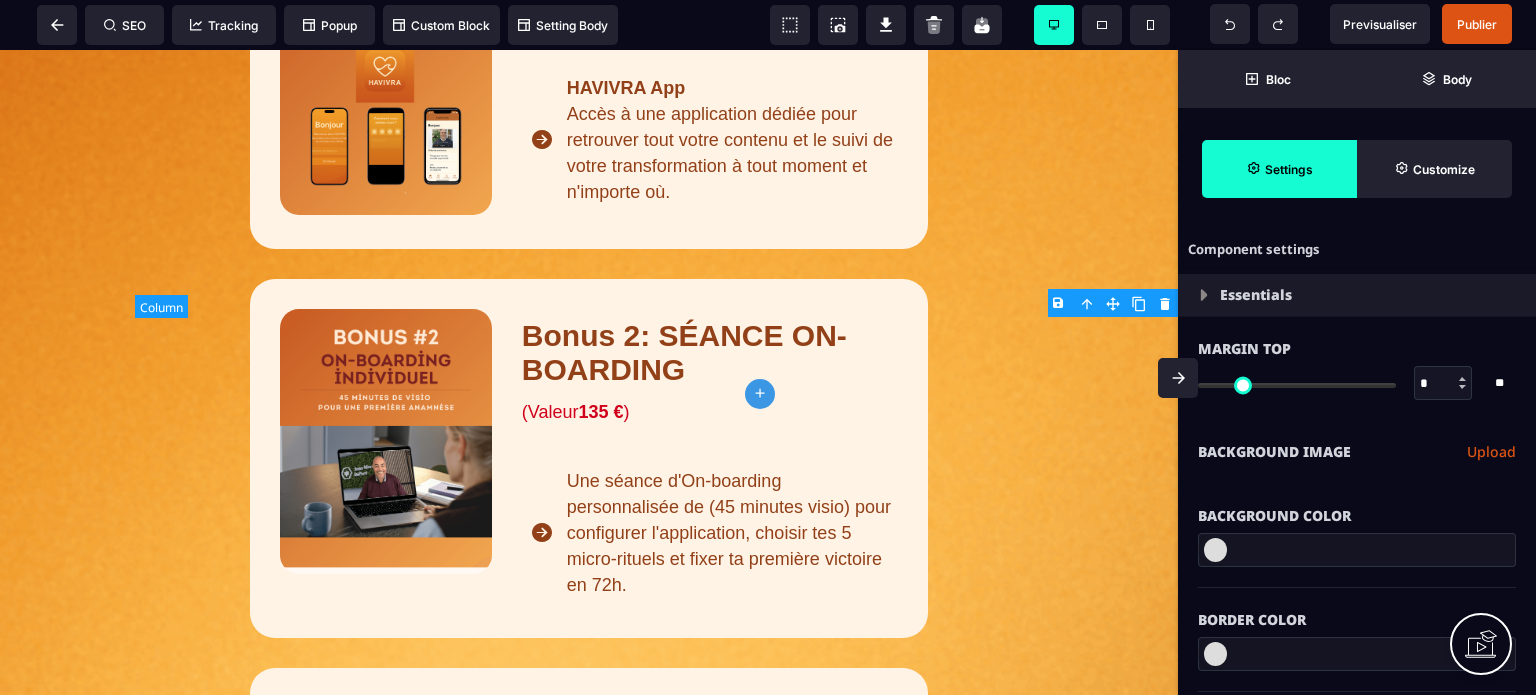 type on "**********" 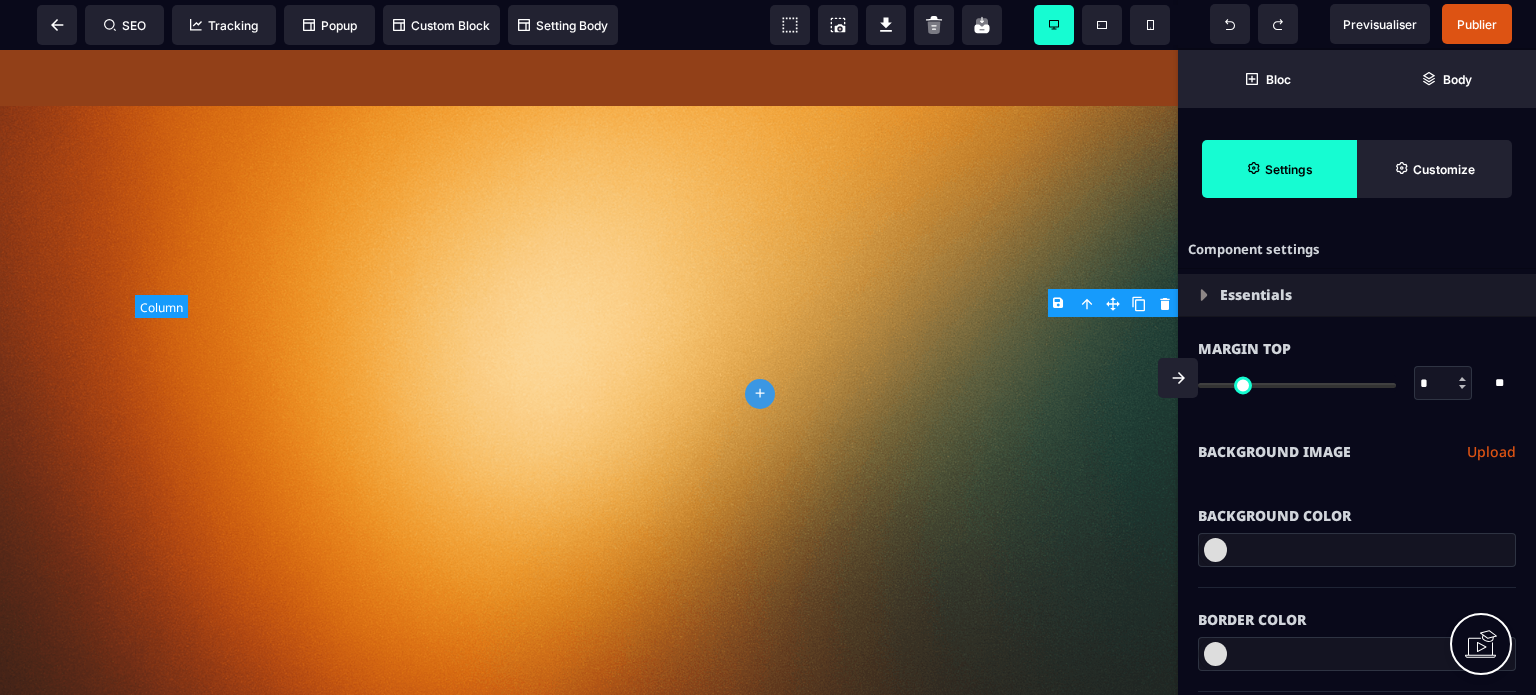 select on "*" 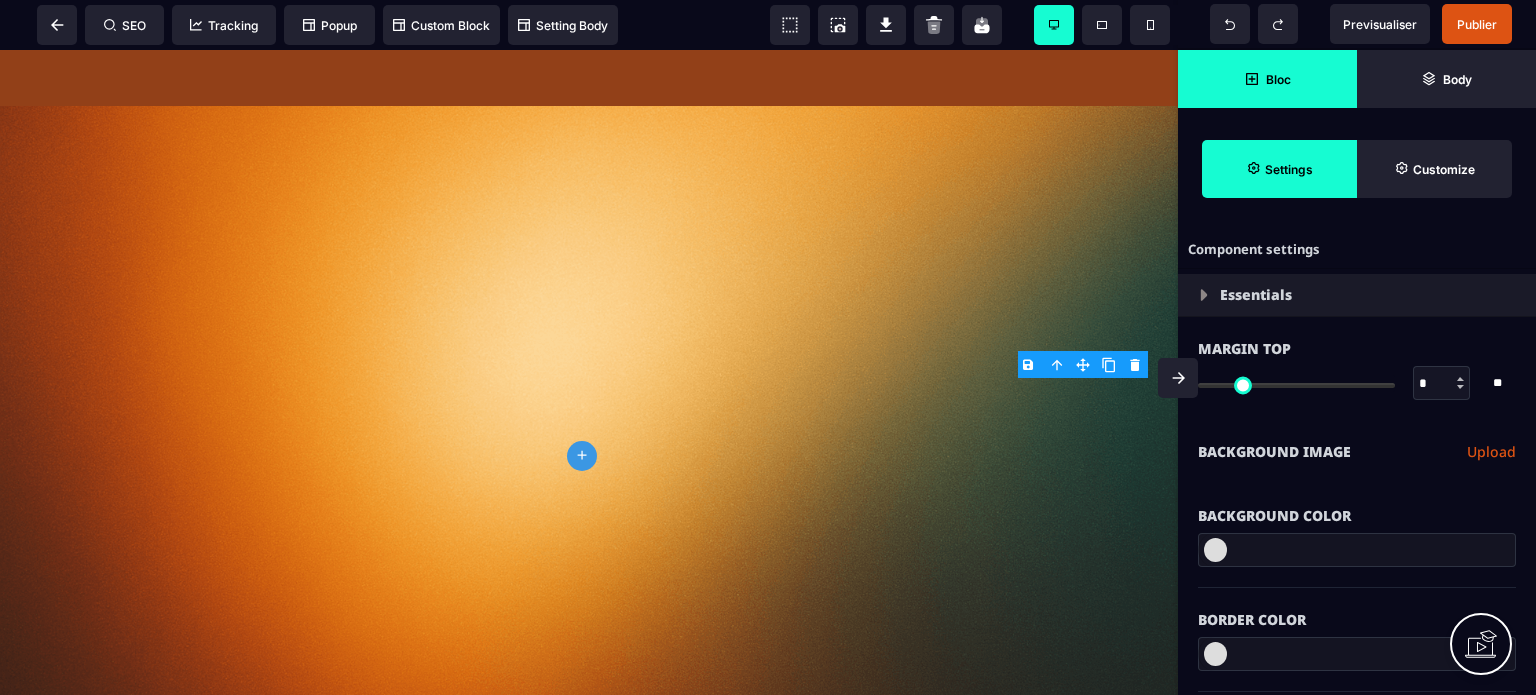 click on "Bloc" at bounding box center (1267, 79) 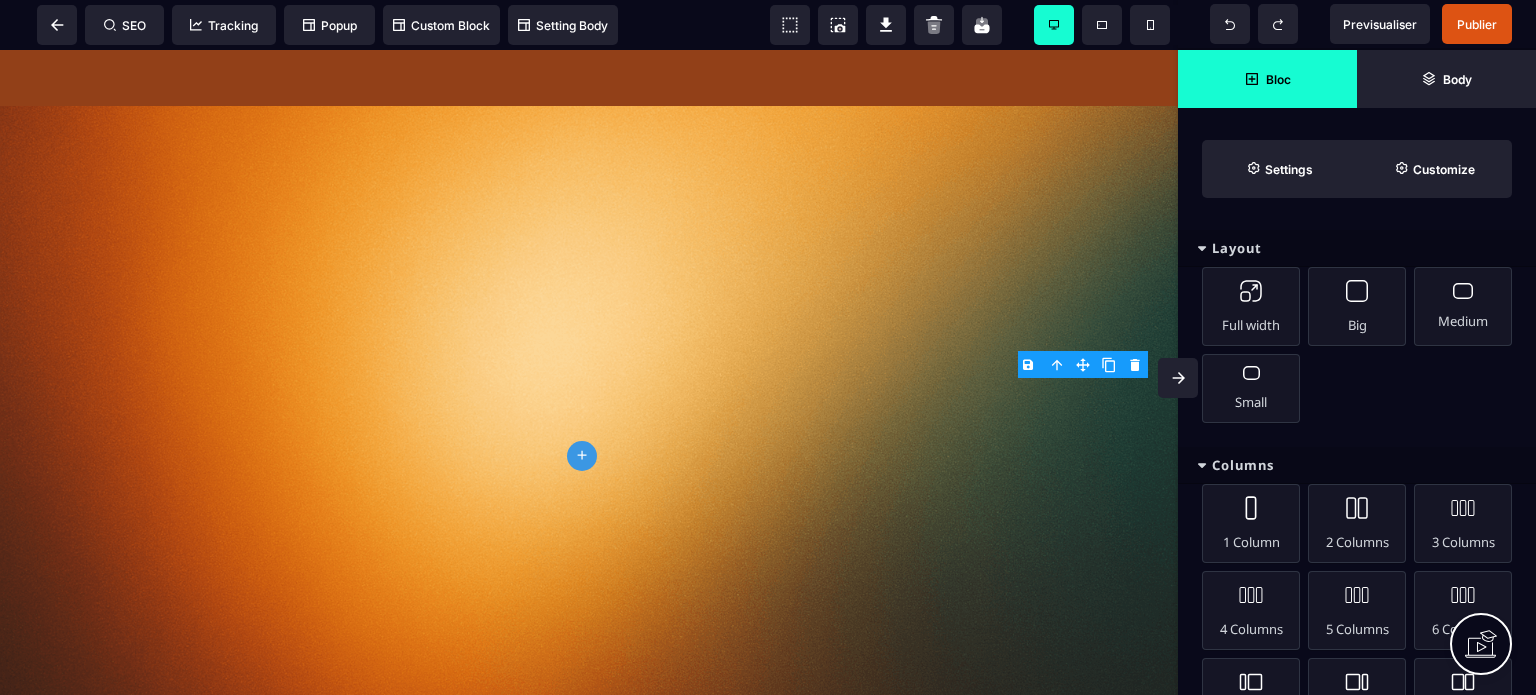 click on "Columns" at bounding box center [1357, 465] 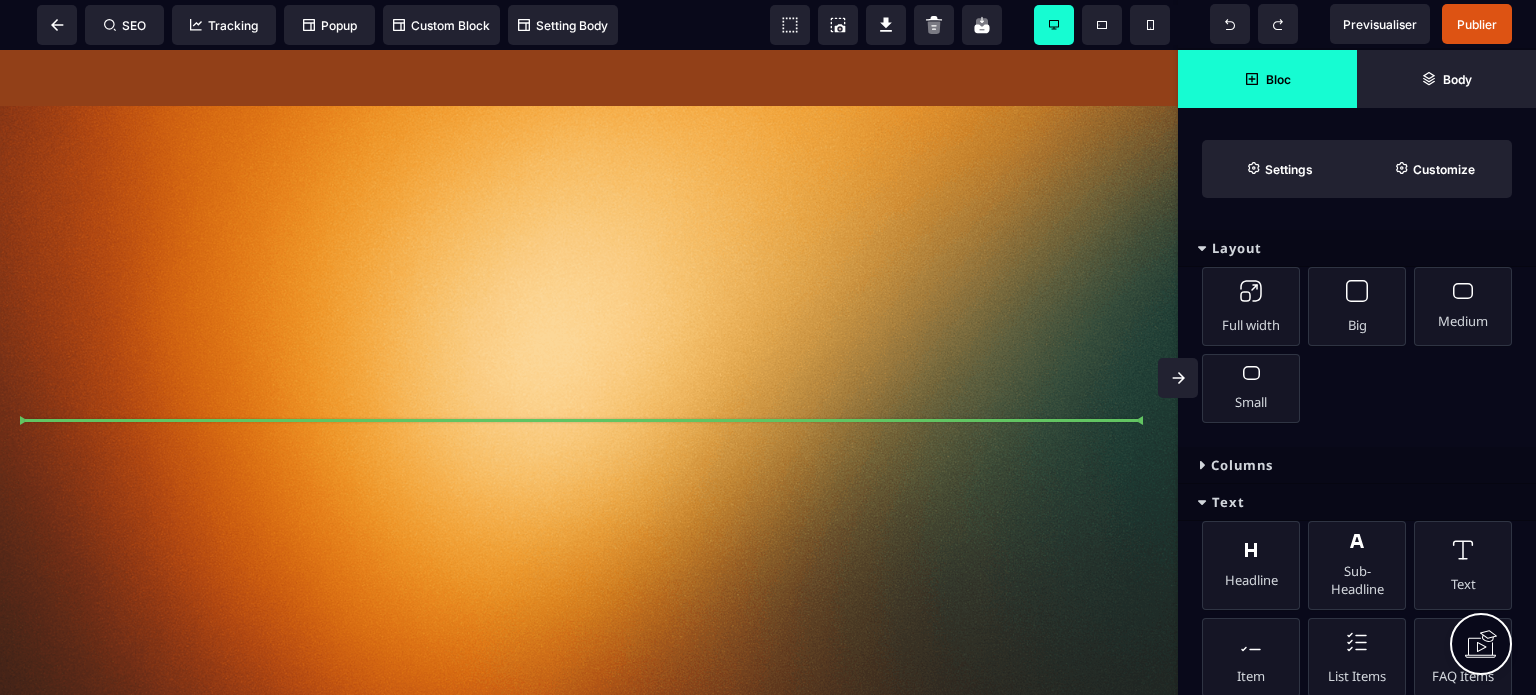 select on "***" 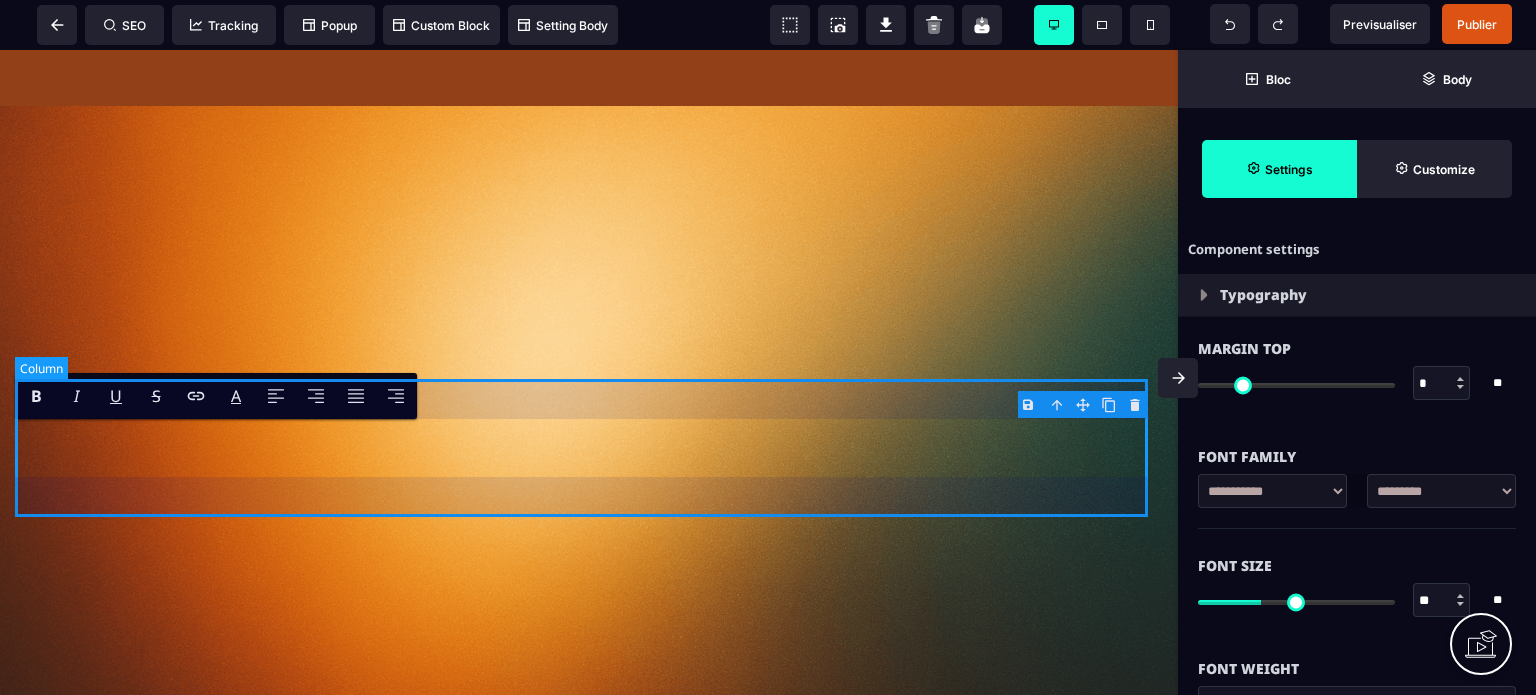 type on "***" 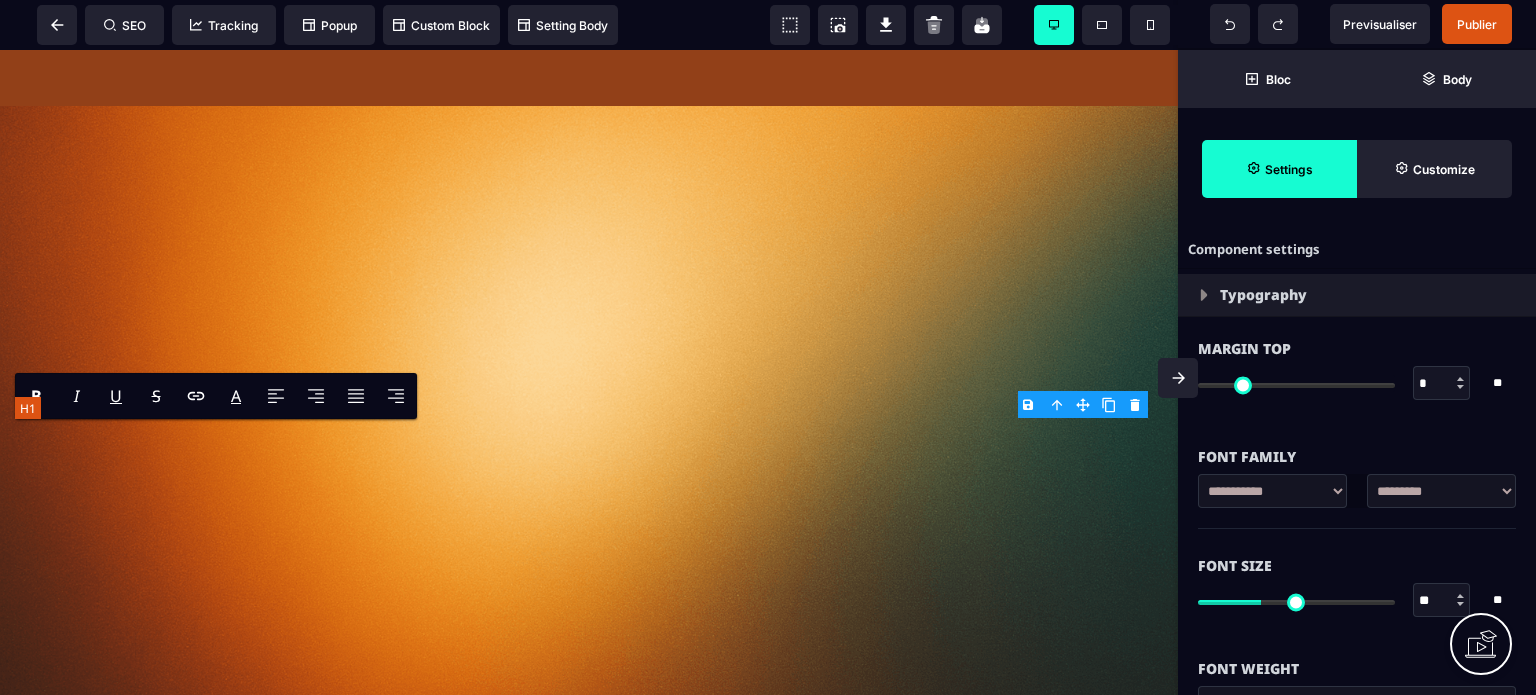 click on "**********" at bounding box center (588, -273) 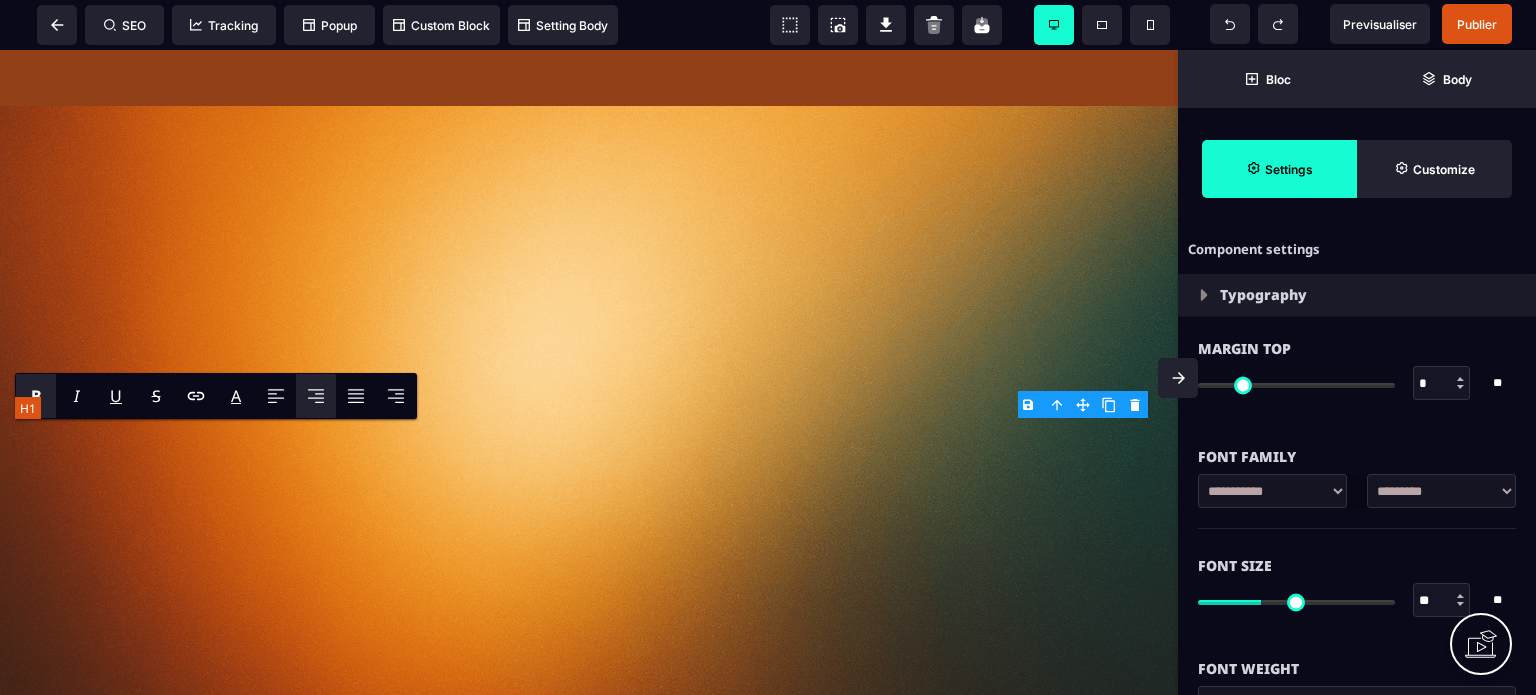 type 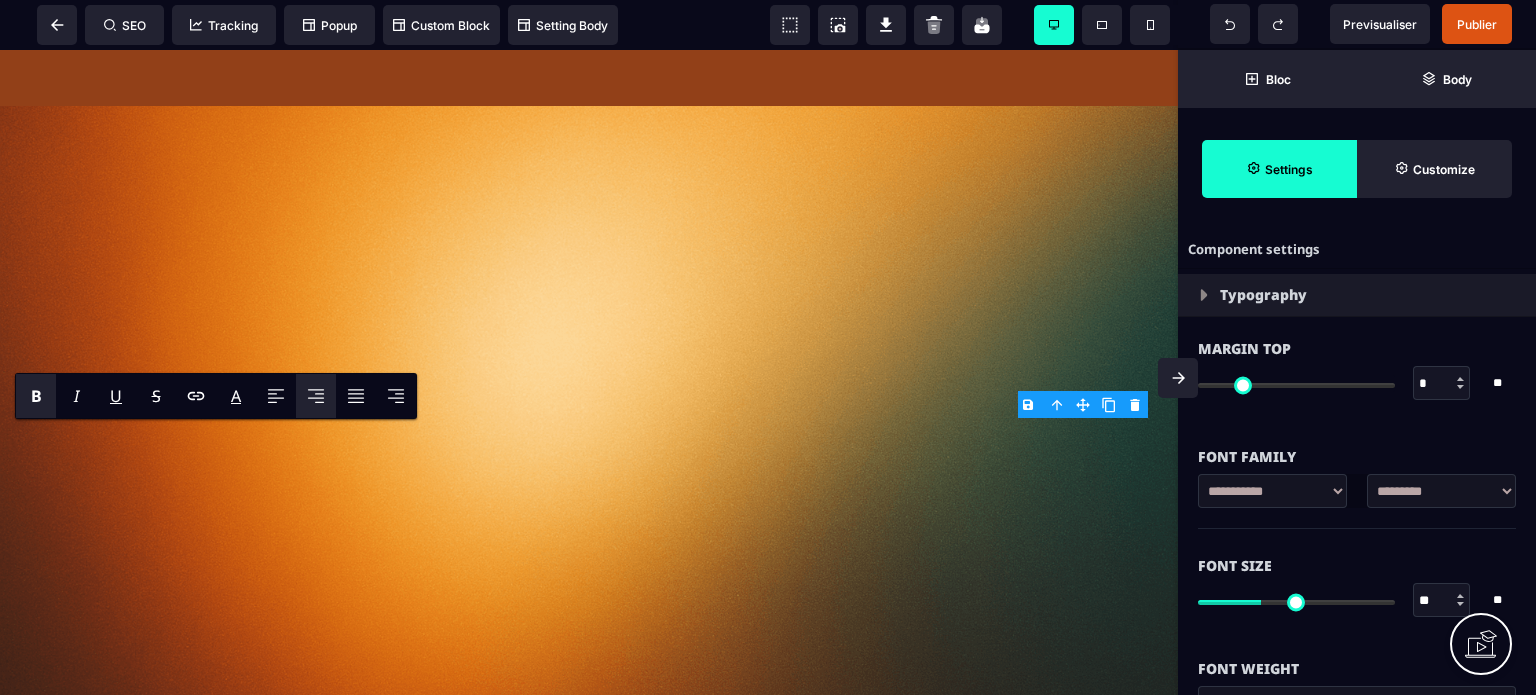 click on "**********" at bounding box center [1441, 491] 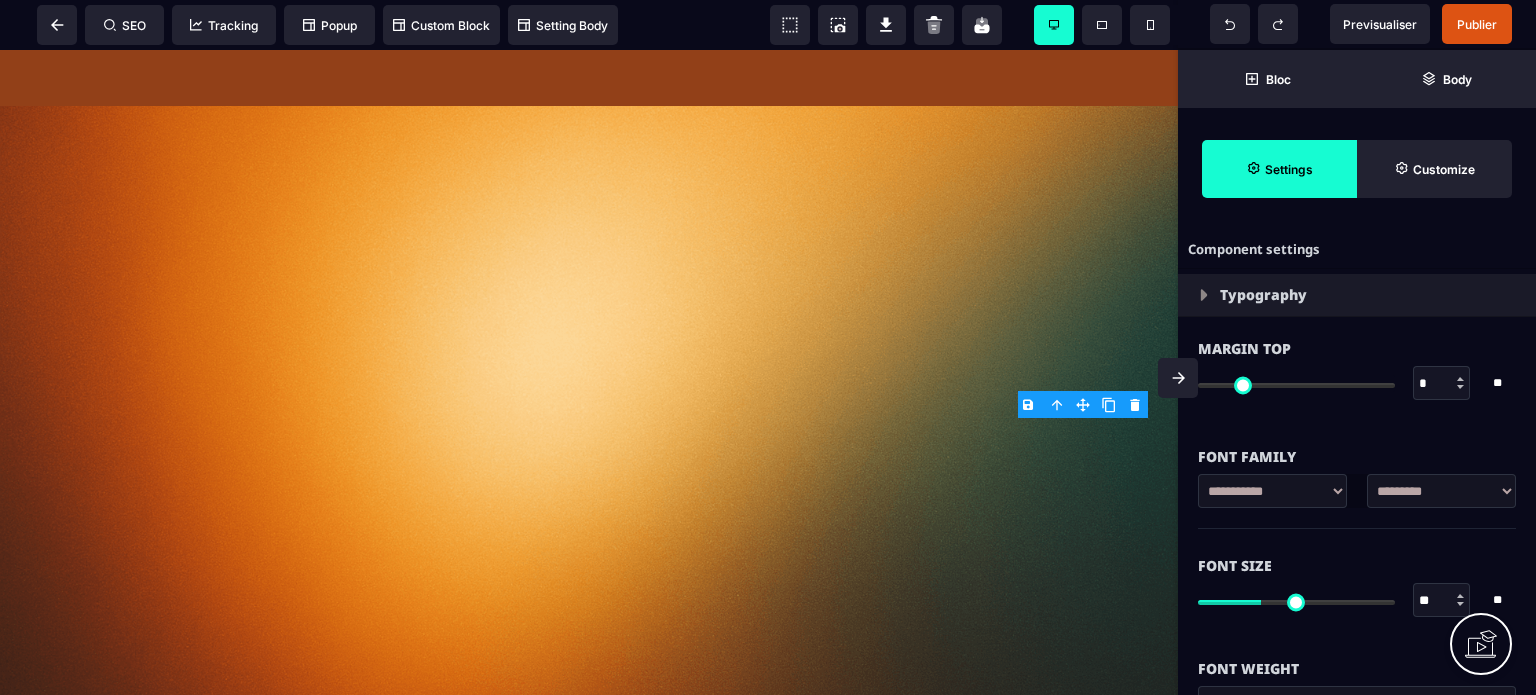 select on "**********" 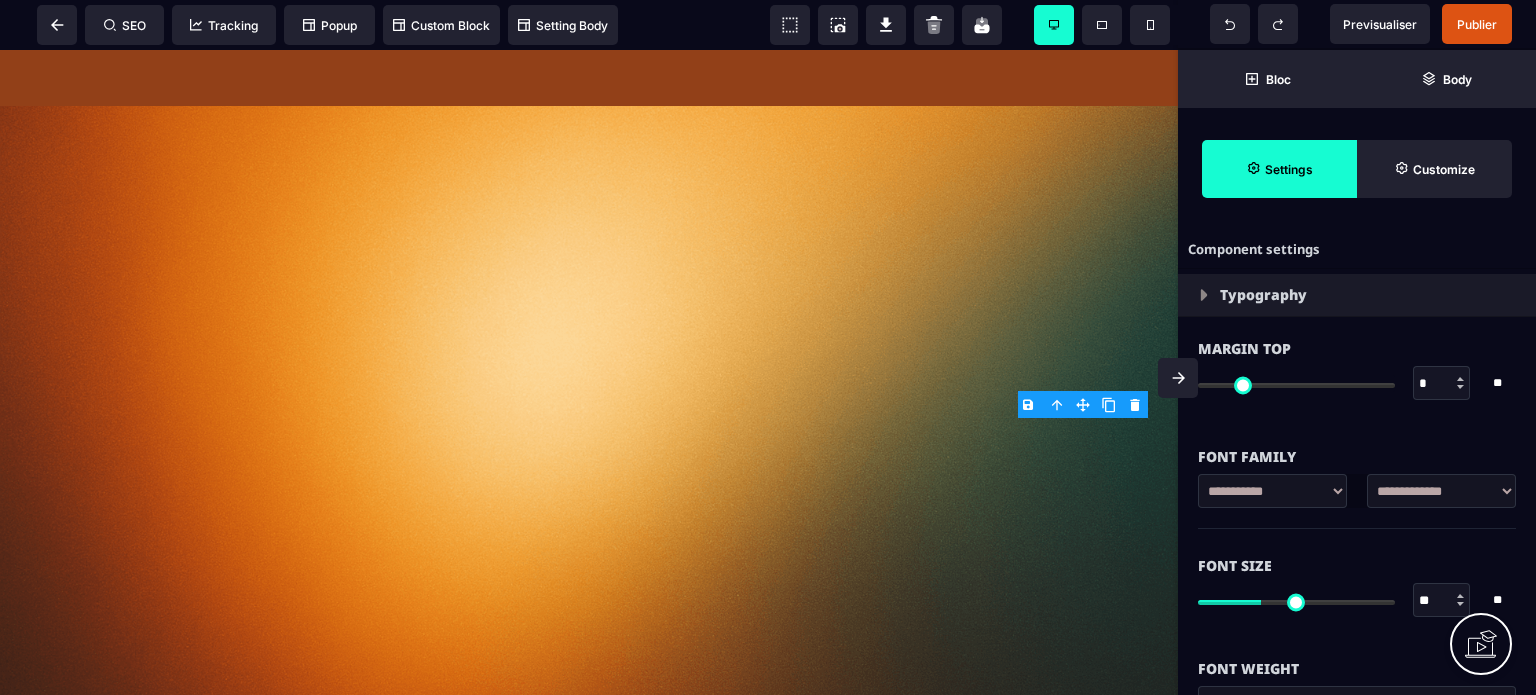 click on "**********" at bounding box center (1441, 491) 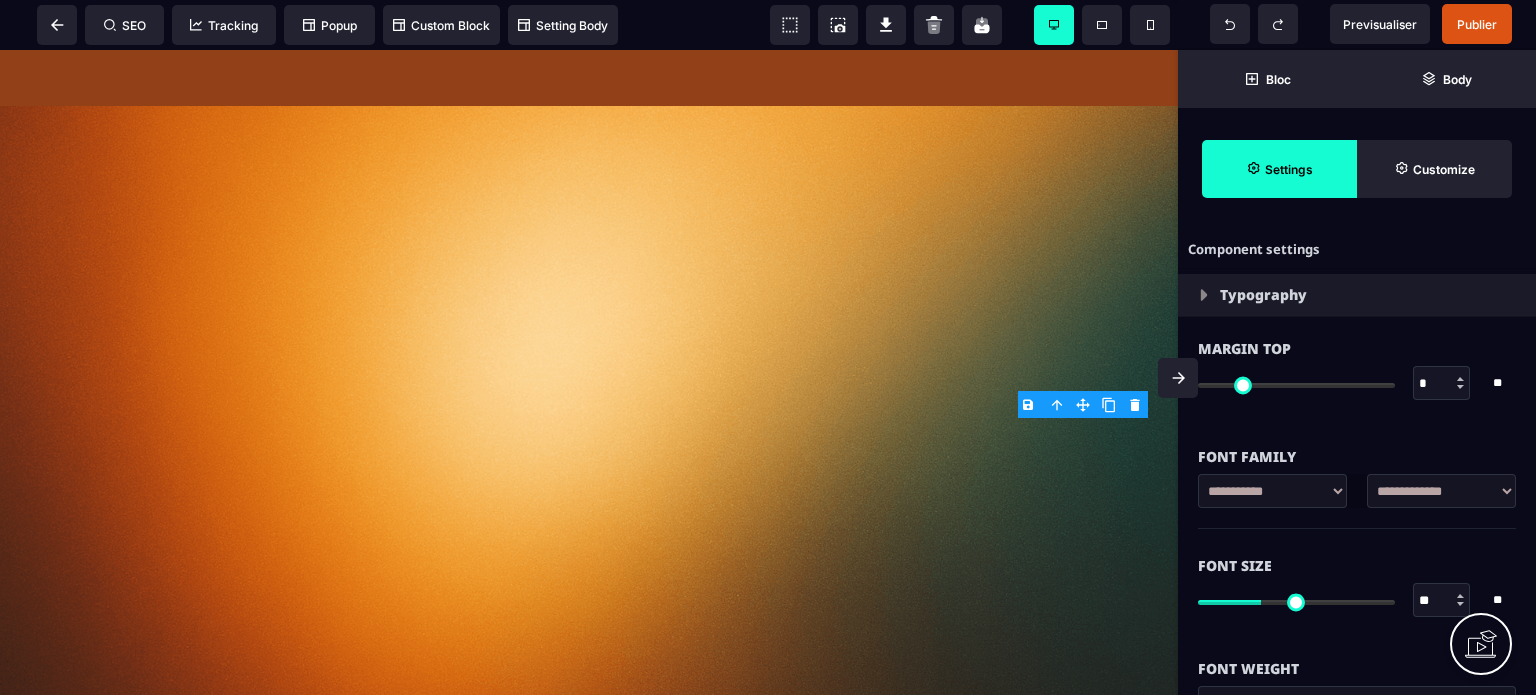 click on "**********" at bounding box center [1357, 703] 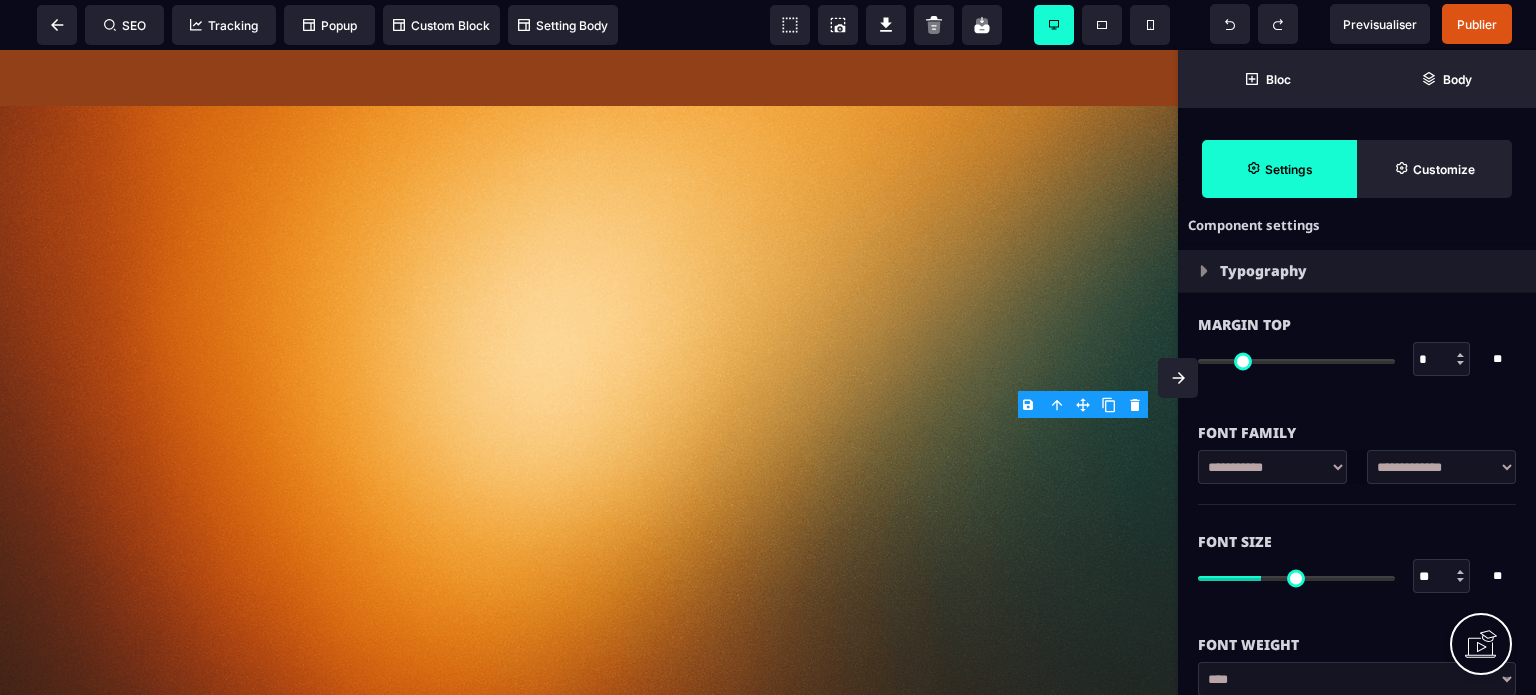 select on "***" 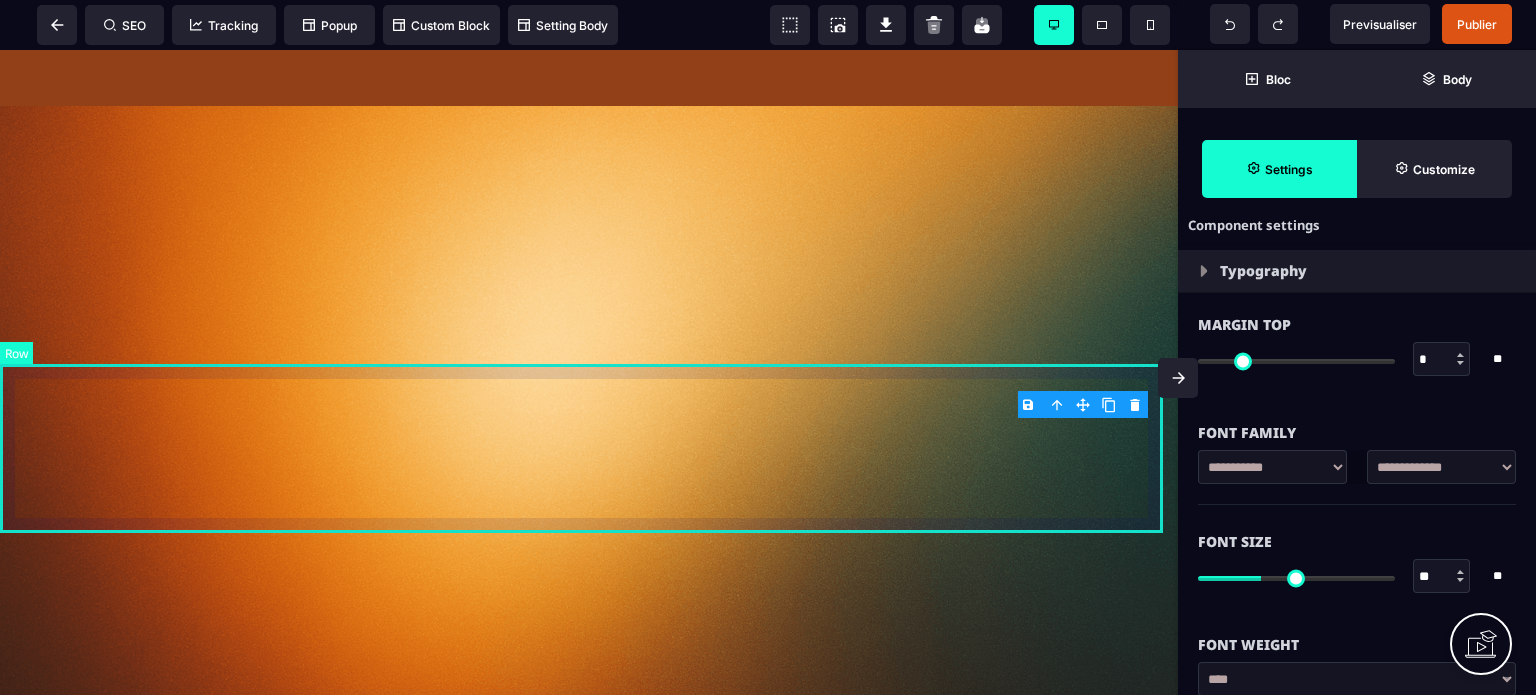 click on "**********" at bounding box center [589, -274] 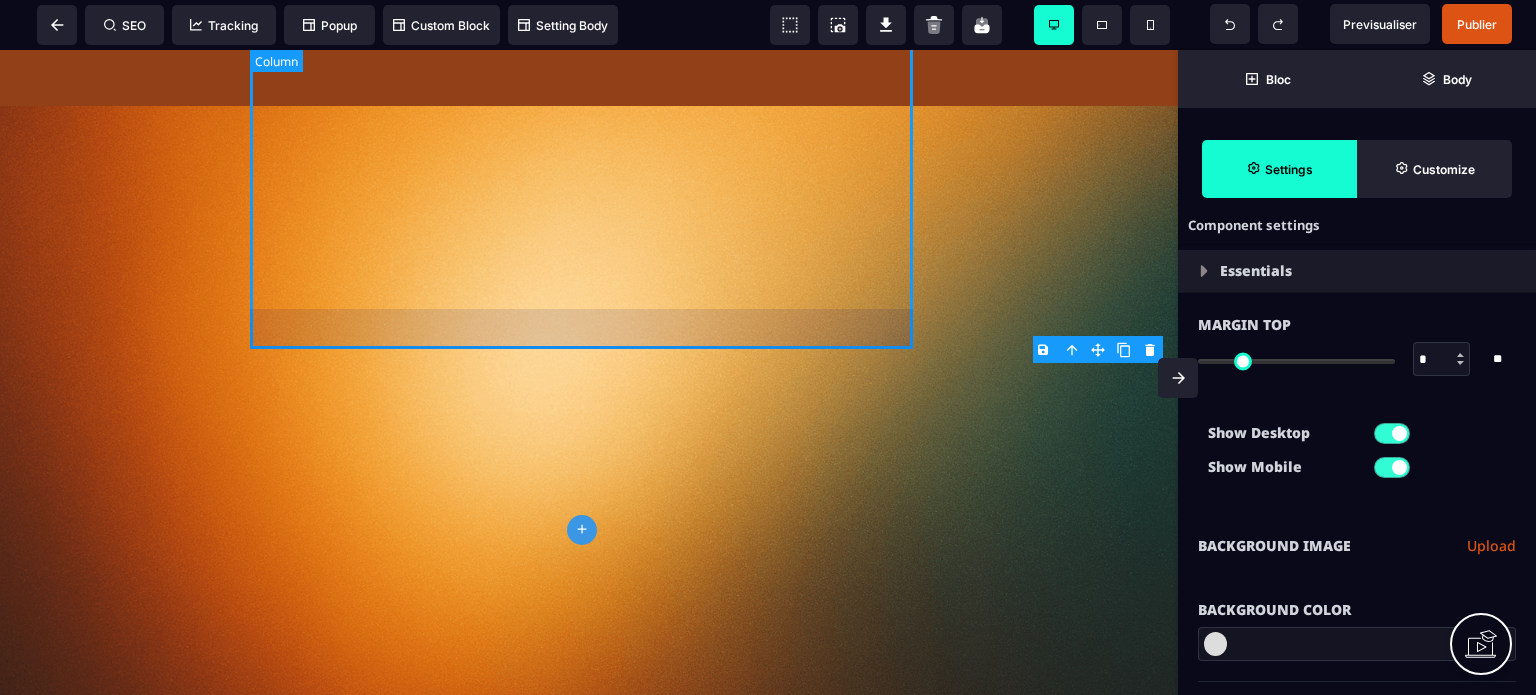 type on "*" 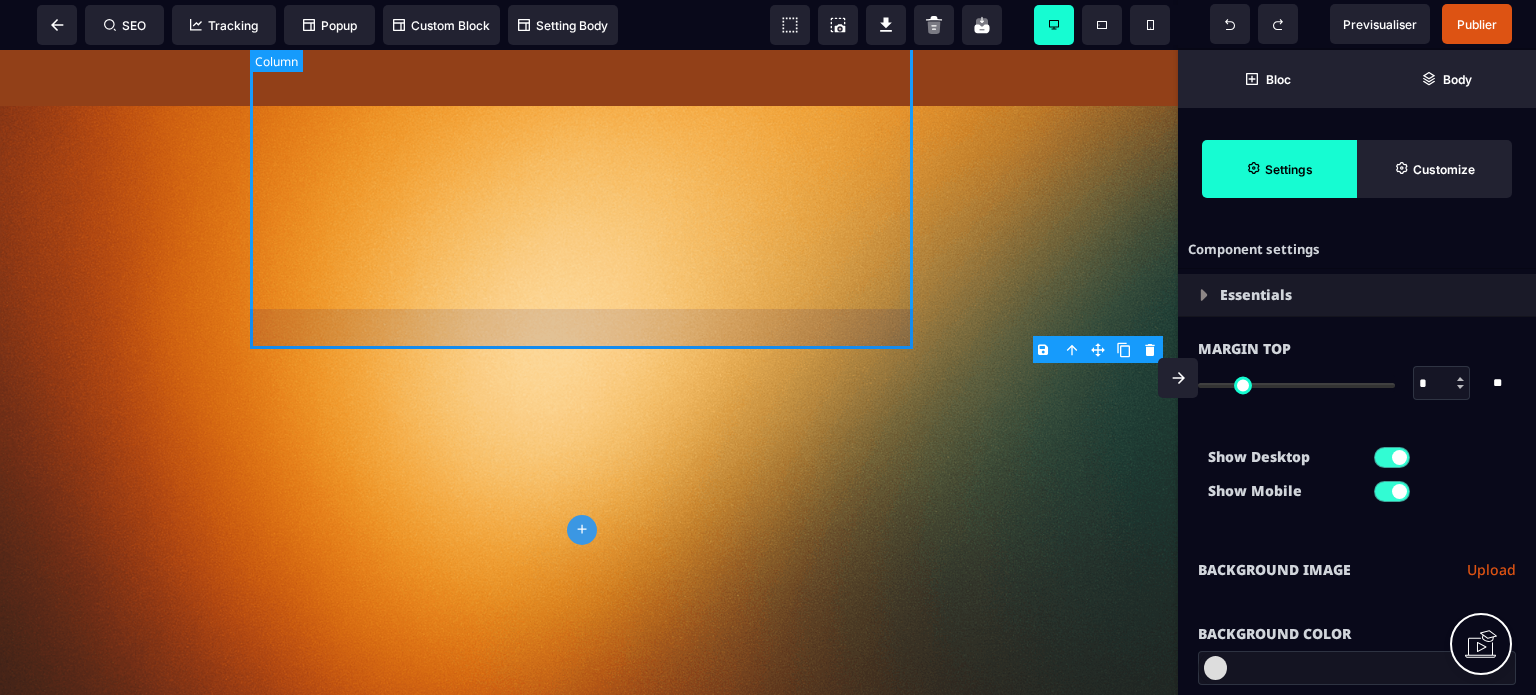 select on "**" 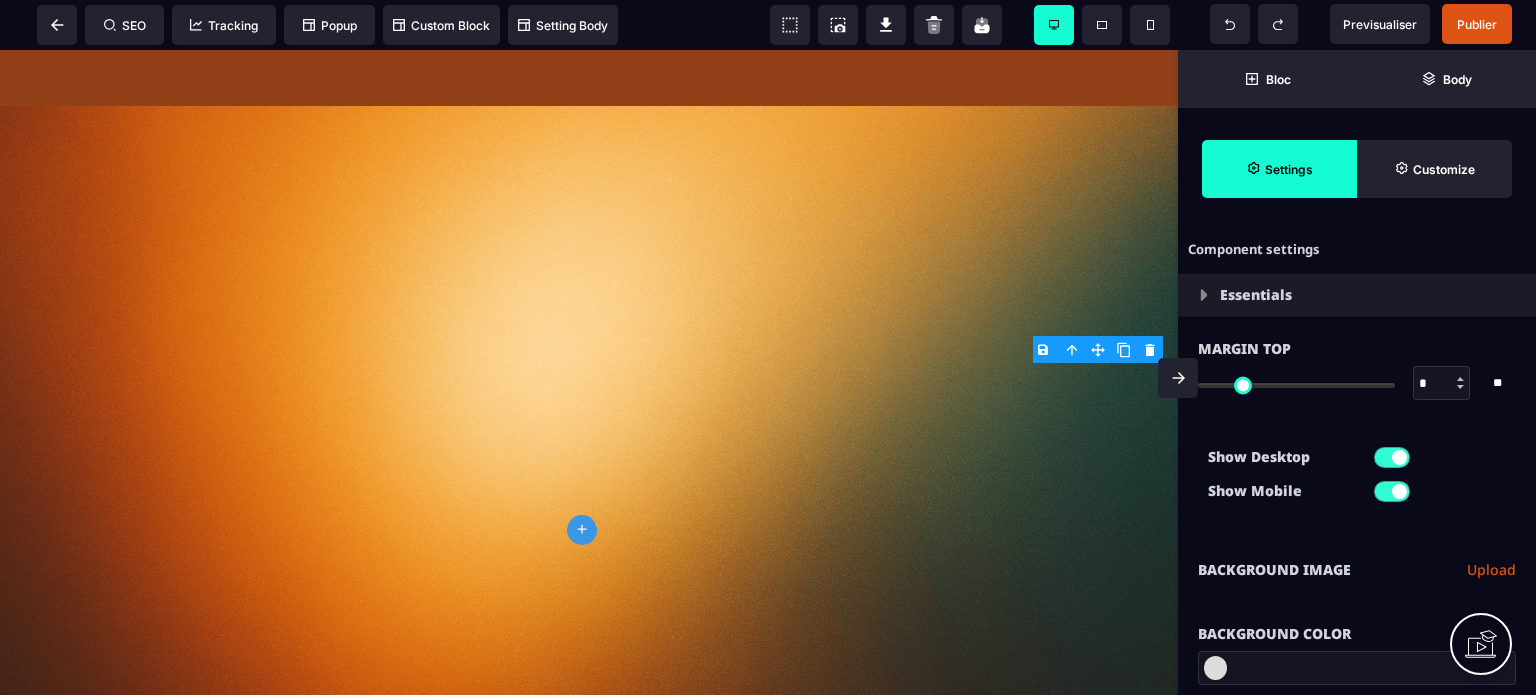 click at bounding box center [1124, 350] 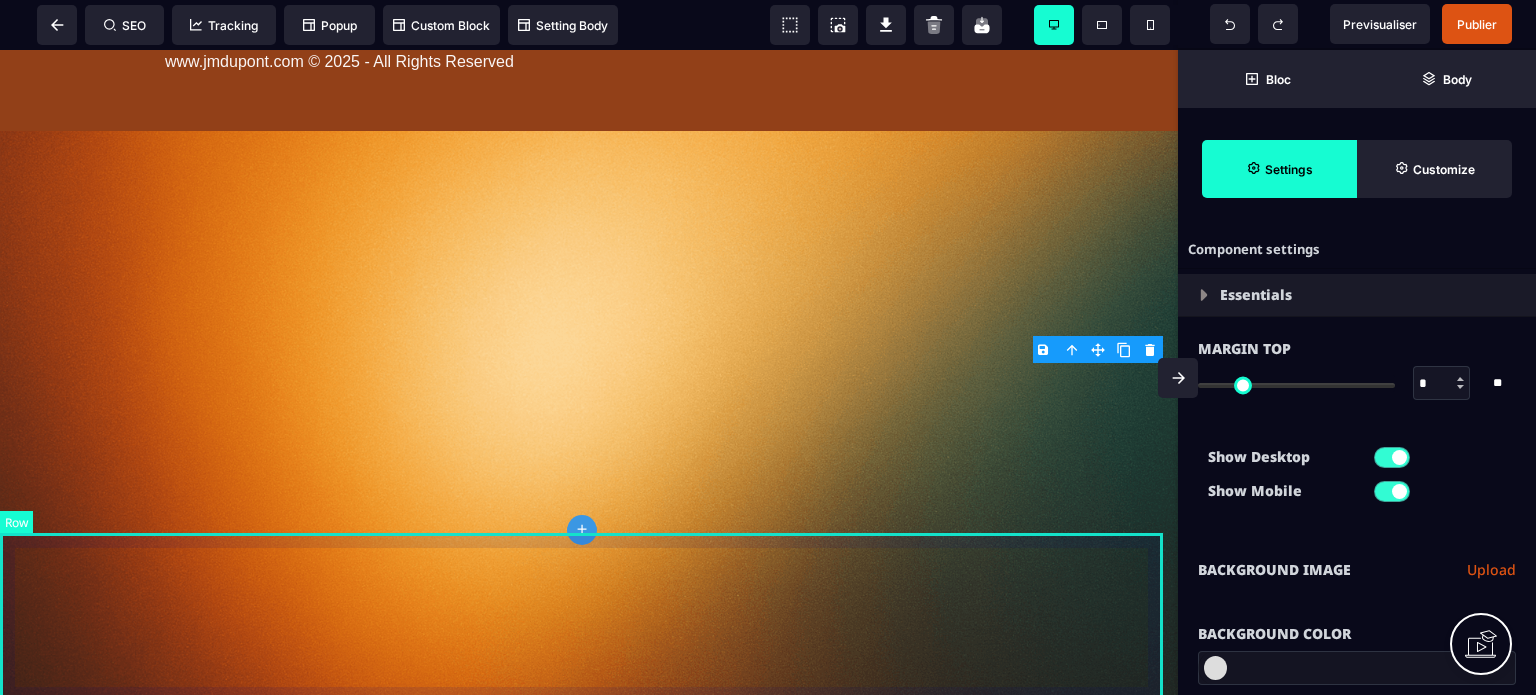 click on "TEMOIGNAGES" at bounding box center (589, -247) 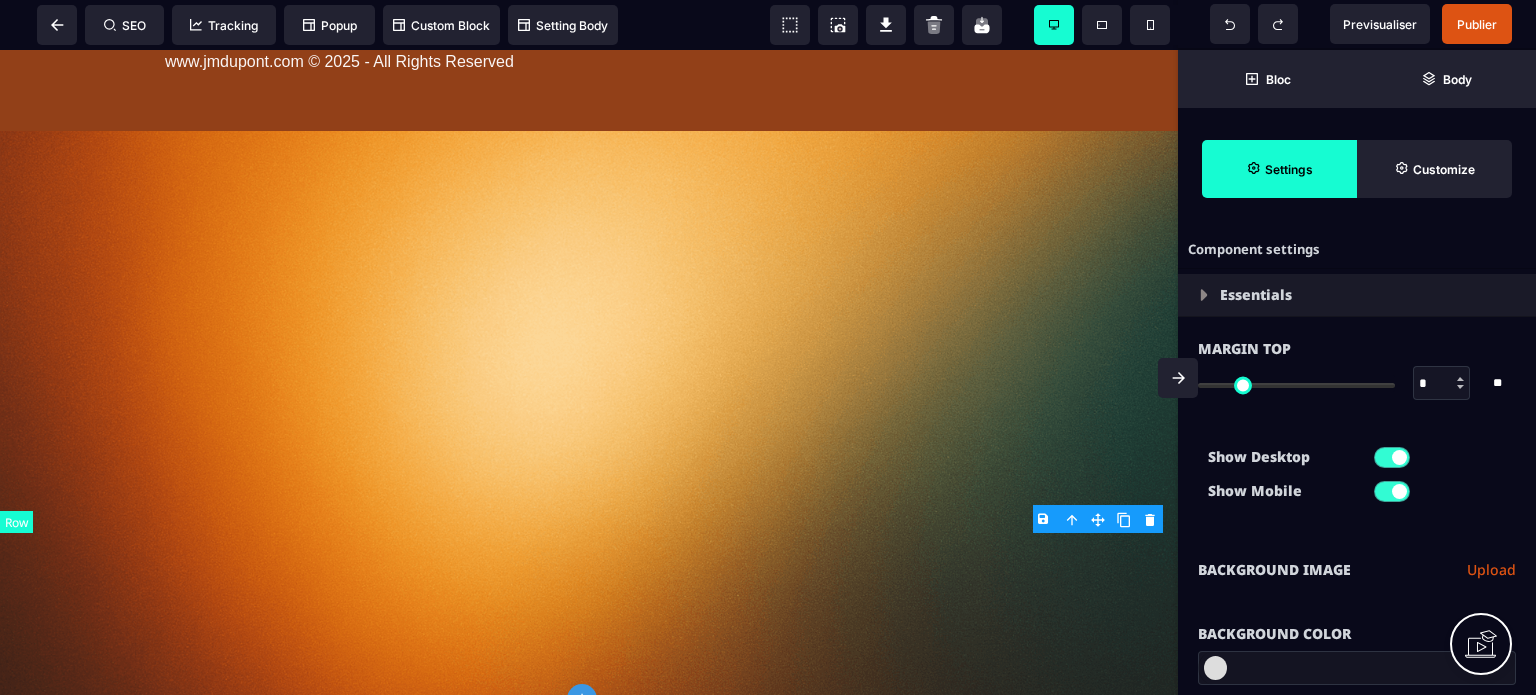 type on "***" 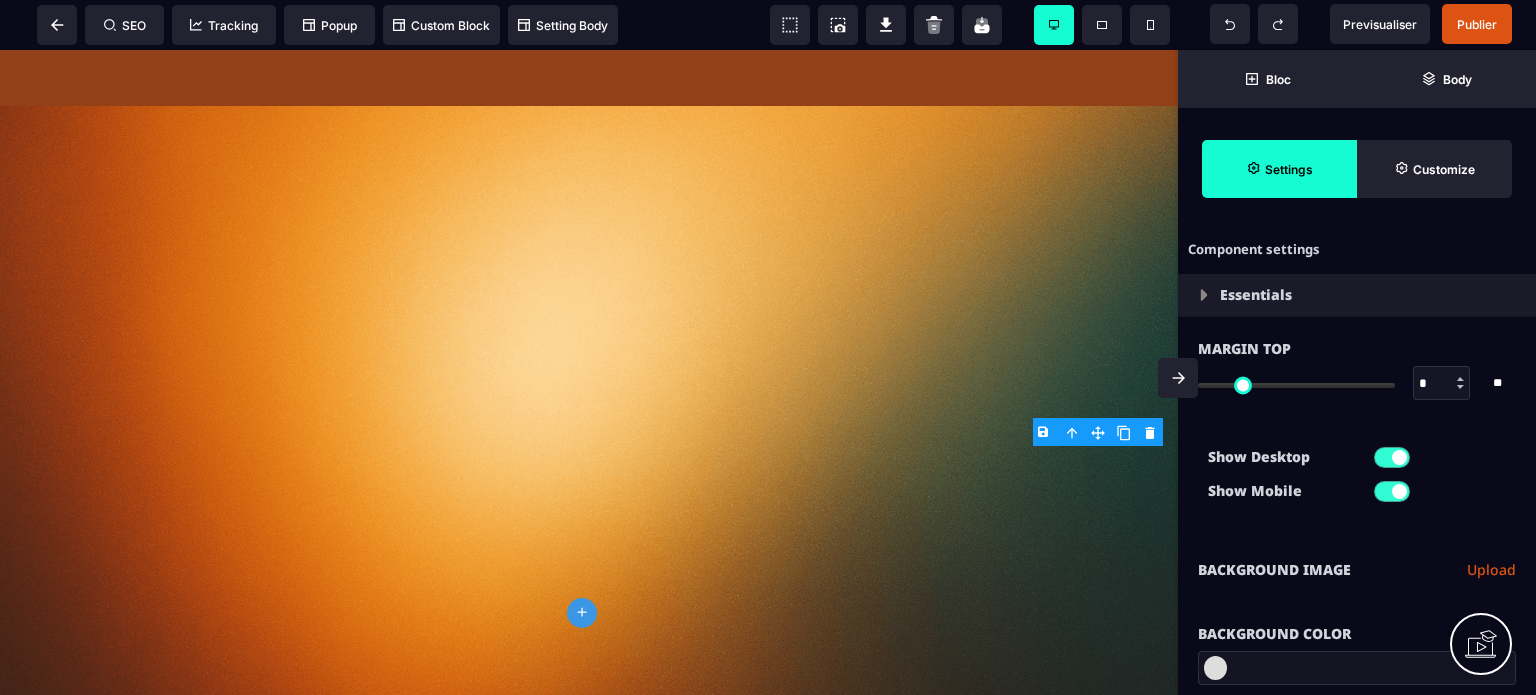 scroll, scrollTop: 13699, scrollLeft: 0, axis: vertical 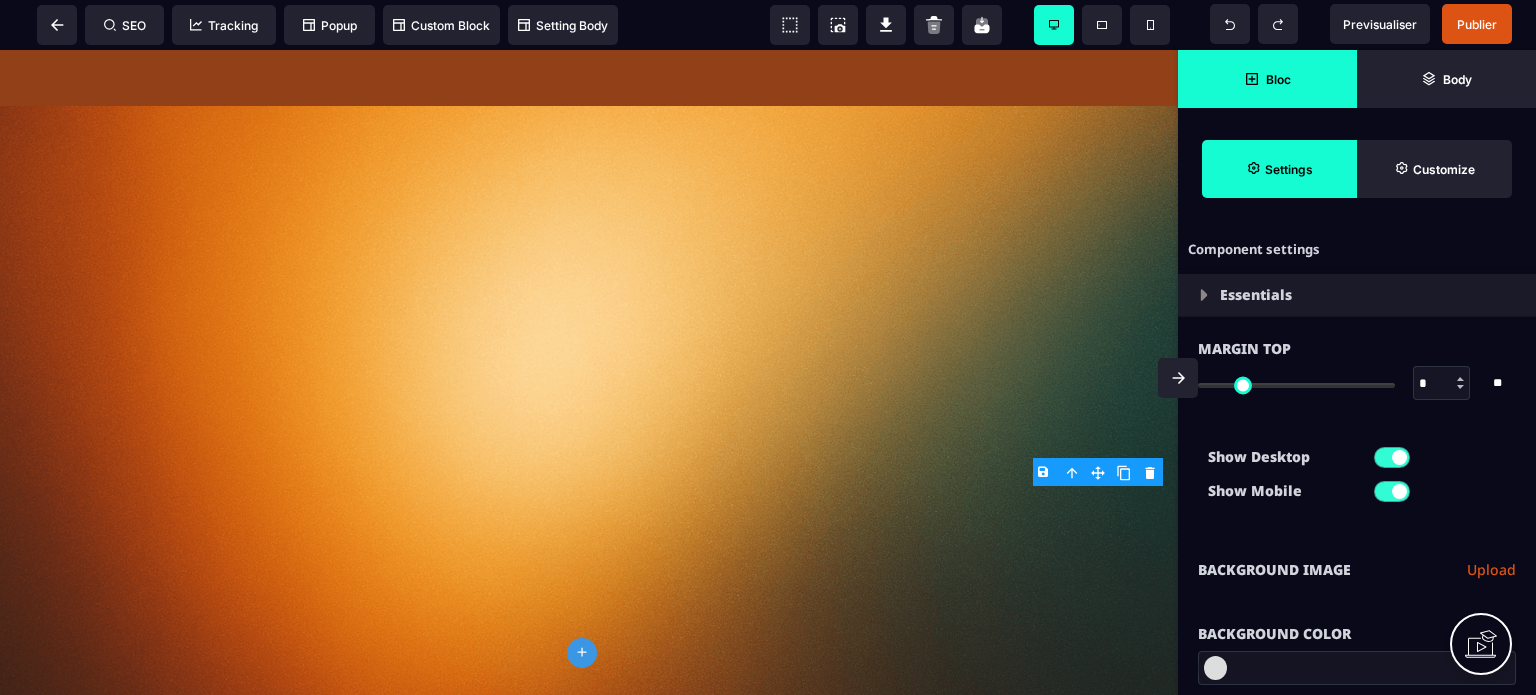 click on "Bloc" at bounding box center (1267, 79) 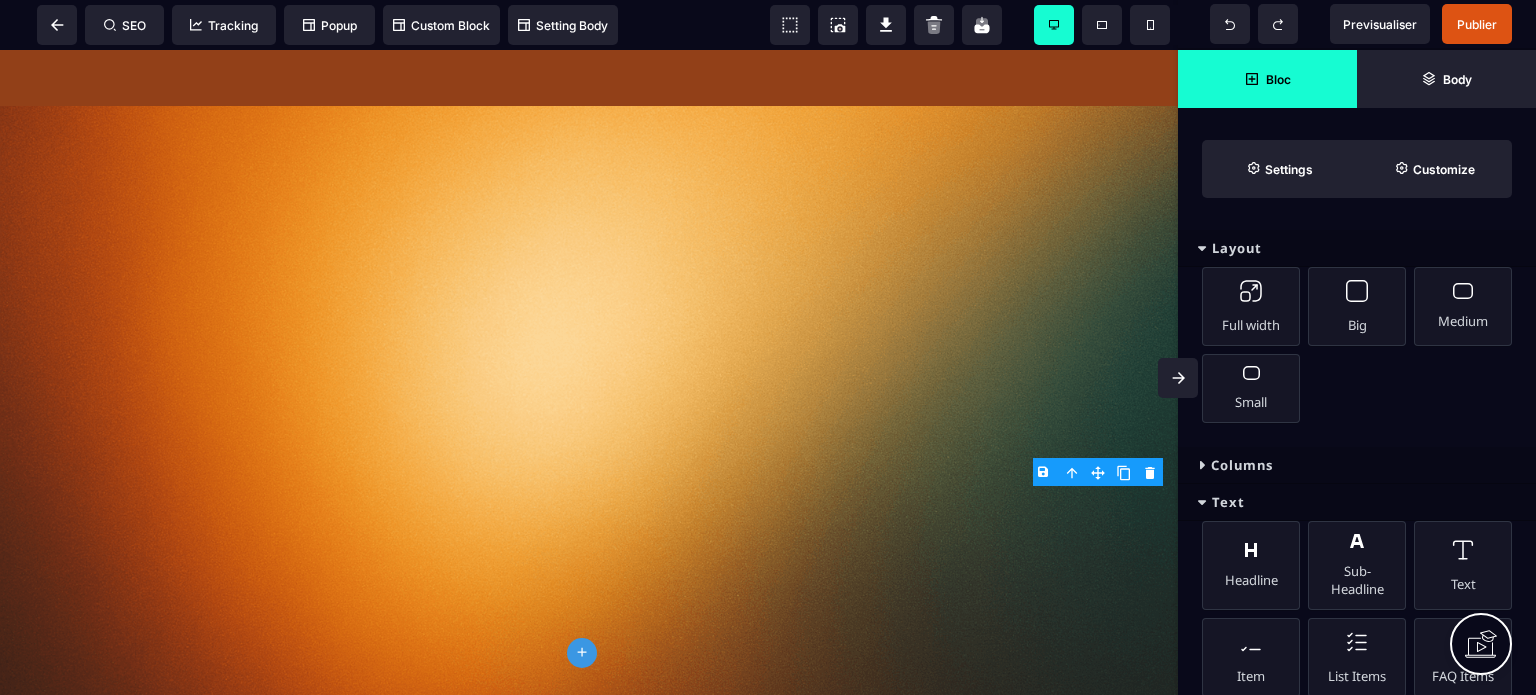 click on "Columns" at bounding box center (1357, 465) 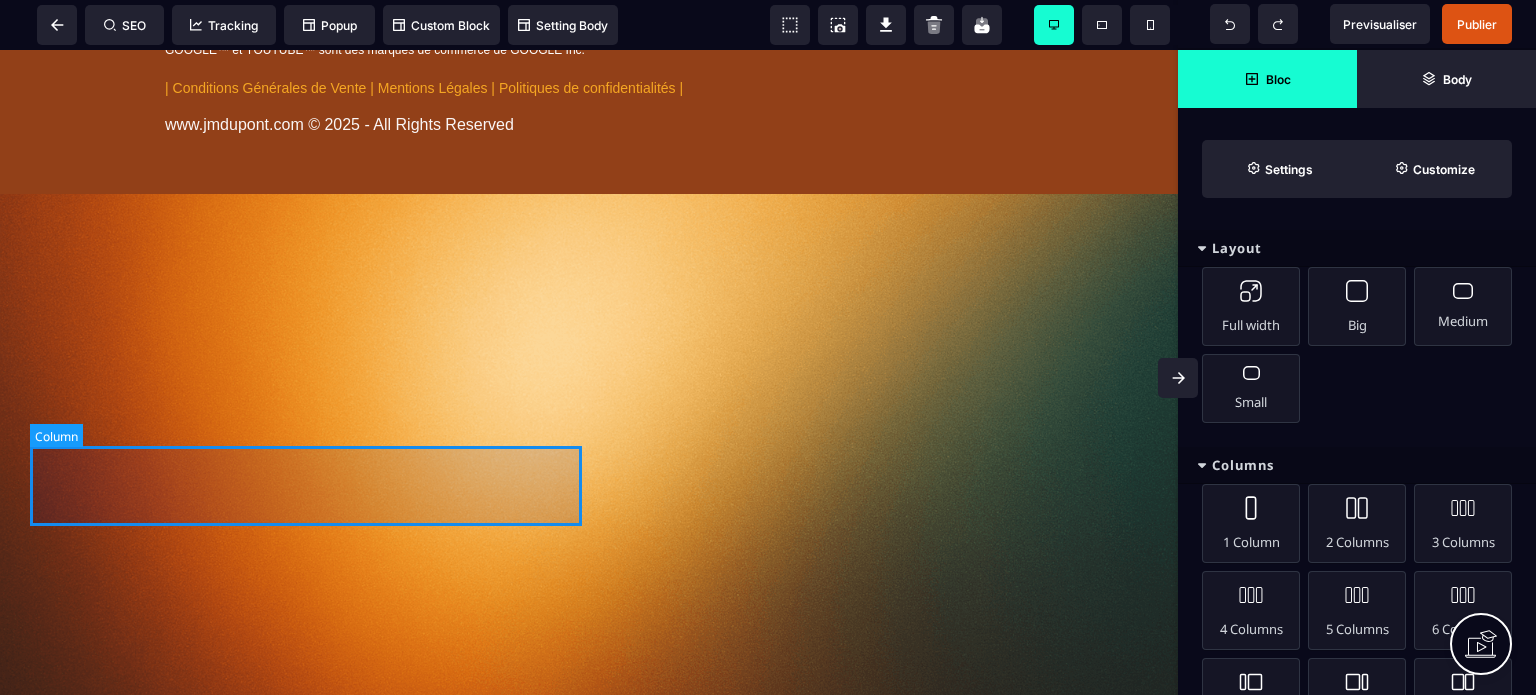 click at bounding box center [309, -377] 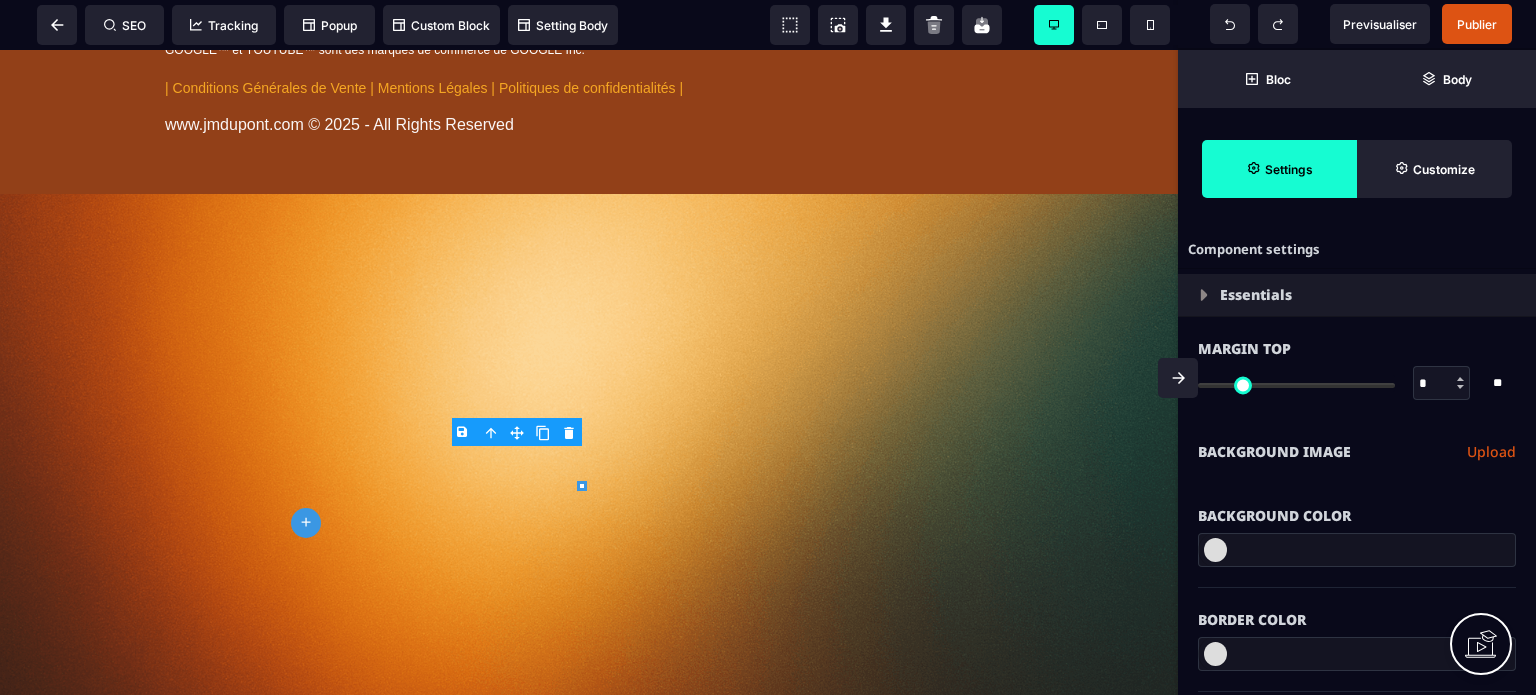click on "Background Color" at bounding box center [1357, 506] 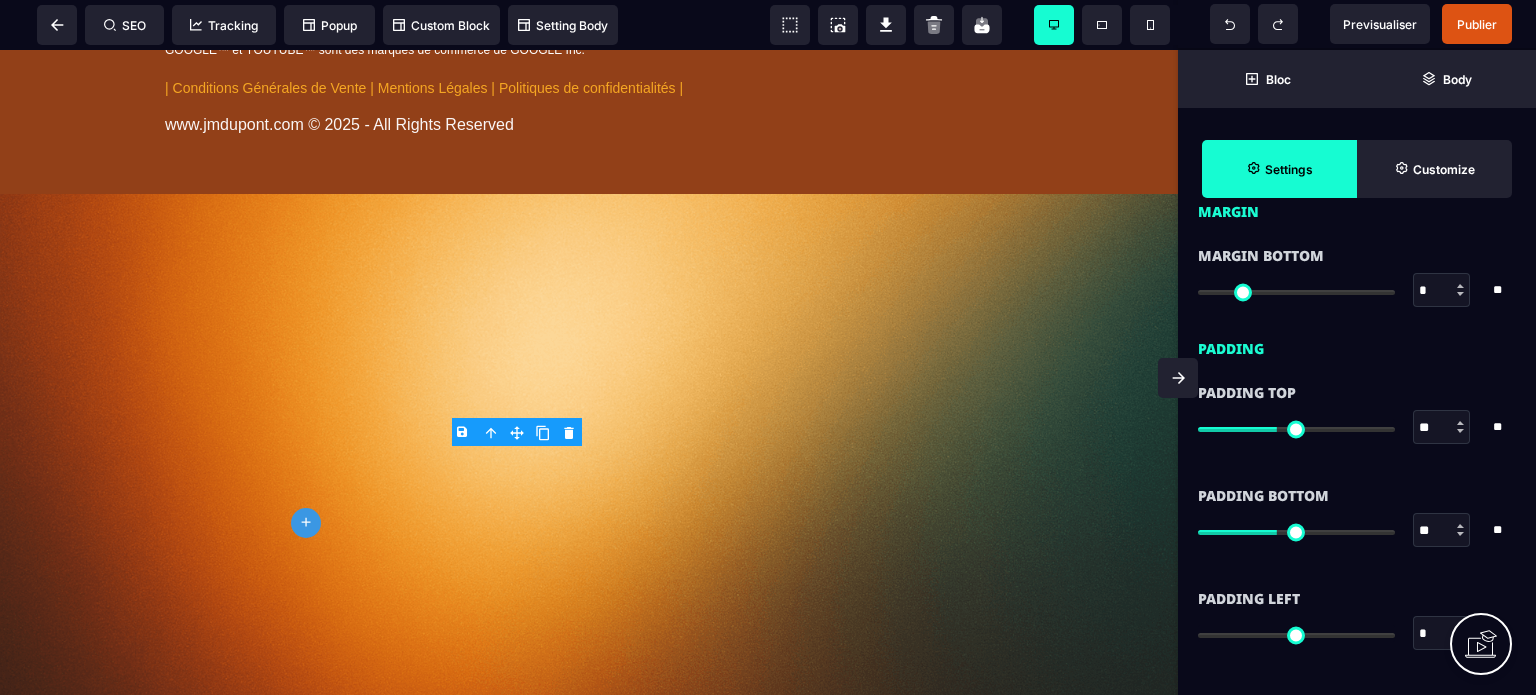 scroll, scrollTop: 1480, scrollLeft: 0, axis: vertical 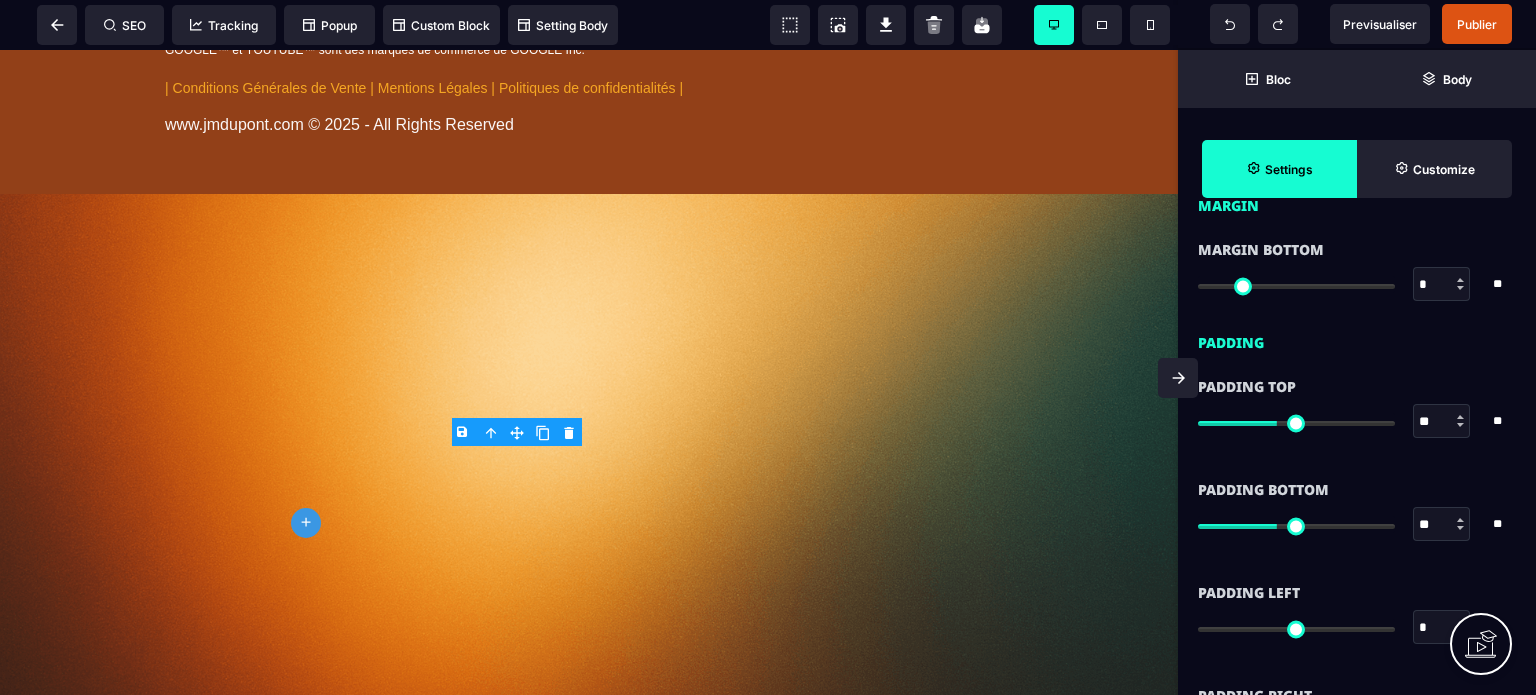 drag, startPoint x: 1449, startPoint y: 427, endPoint x: 1392, endPoint y: 421, distance: 57.31492 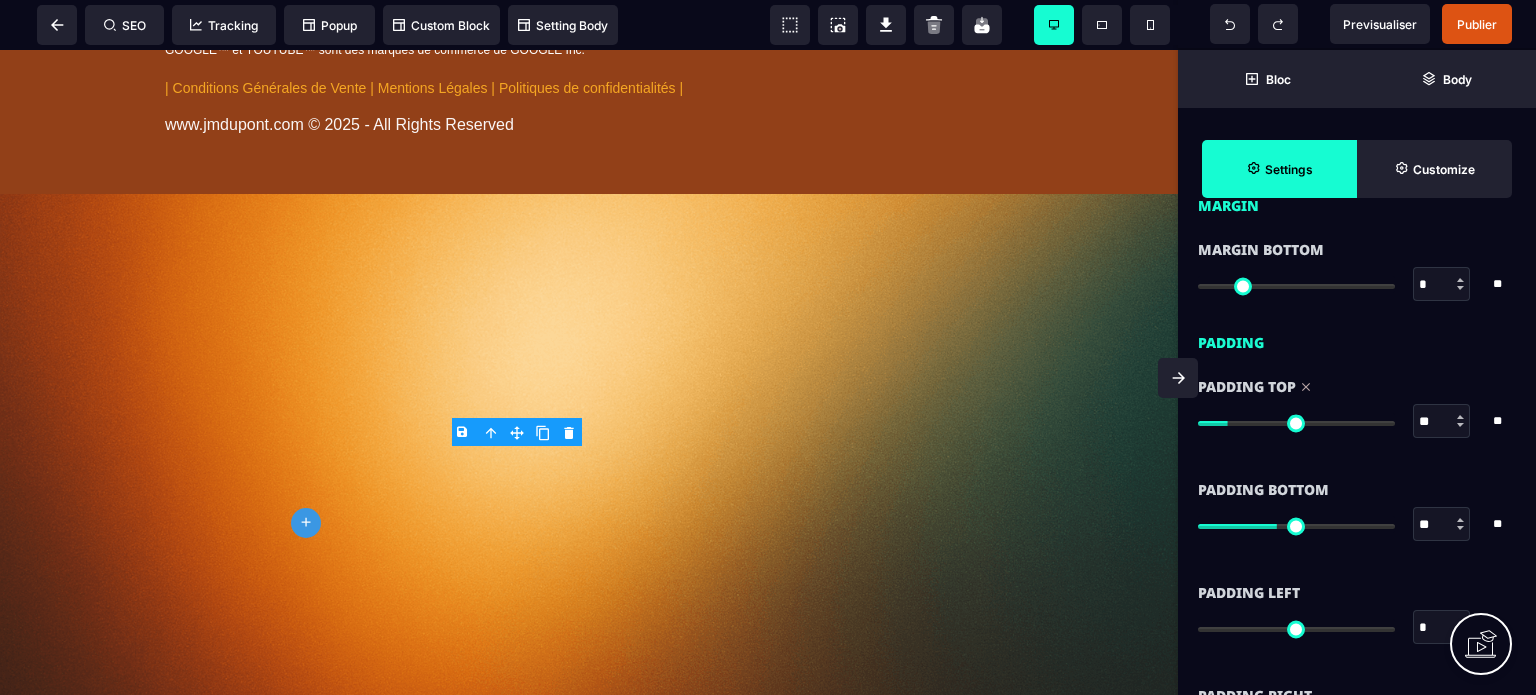 drag, startPoint x: 1438, startPoint y: 523, endPoint x: 1400, endPoint y: 525, distance: 38.052597 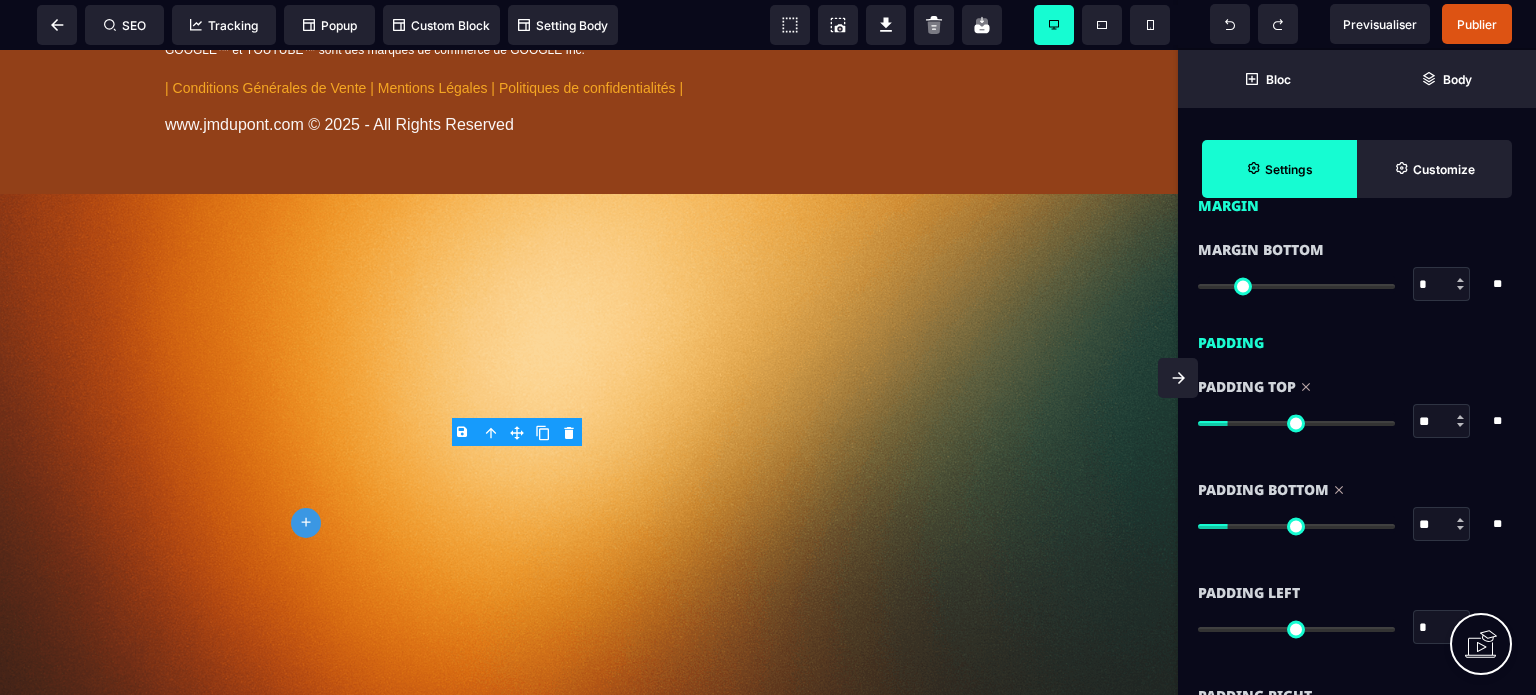 click on "*" at bounding box center (1442, 628) 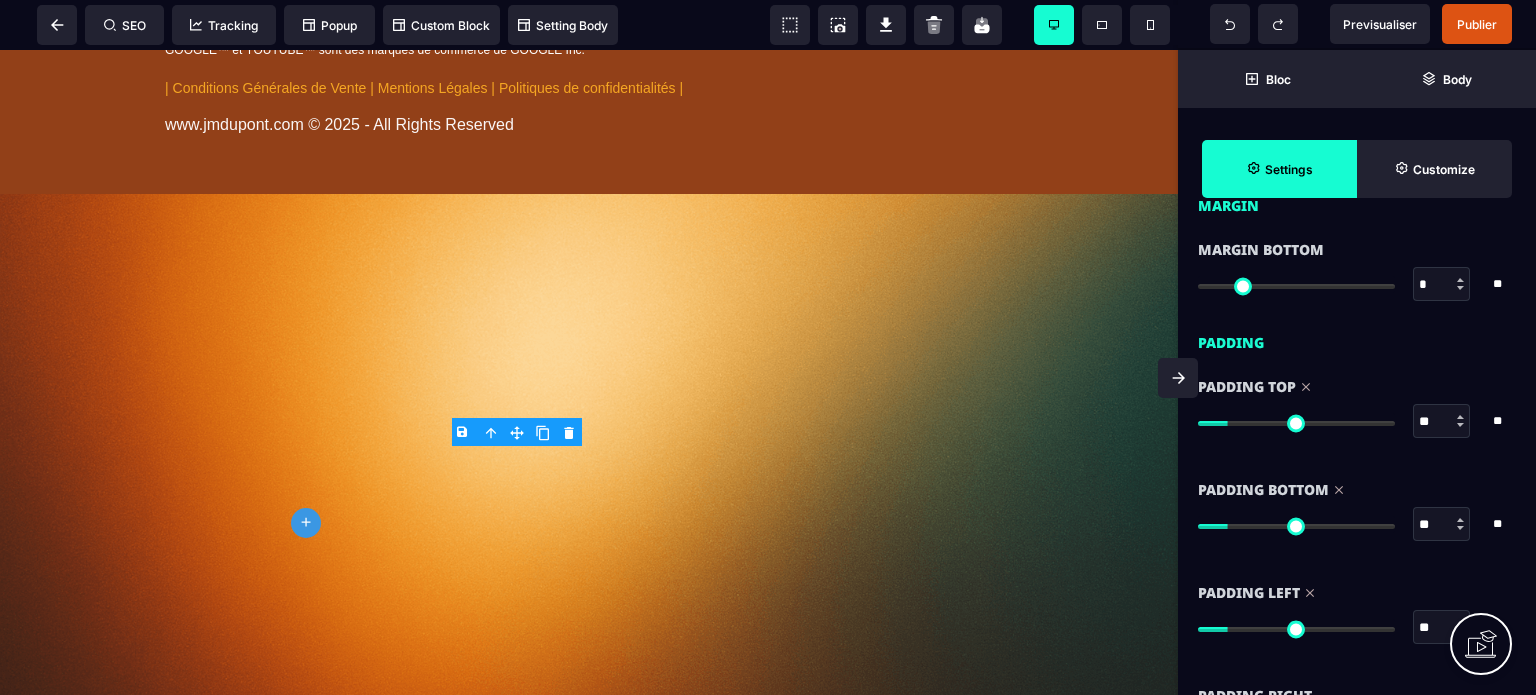 click on "Padding Left
**
*
**
All" at bounding box center [1357, 622] 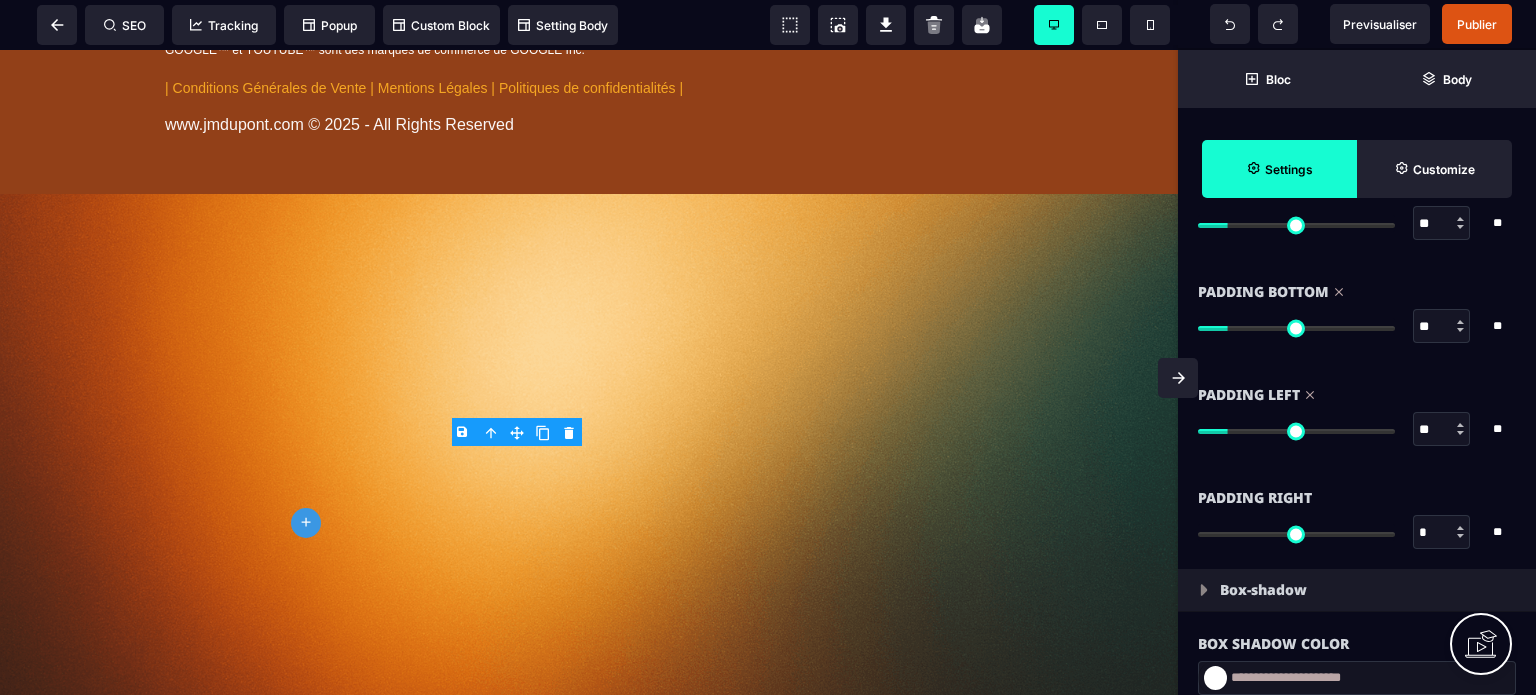 scroll, scrollTop: 1680, scrollLeft: 0, axis: vertical 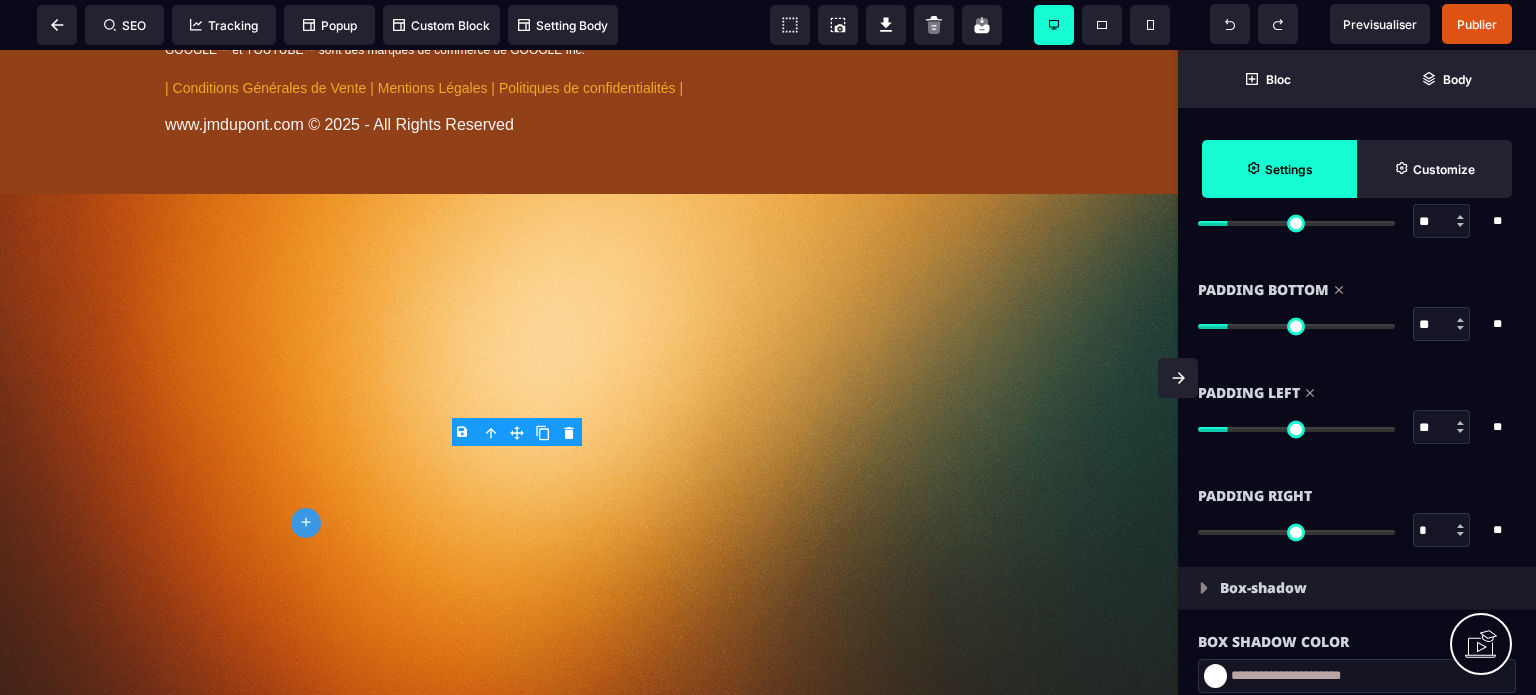 drag, startPoint x: 1444, startPoint y: 525, endPoint x: 1409, endPoint y: 528, distance: 35.128338 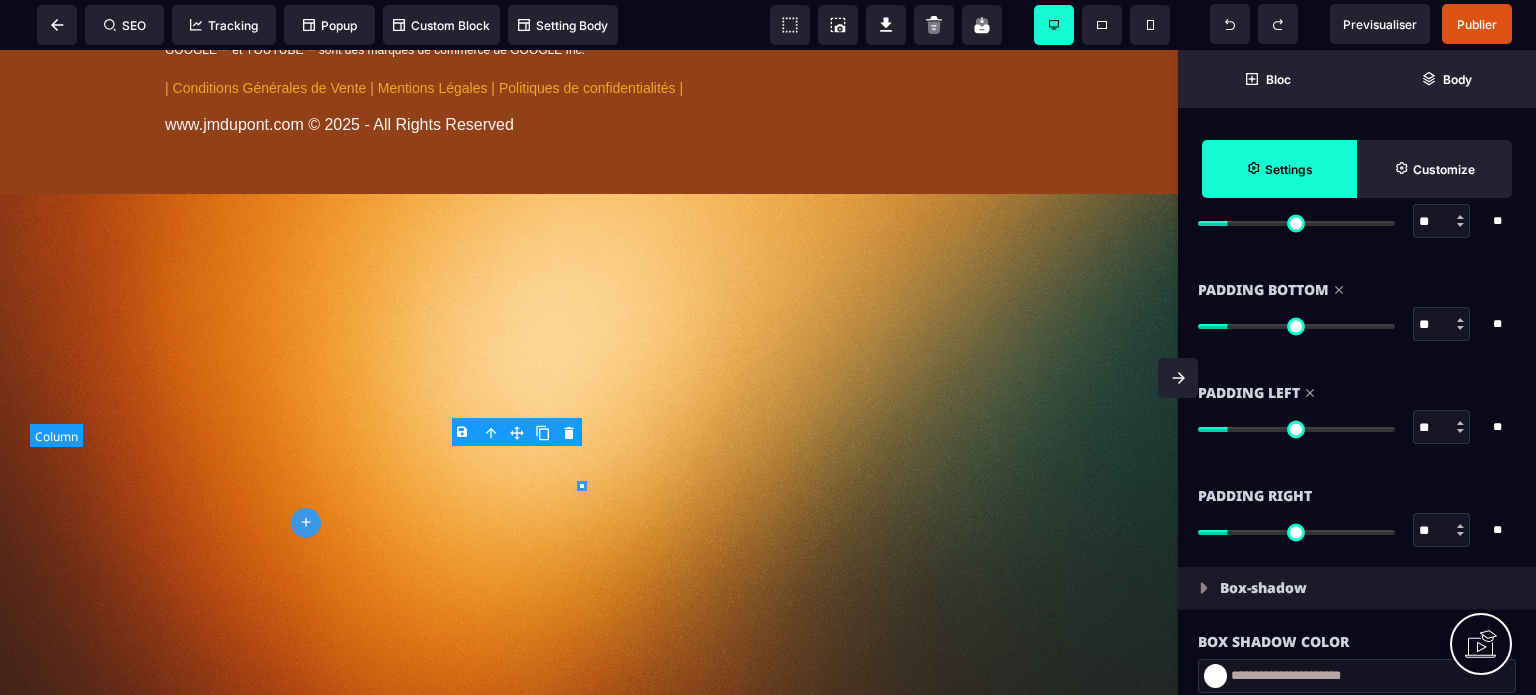 click at bounding box center (309, -377) 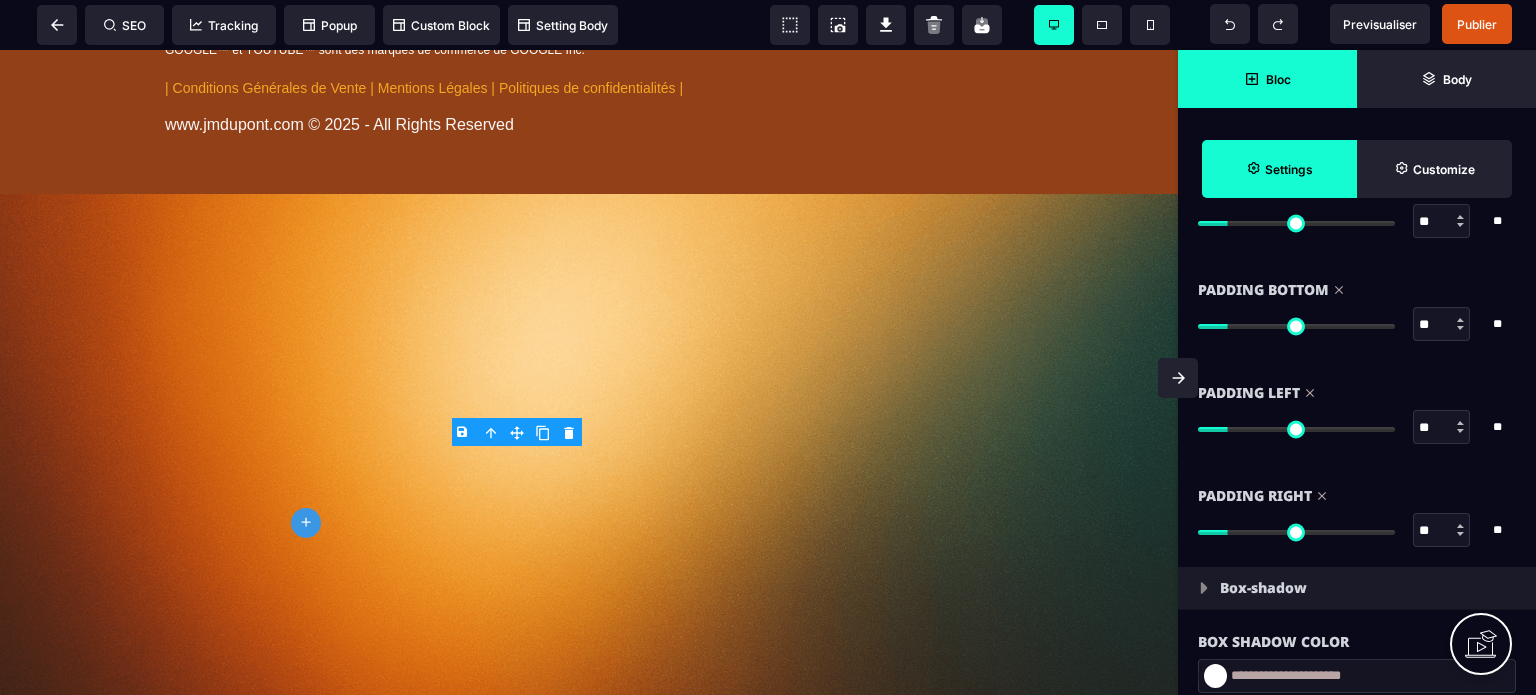 click on "Bloc" at bounding box center [1267, 79] 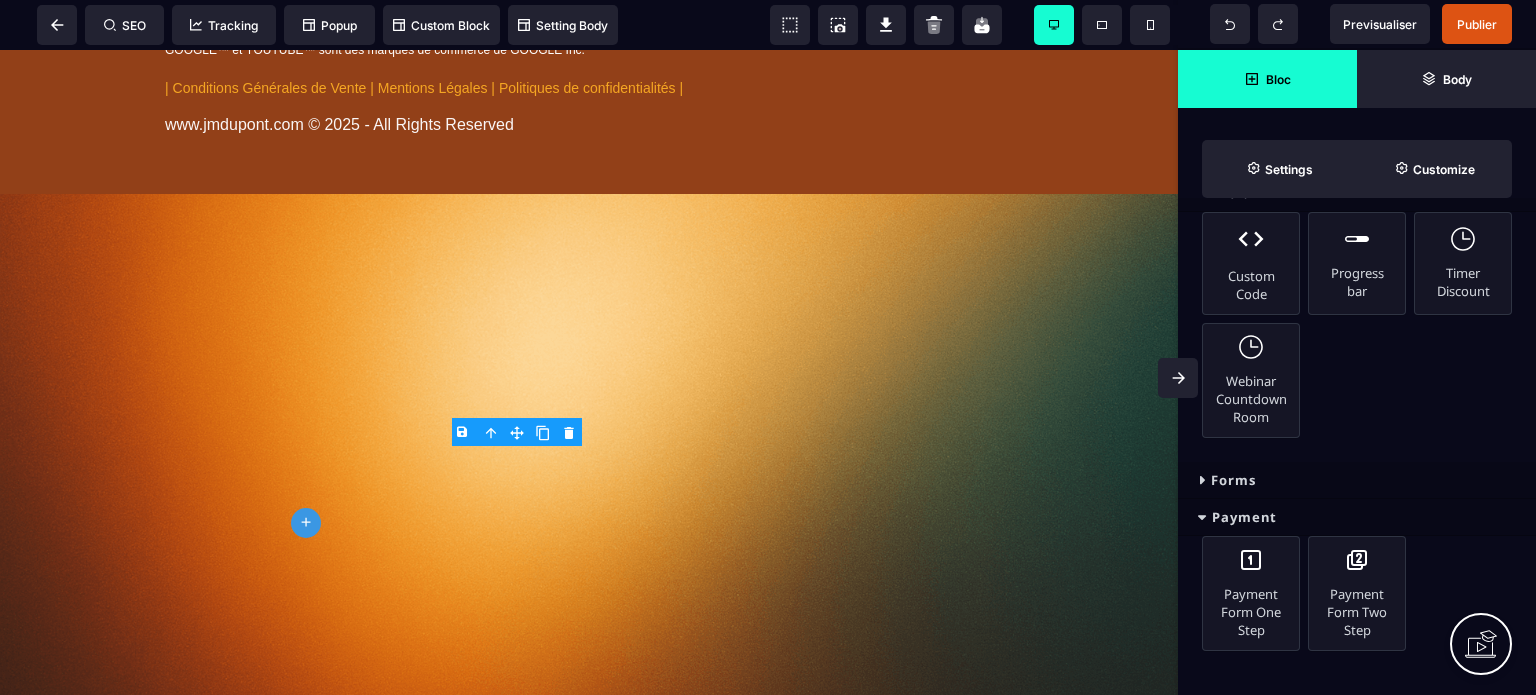 click on "Payment" at bounding box center (1357, 517) 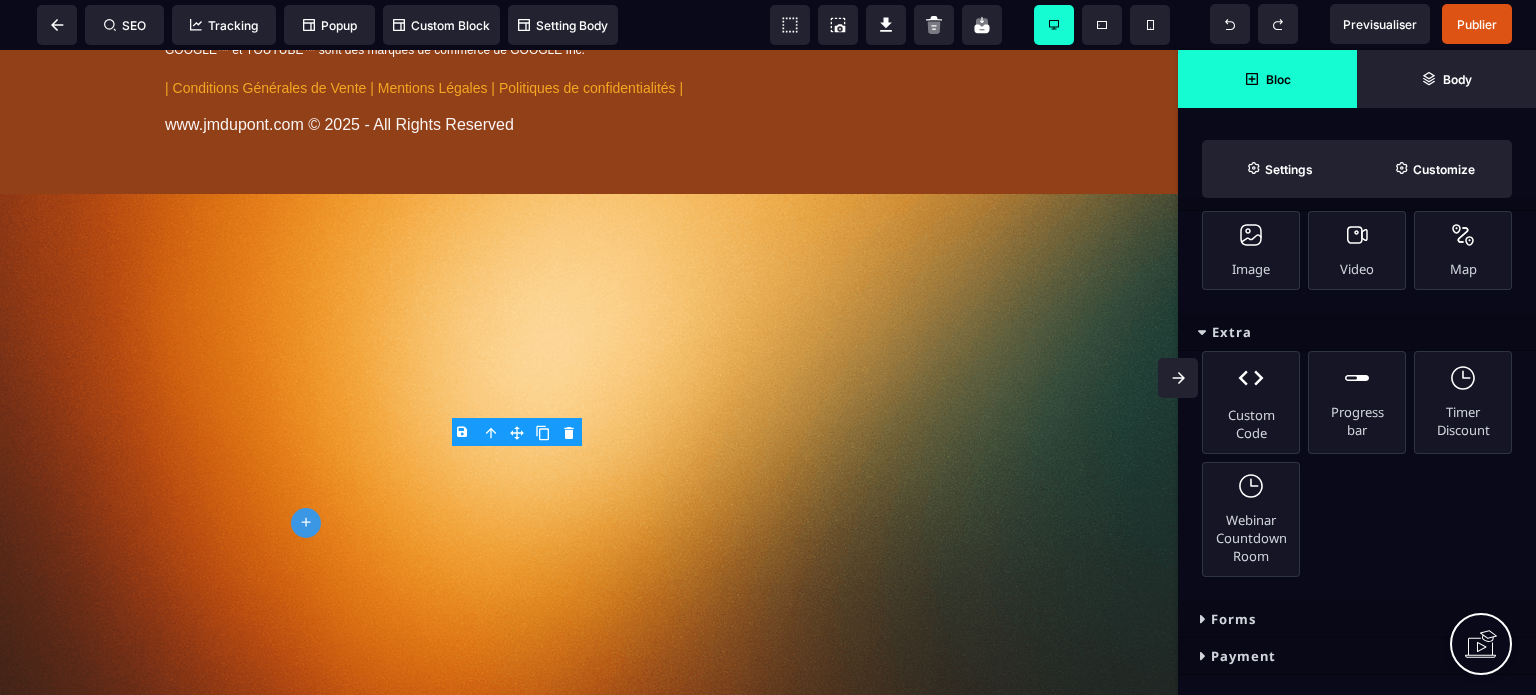 click on "Extra" at bounding box center [1357, 332] 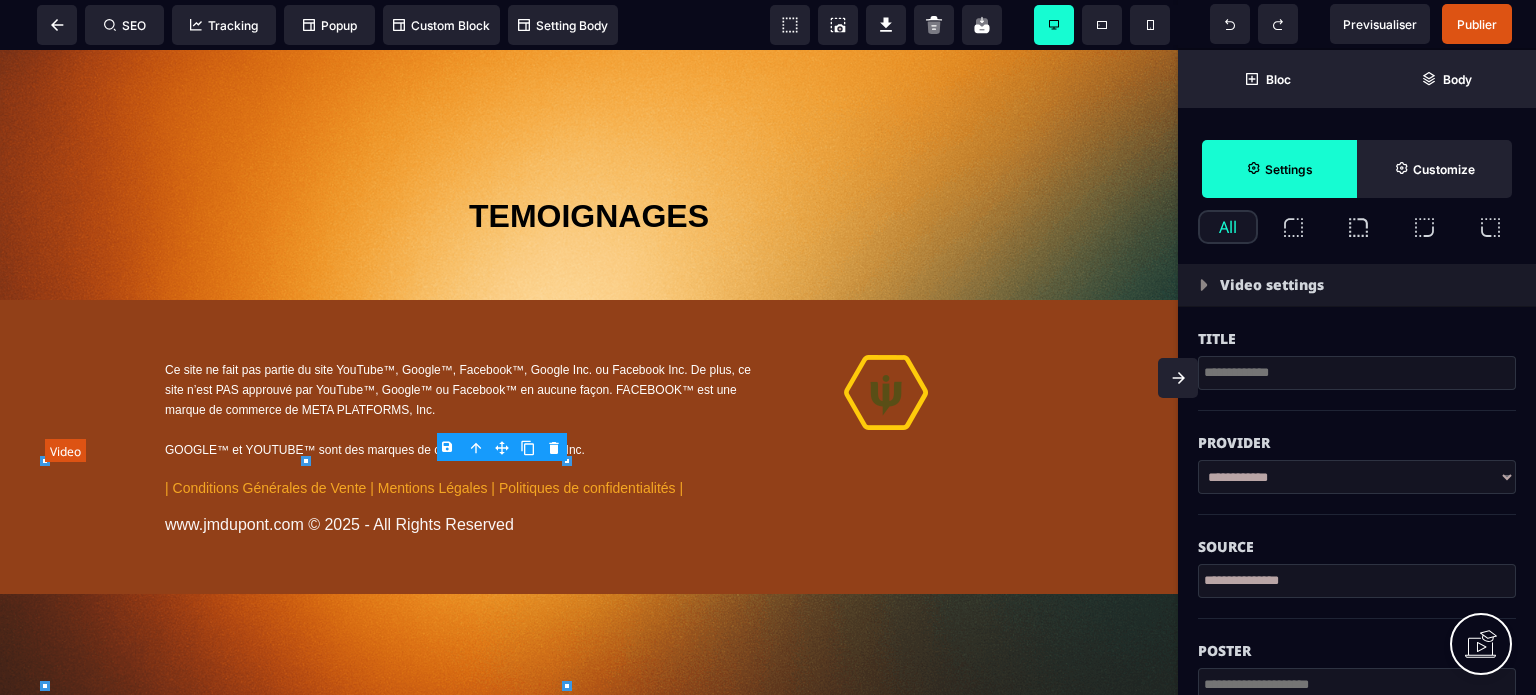 scroll, scrollTop: 0, scrollLeft: 0, axis: both 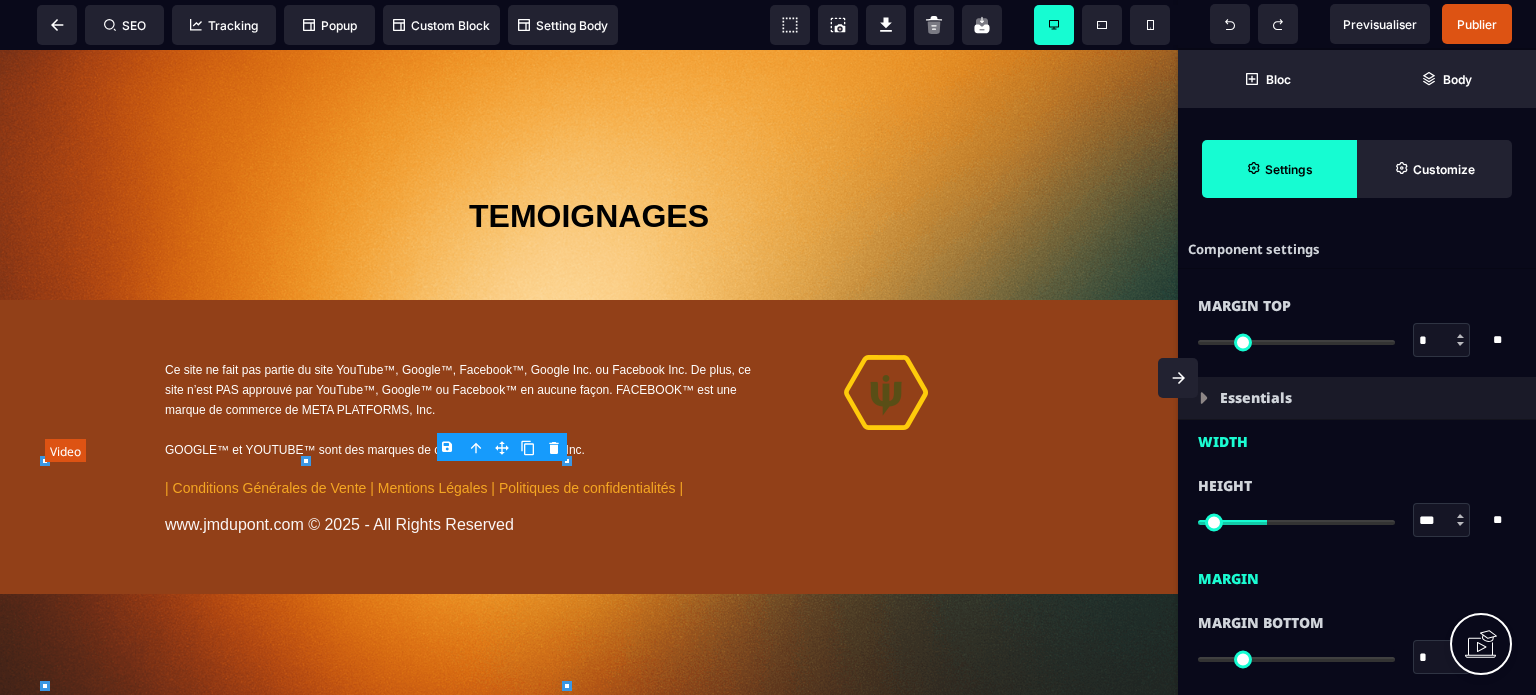 click at bounding box center (309, -177) 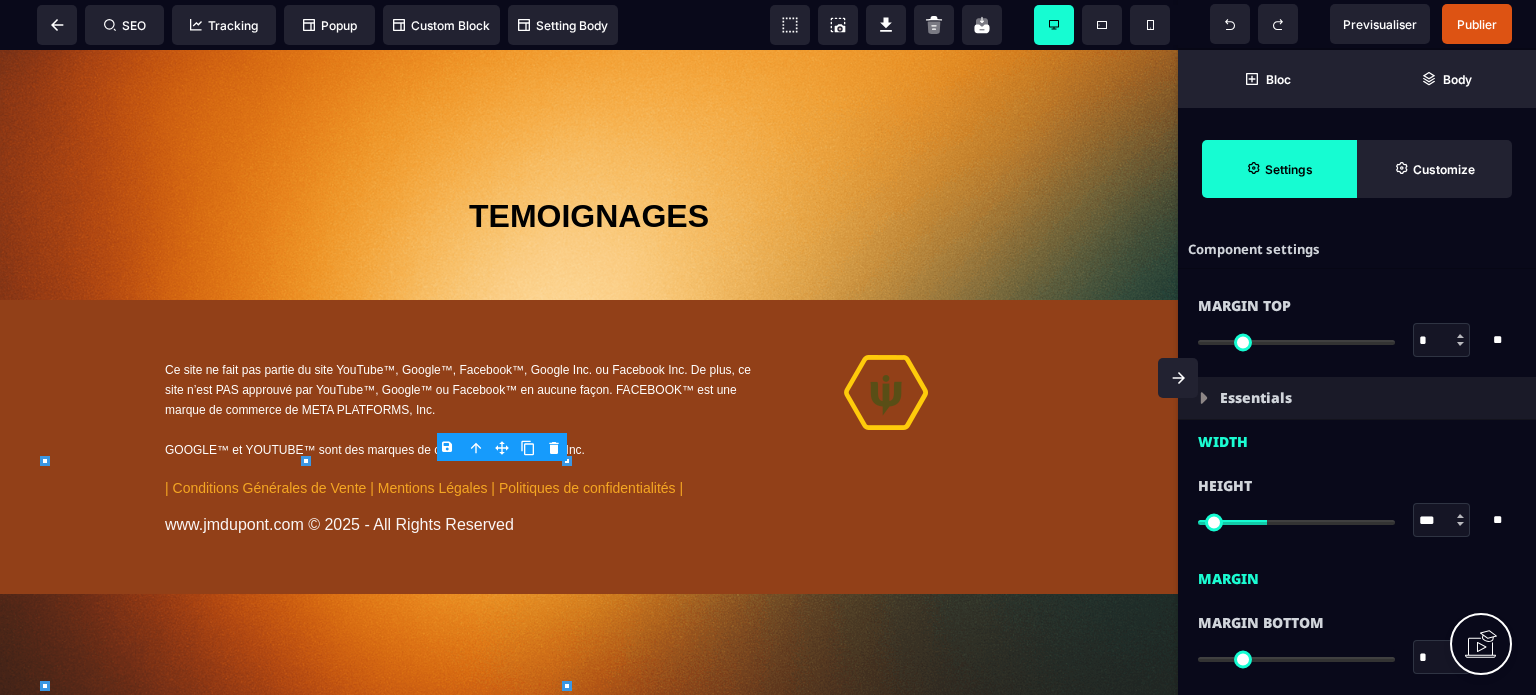 click on "Margin" at bounding box center [1357, 574] 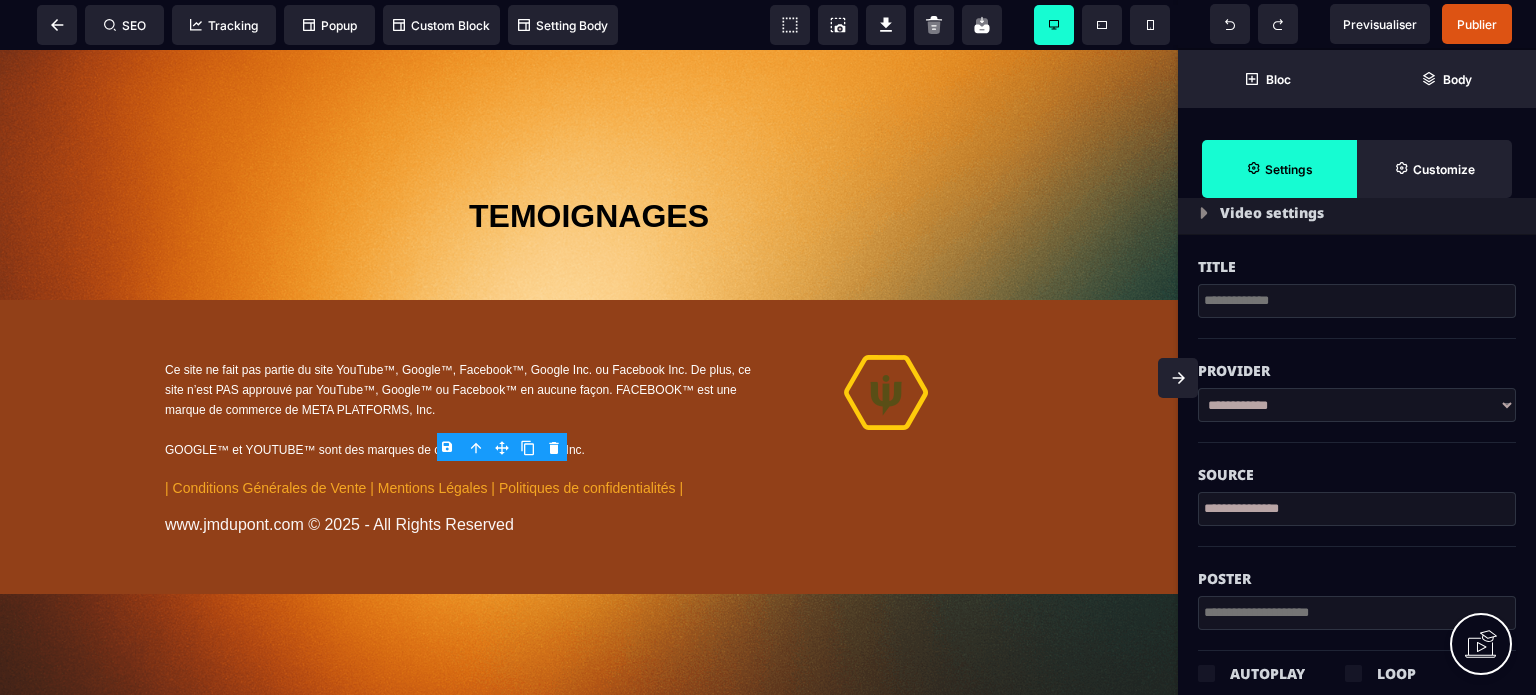 scroll, scrollTop: 680, scrollLeft: 0, axis: vertical 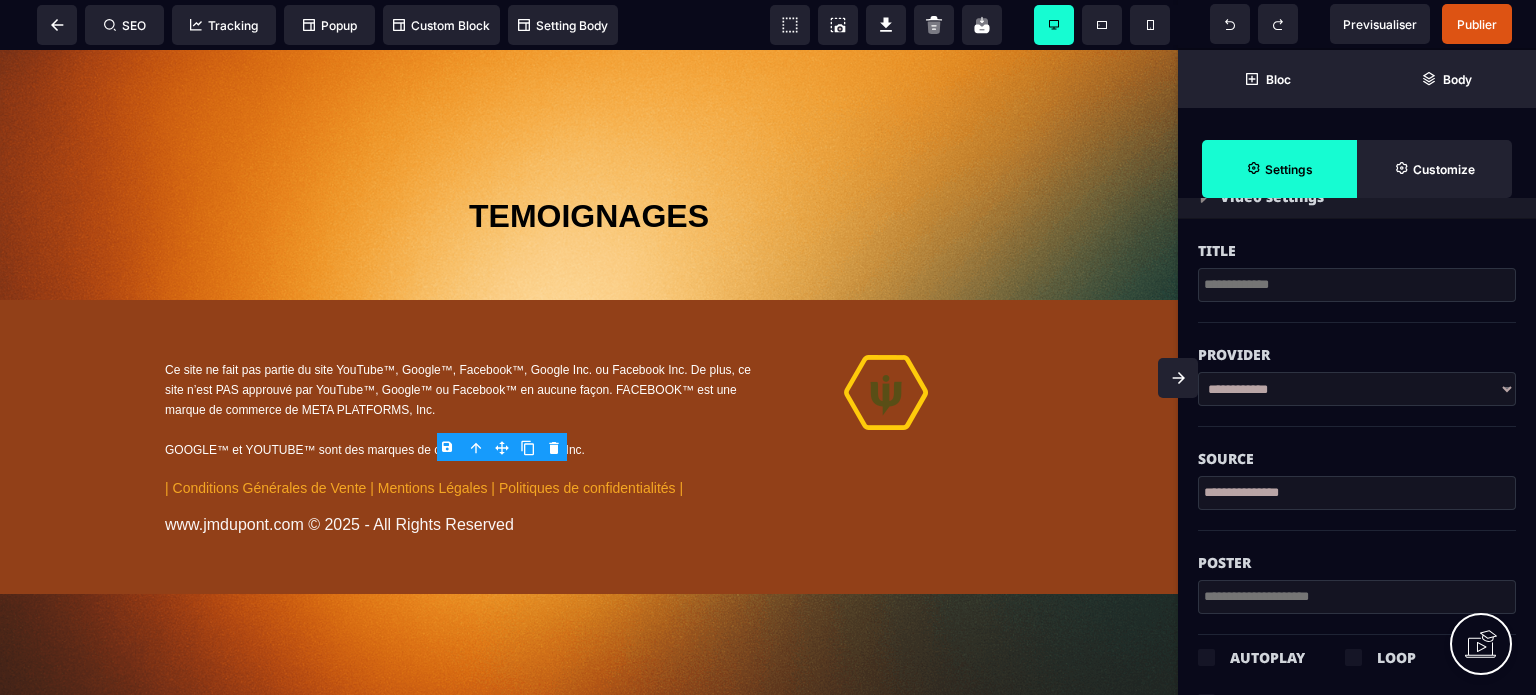 click on "**********" at bounding box center [1357, 493] 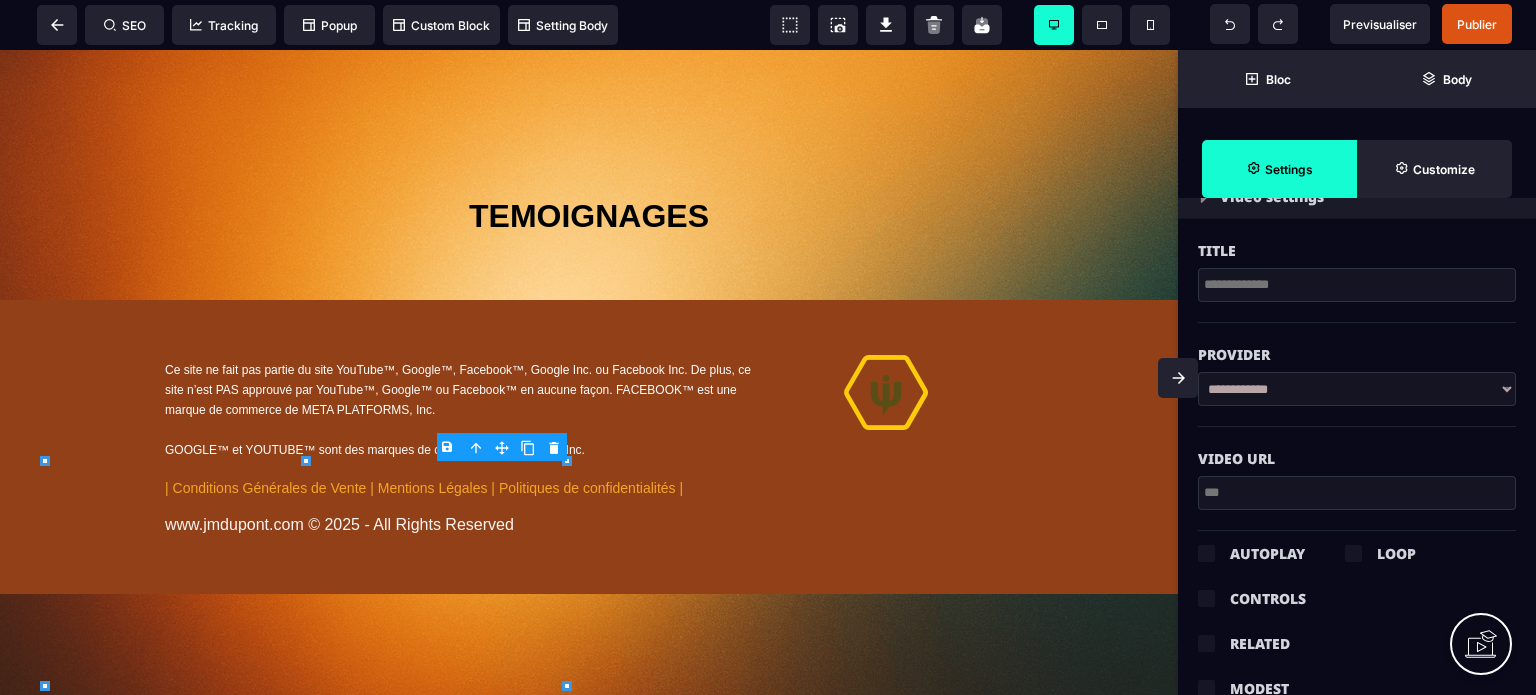 scroll, scrollTop: 0, scrollLeft: 0, axis: both 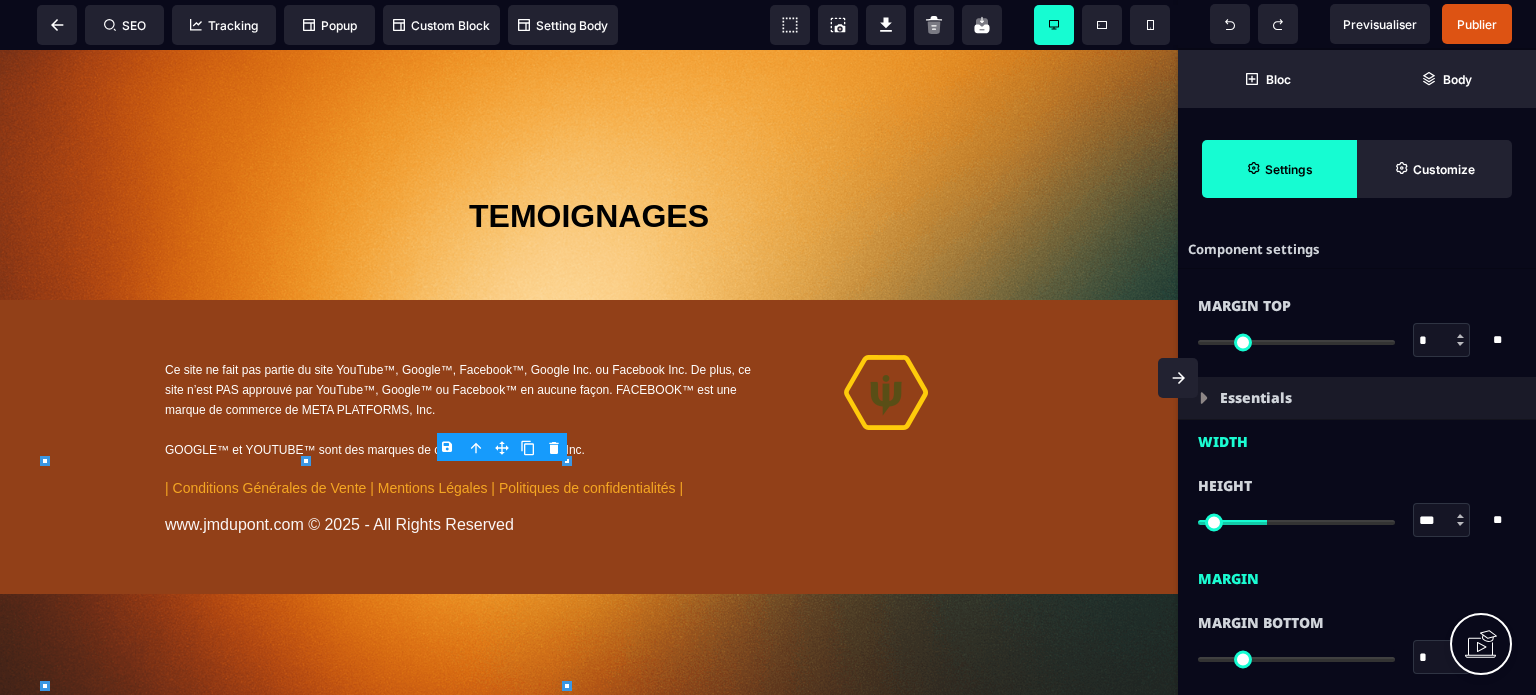click on "Height
***
*
* * **
All" at bounding box center (1357, 505) 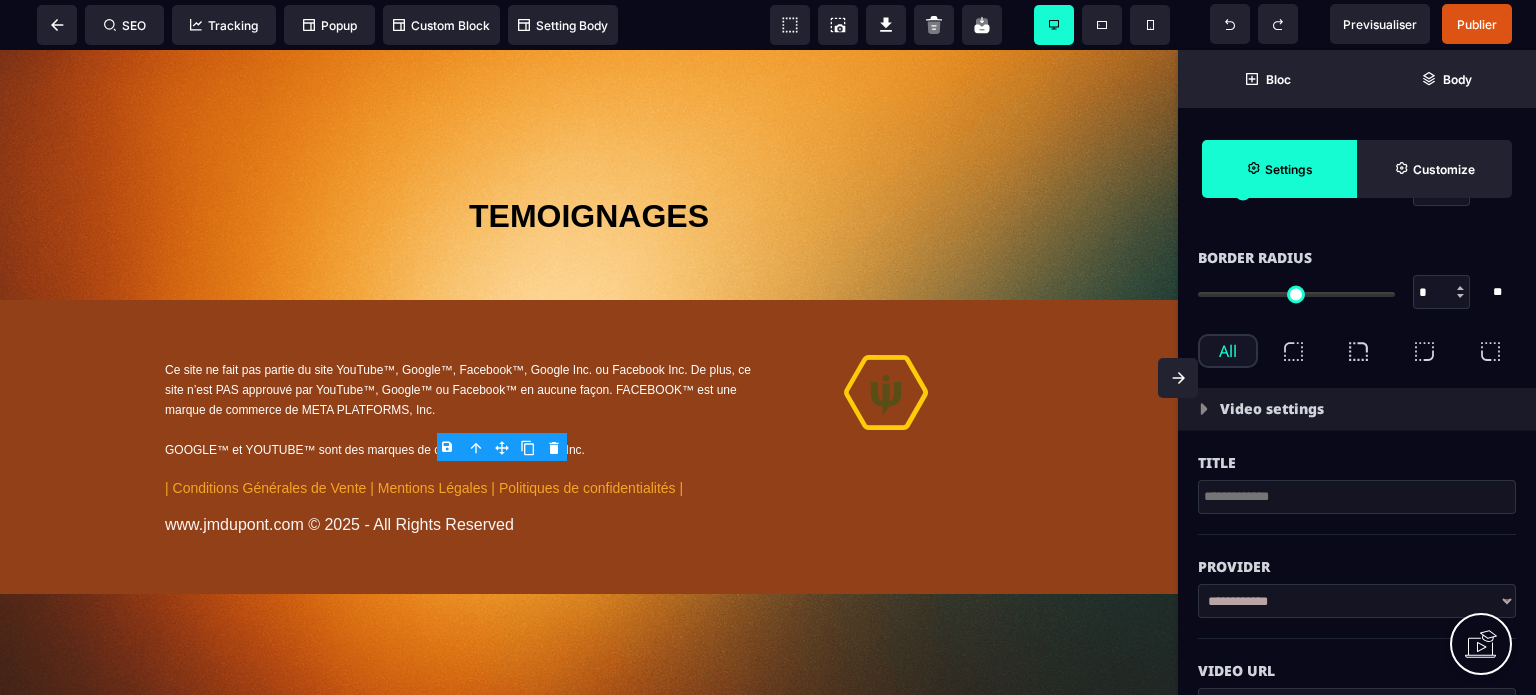 scroll, scrollTop: 480, scrollLeft: 0, axis: vertical 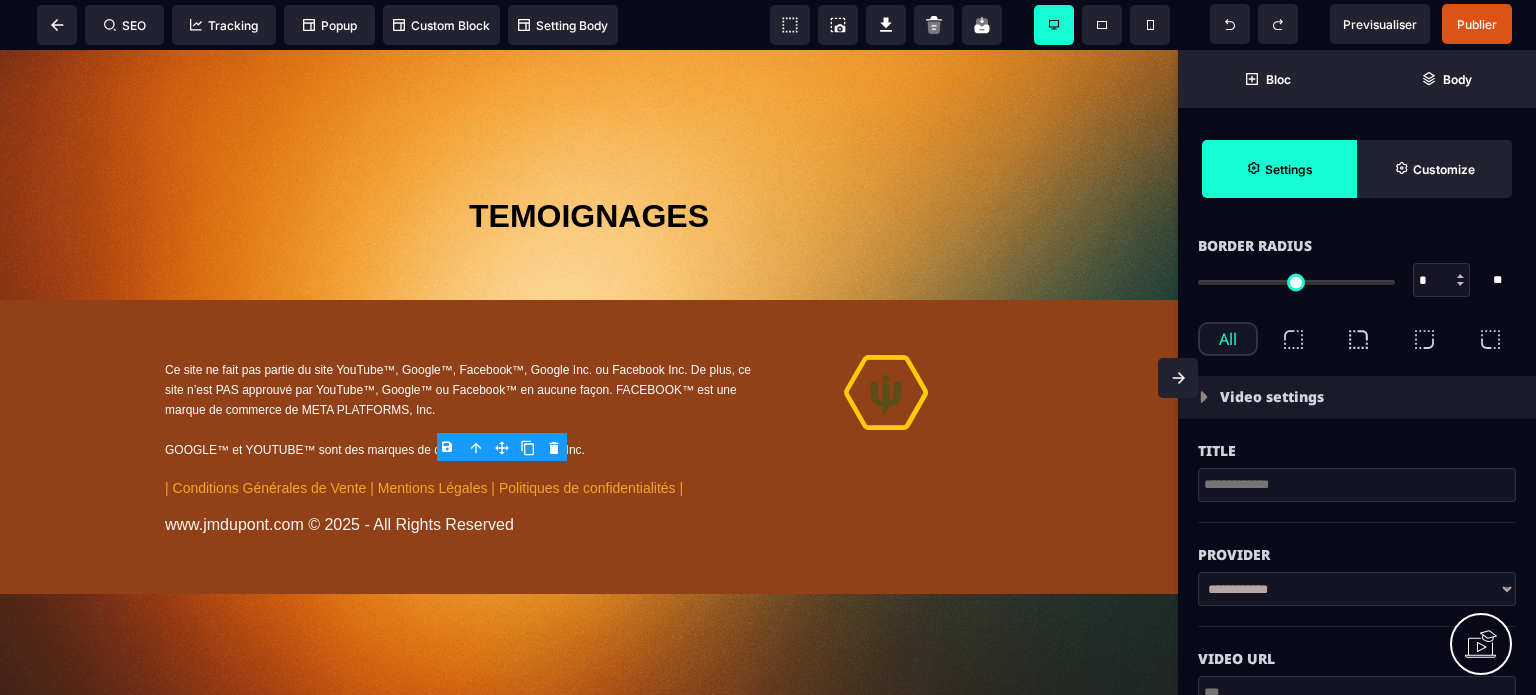 click at bounding box center (1357, 485) 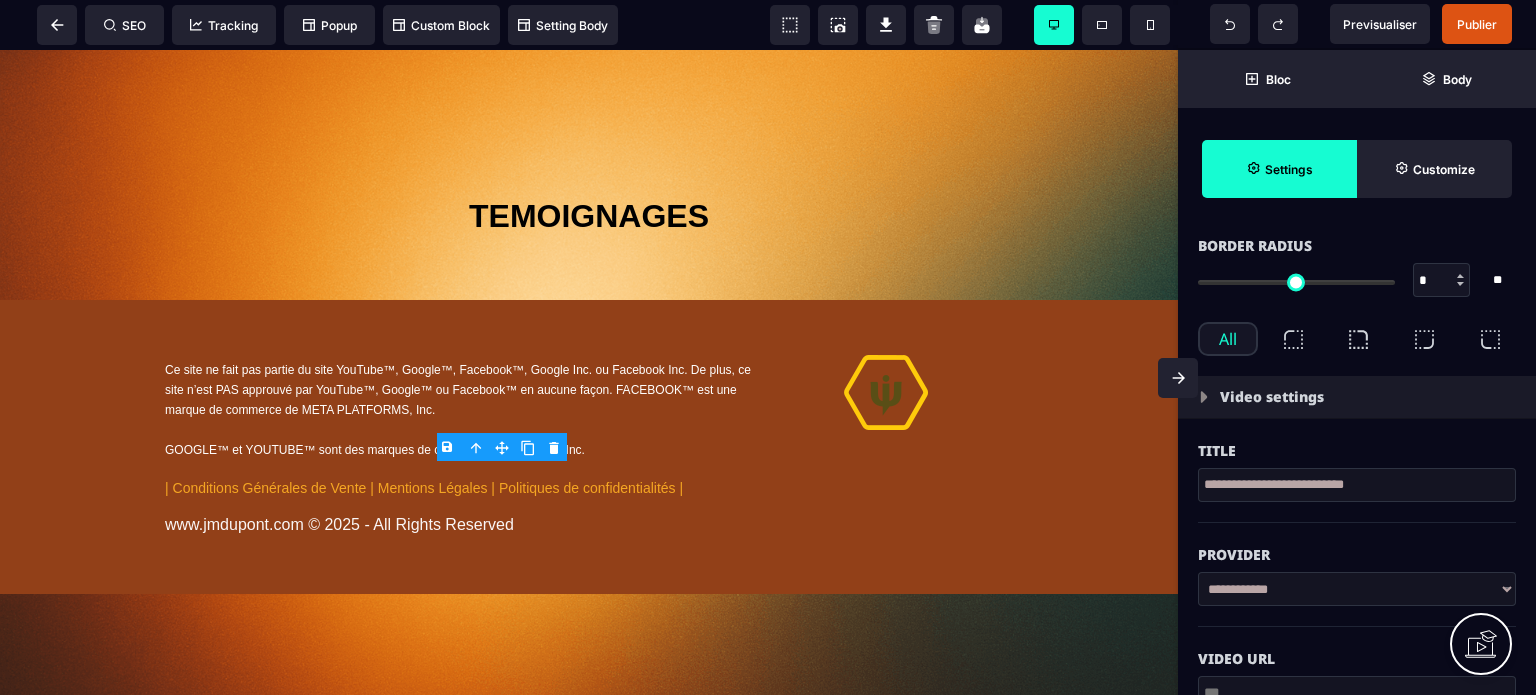 click at bounding box center [1296, 280] 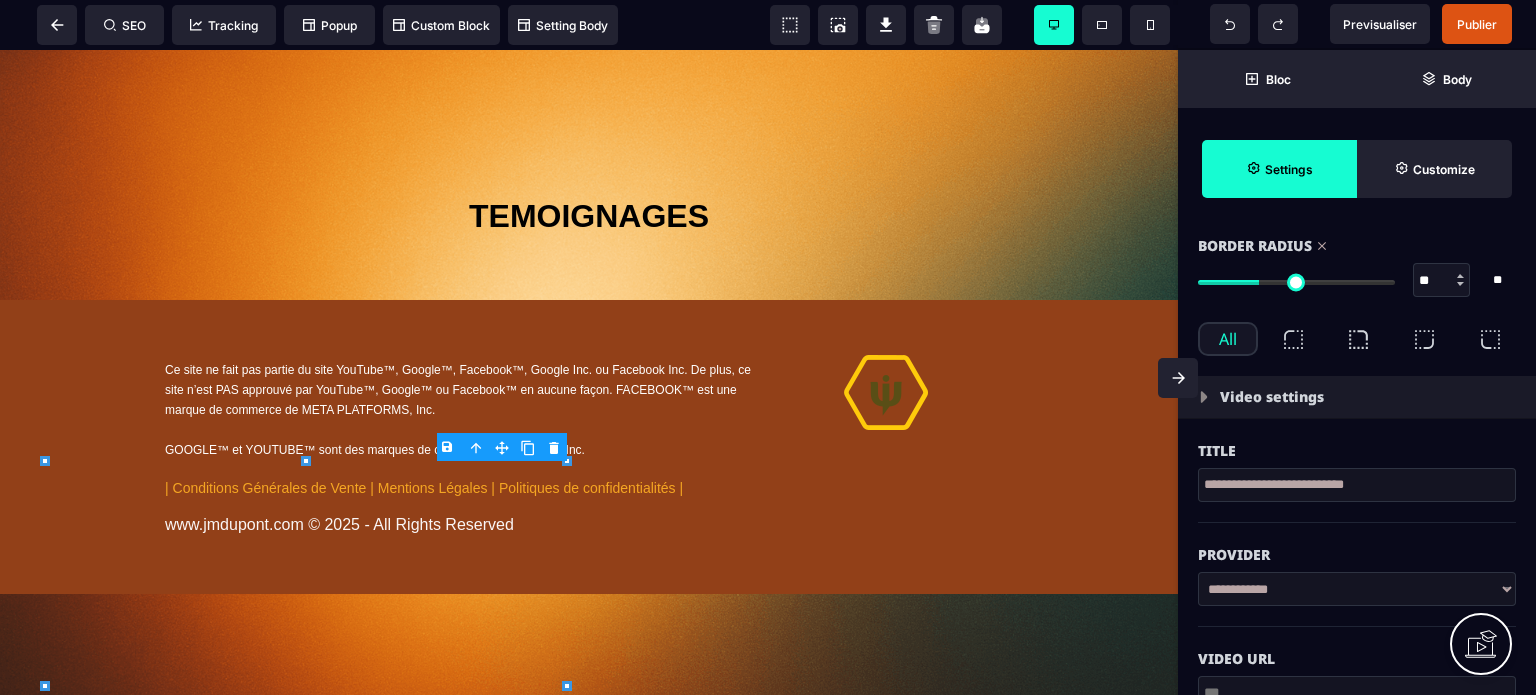 click at bounding box center (1296, 282) 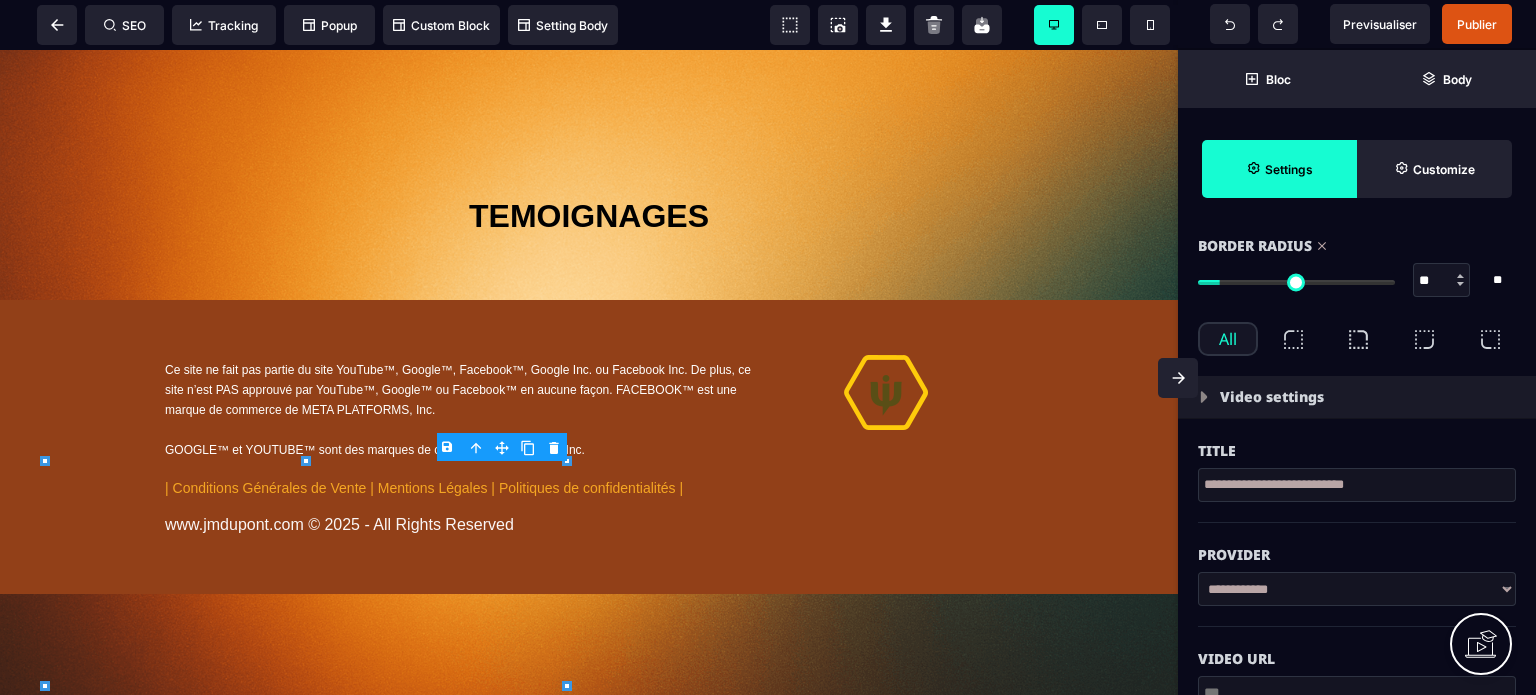 drag, startPoint x: 1261, startPoint y: 283, endPoint x: 1226, endPoint y: 286, distance: 35.128338 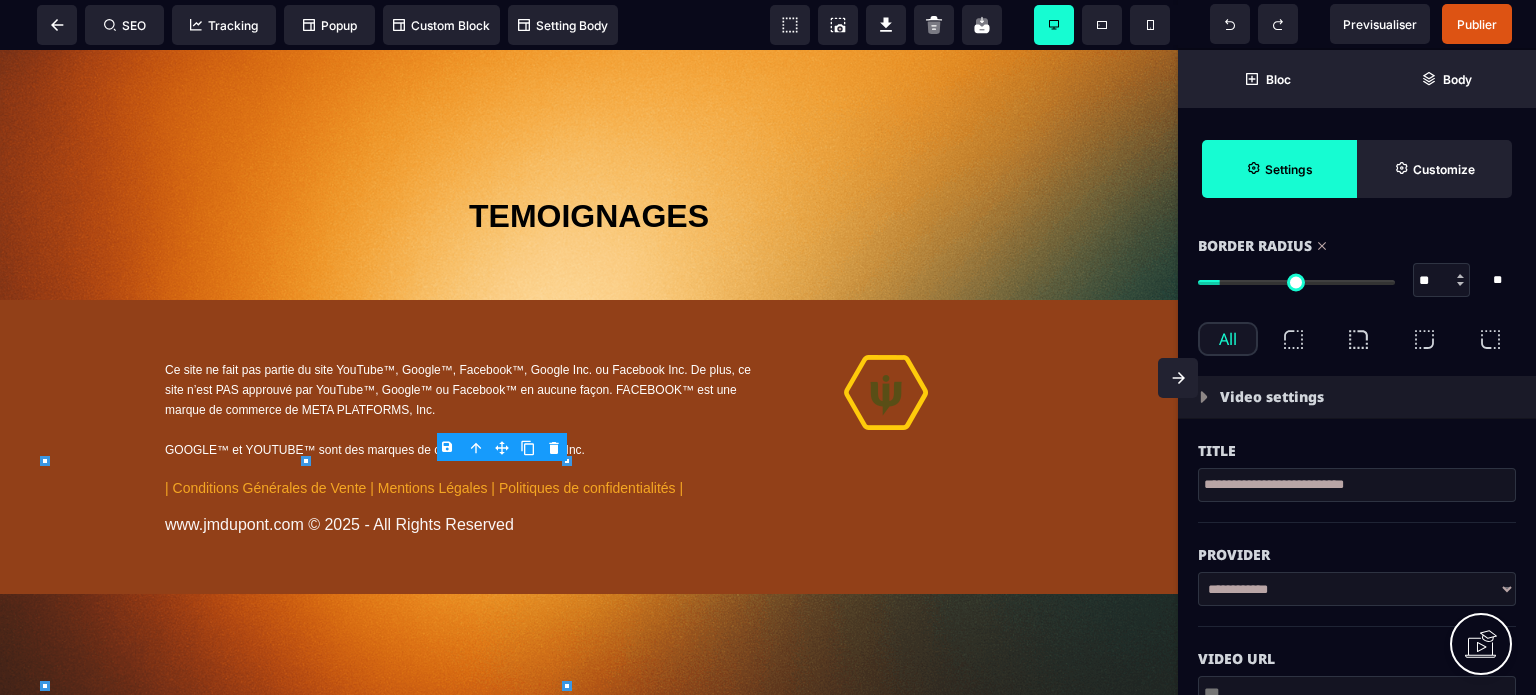 click at bounding box center (1296, 282) 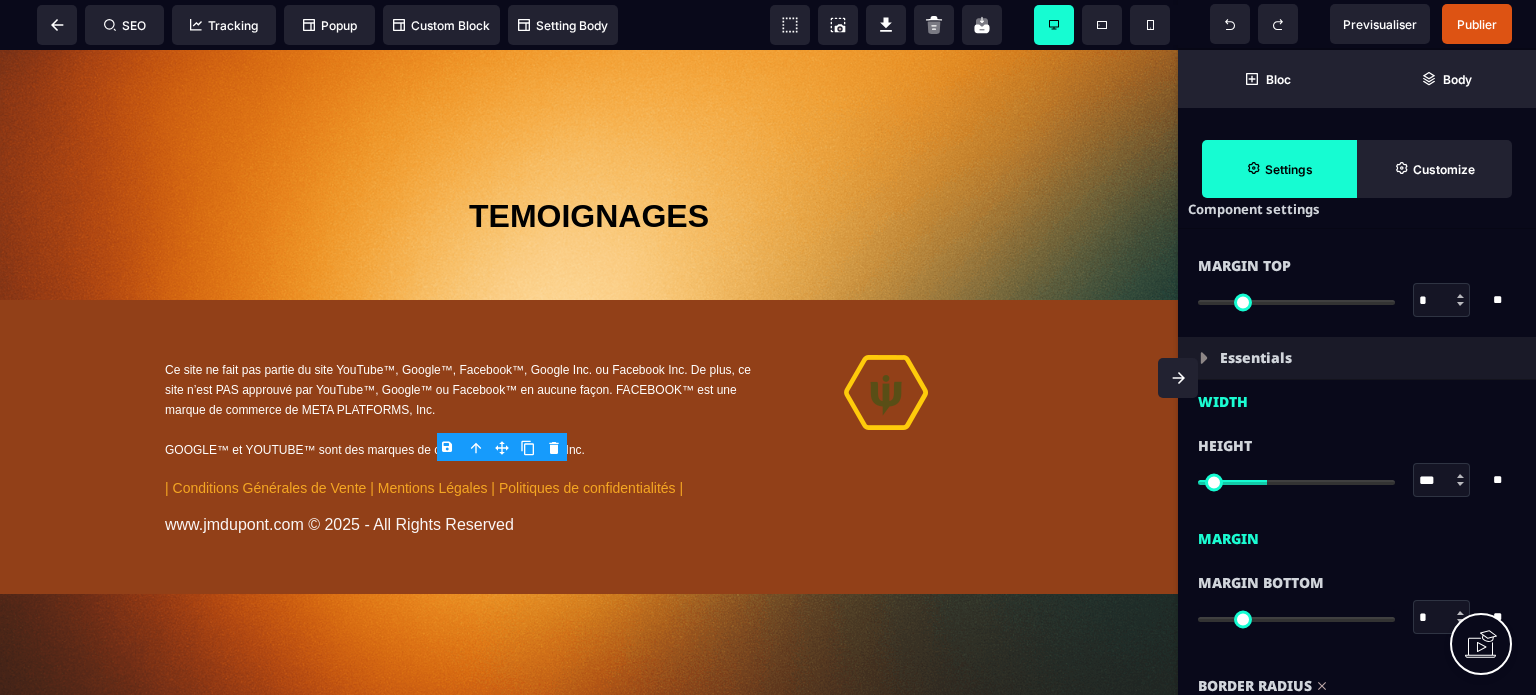 scroll, scrollTop: 80, scrollLeft: 0, axis: vertical 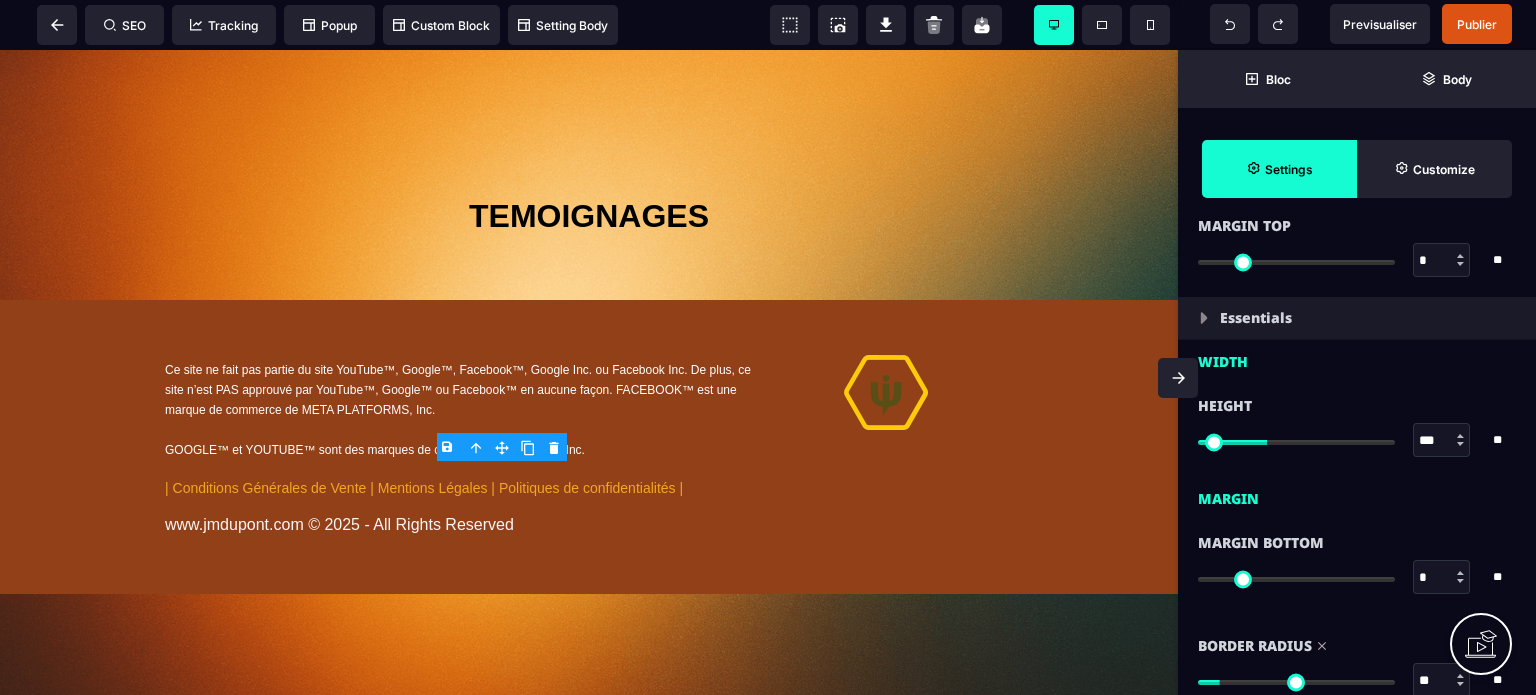 drag, startPoint x: 1427, startPoint y: 436, endPoint x: 1401, endPoint y: 440, distance: 26.305893 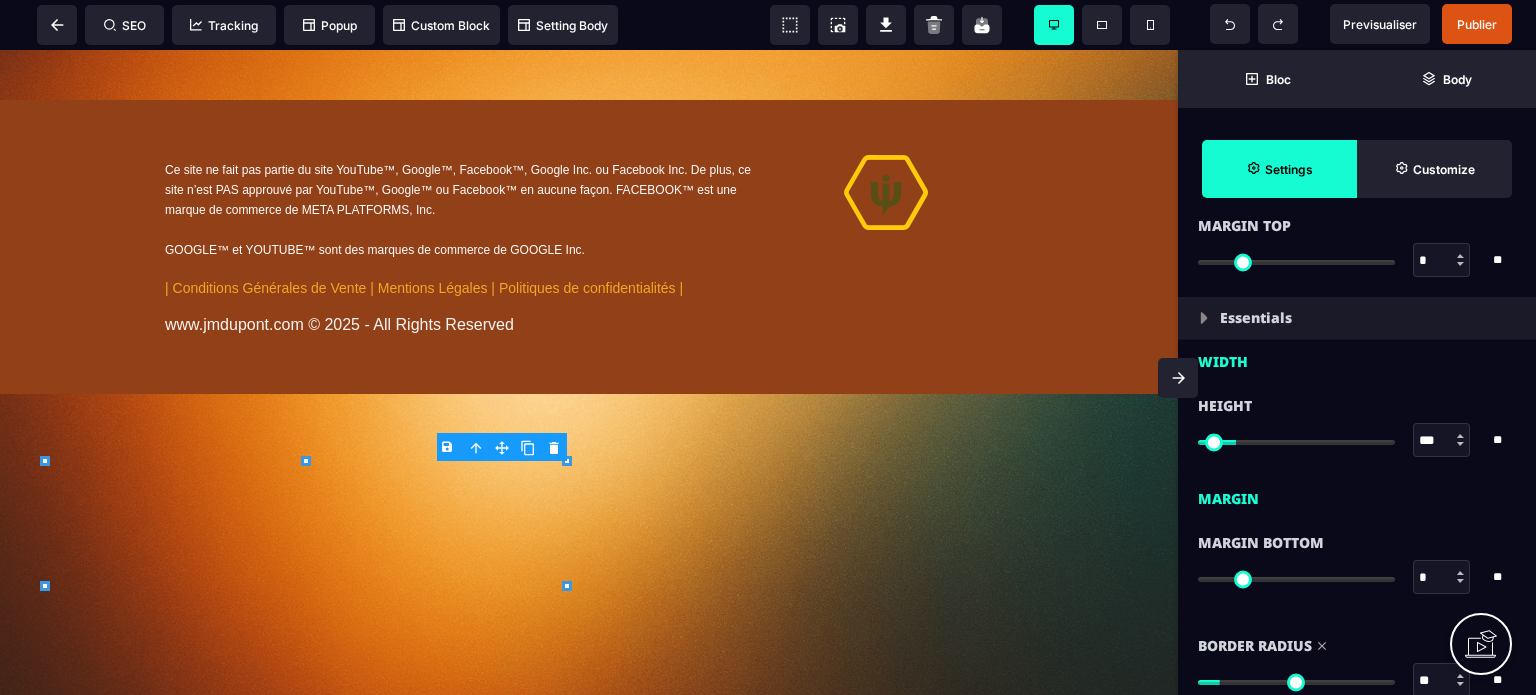 click at bounding box center (1178, 378) 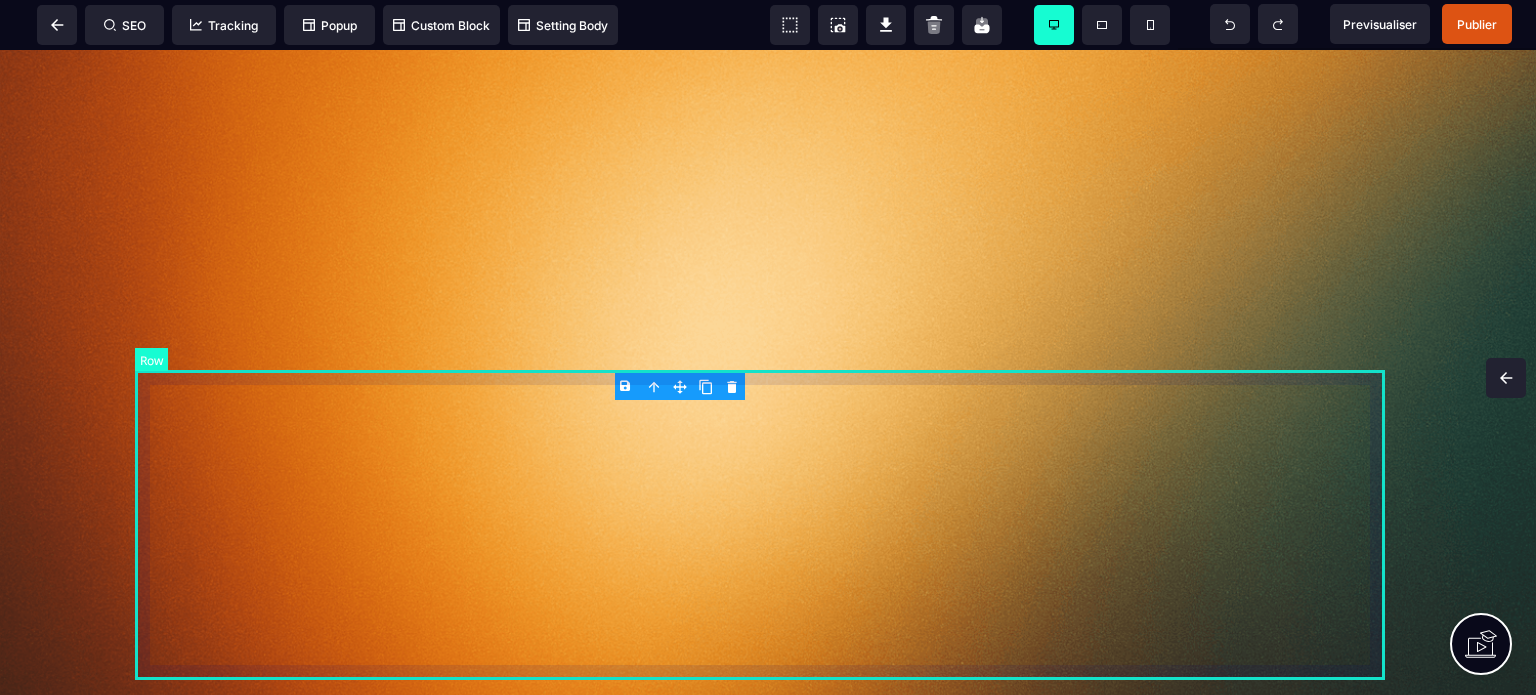 scroll, scrollTop: 0, scrollLeft: 0, axis: both 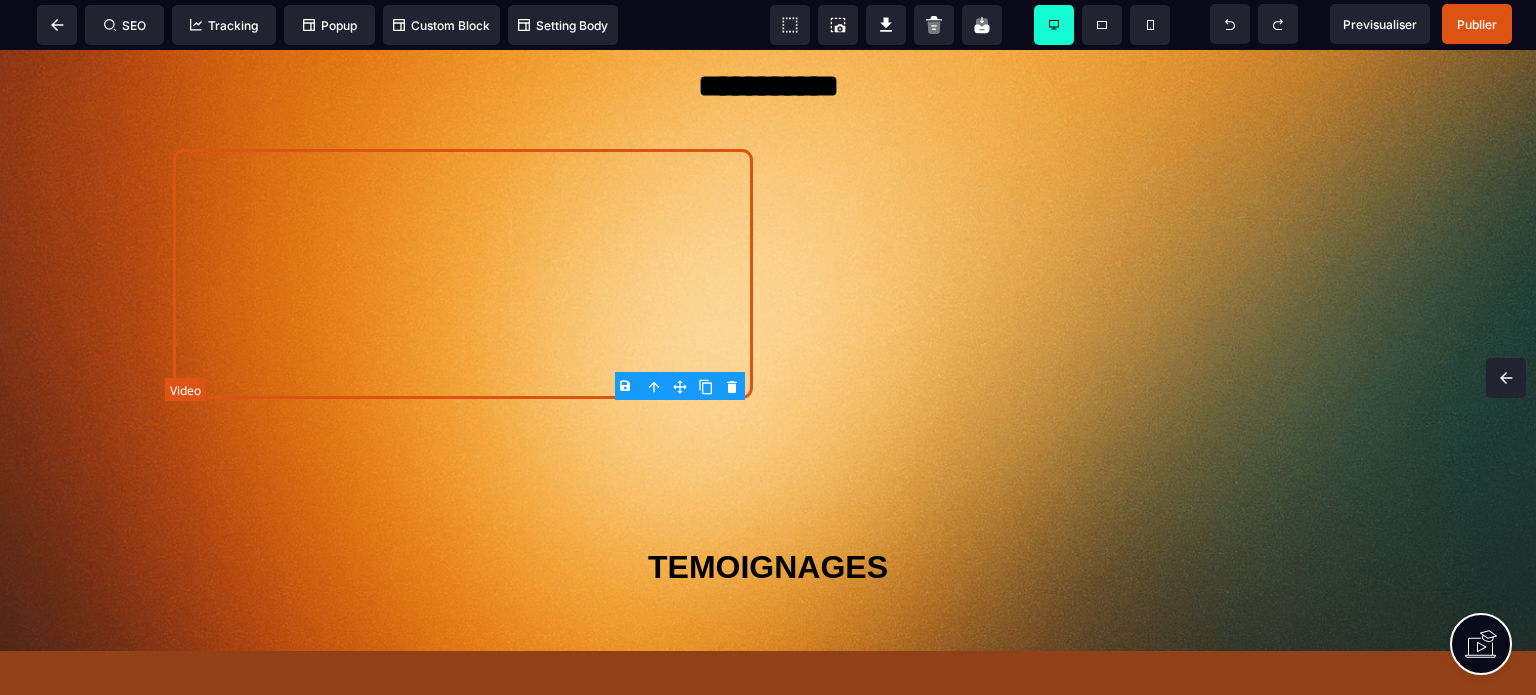 click at bounding box center (463, 274) 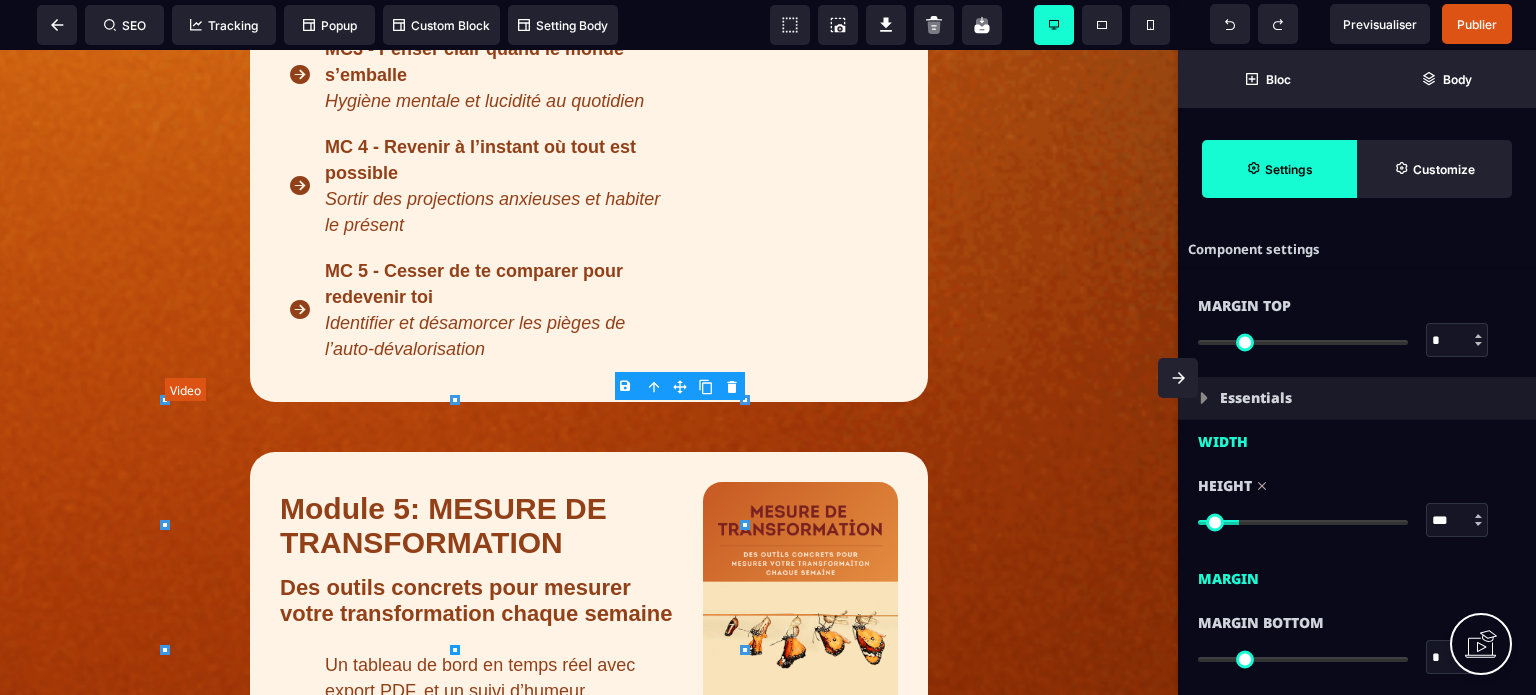 scroll, scrollTop: 13699, scrollLeft: 0, axis: vertical 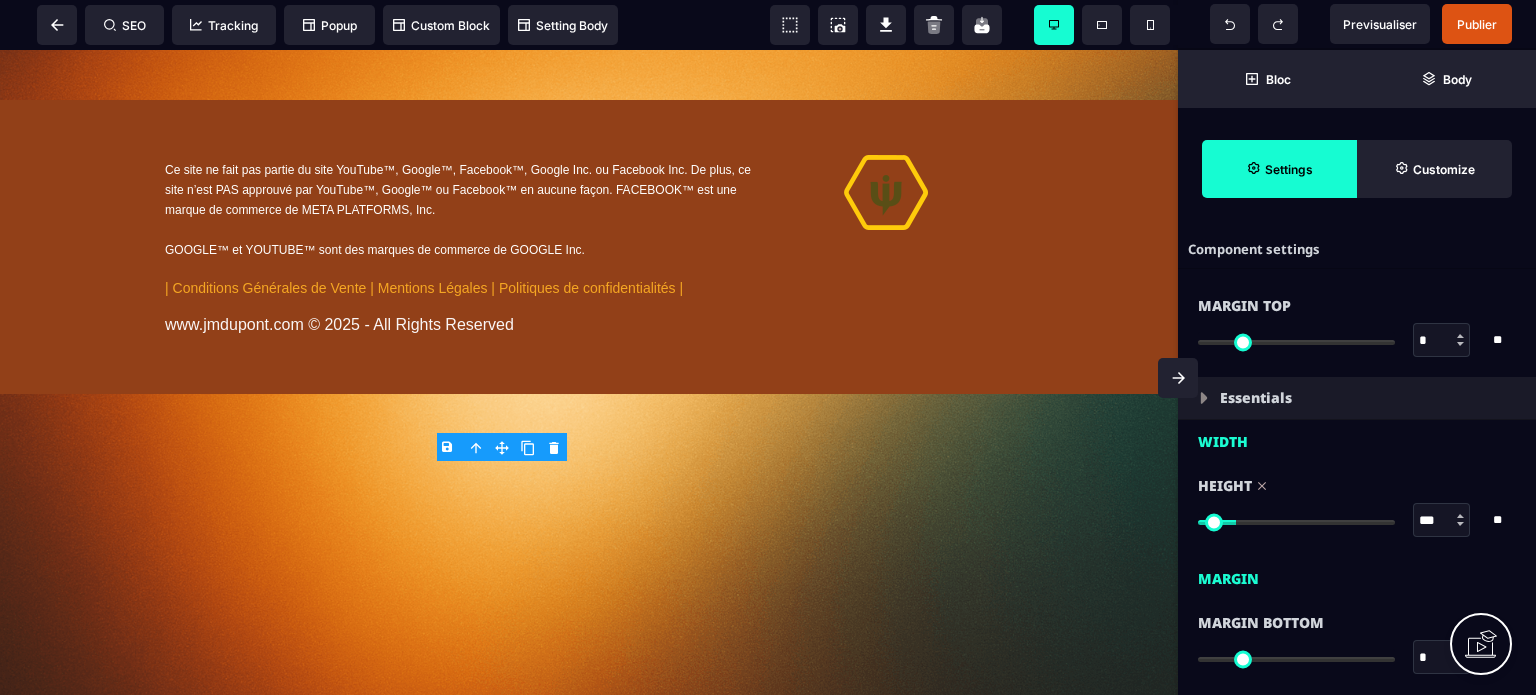 drag, startPoint x: 1426, startPoint y: 525, endPoint x: 1409, endPoint y: 527, distance: 17.117243 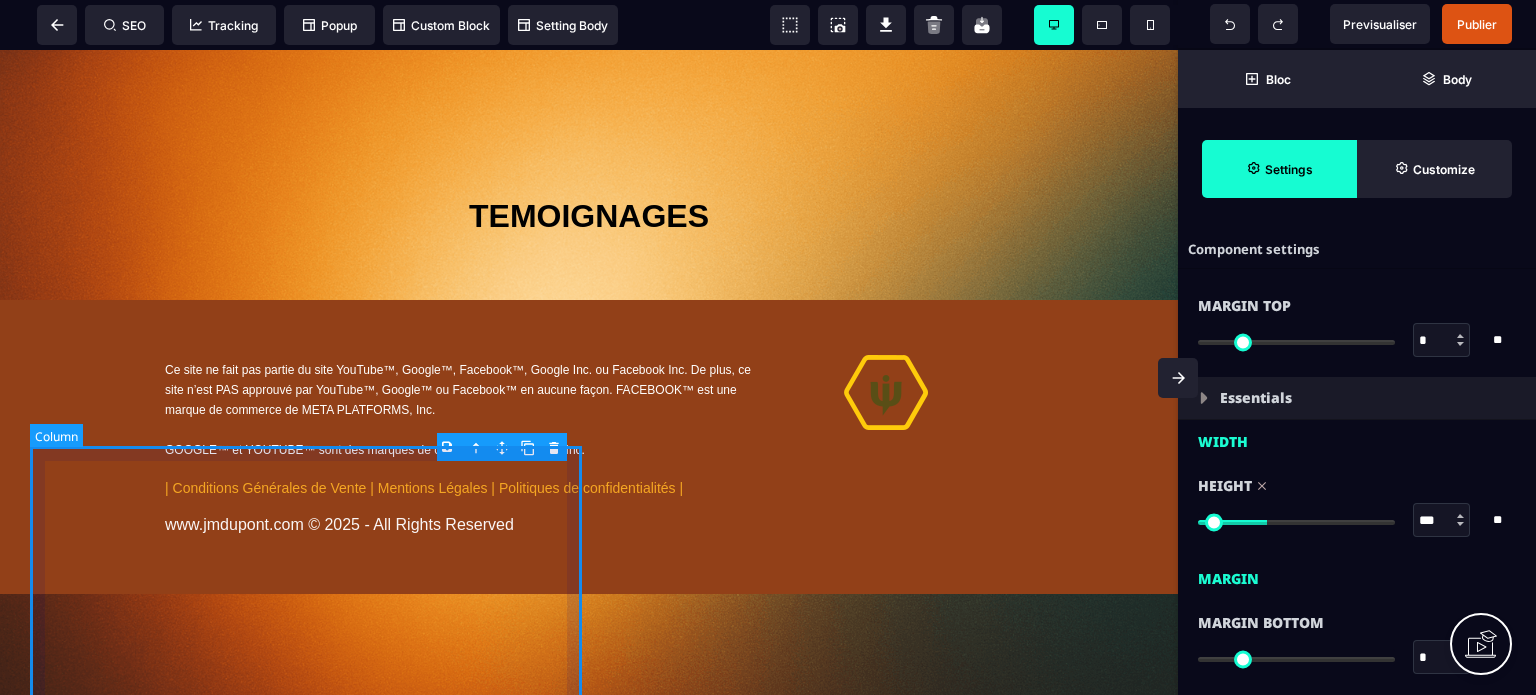 click at bounding box center [309, -177] 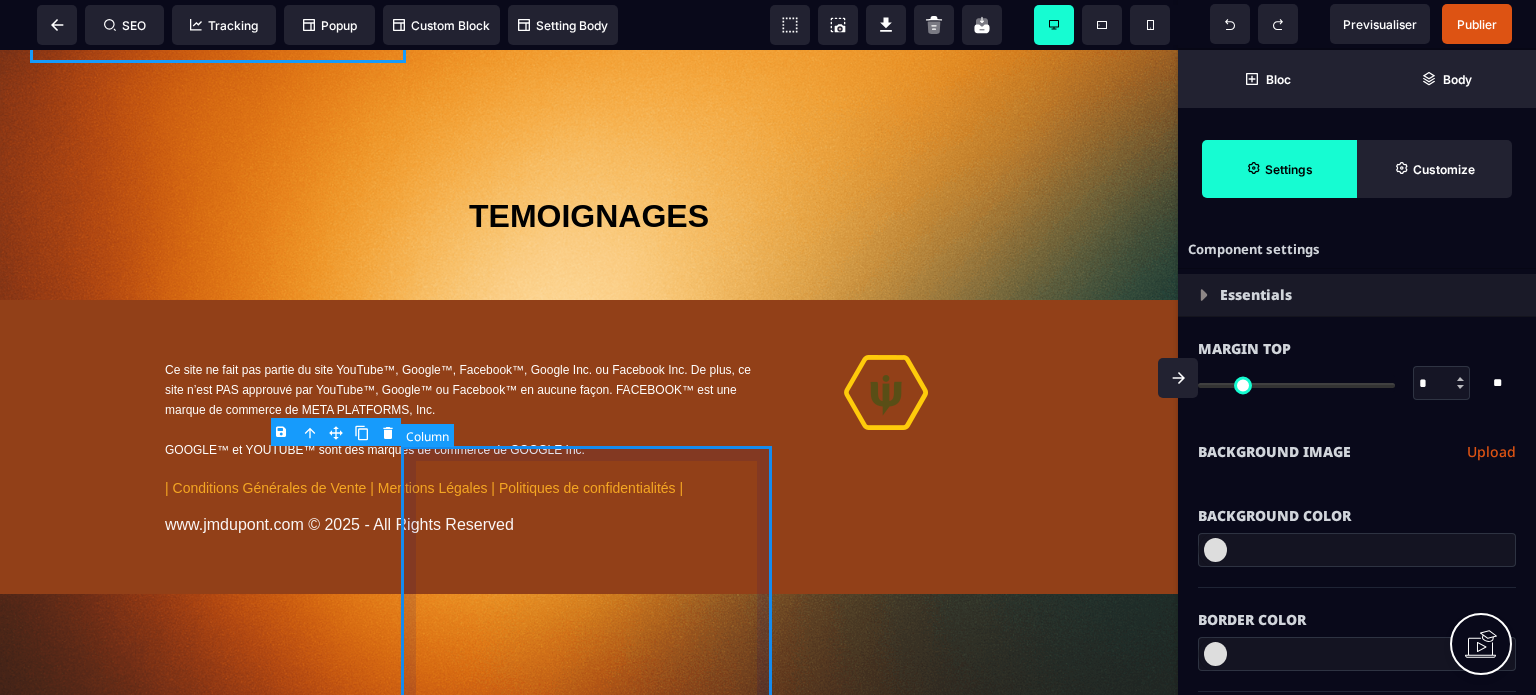 click at bounding box center [594, -177] 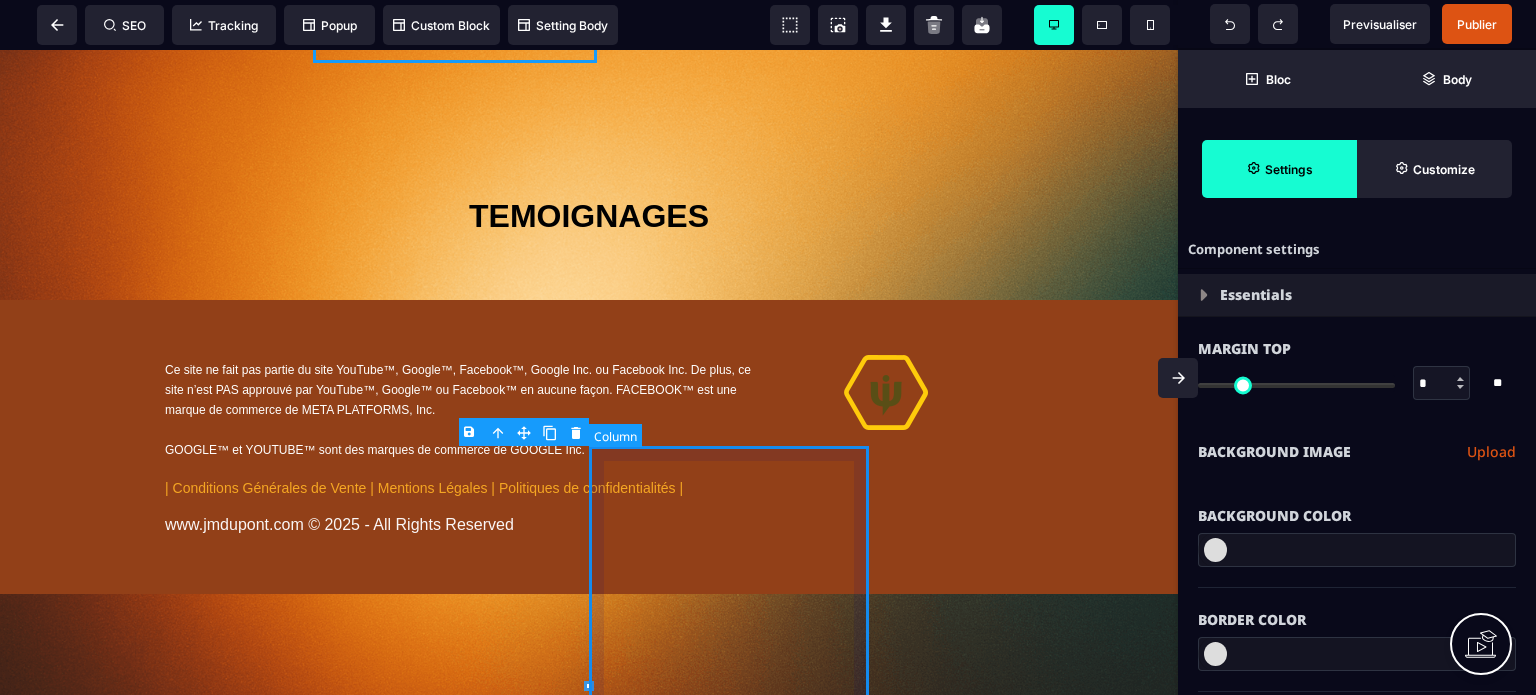 click at bounding box center [738, -177] 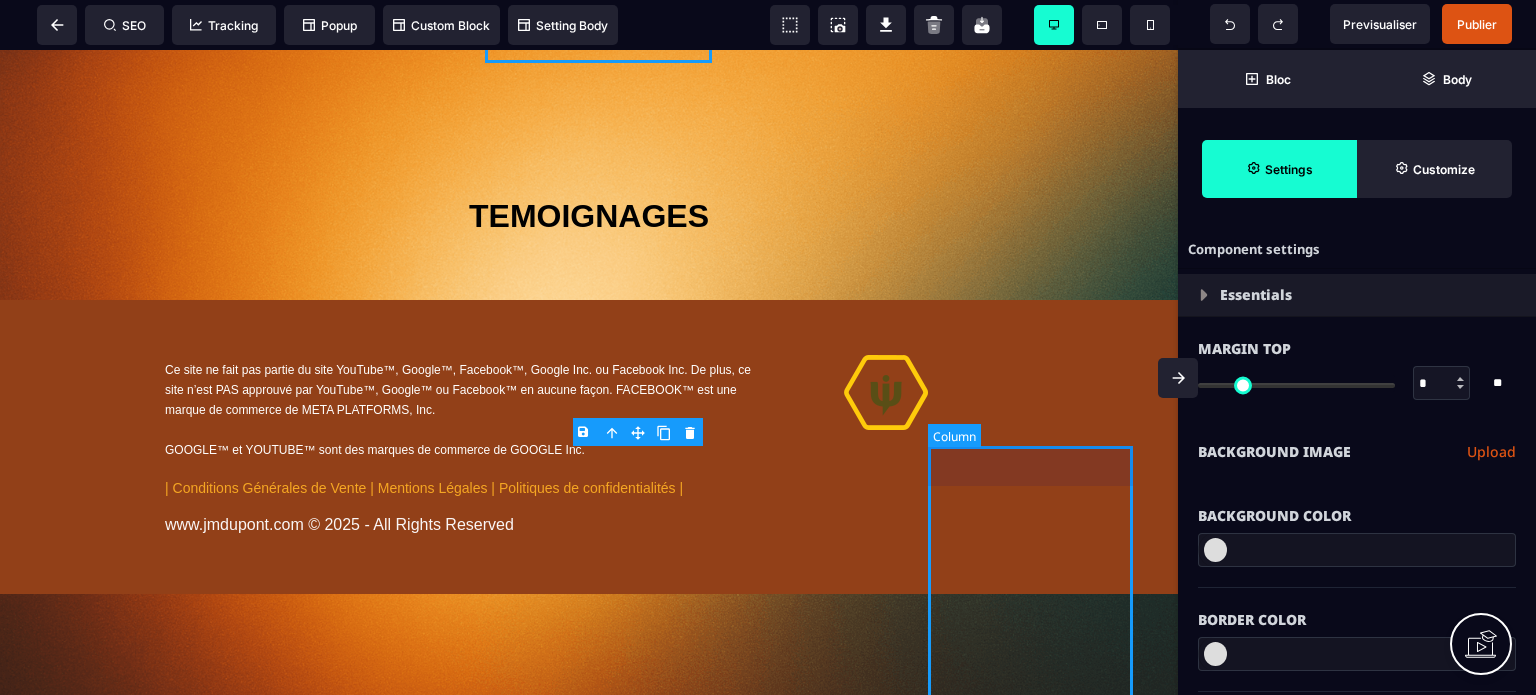 click at bounding box center (1043, -177) 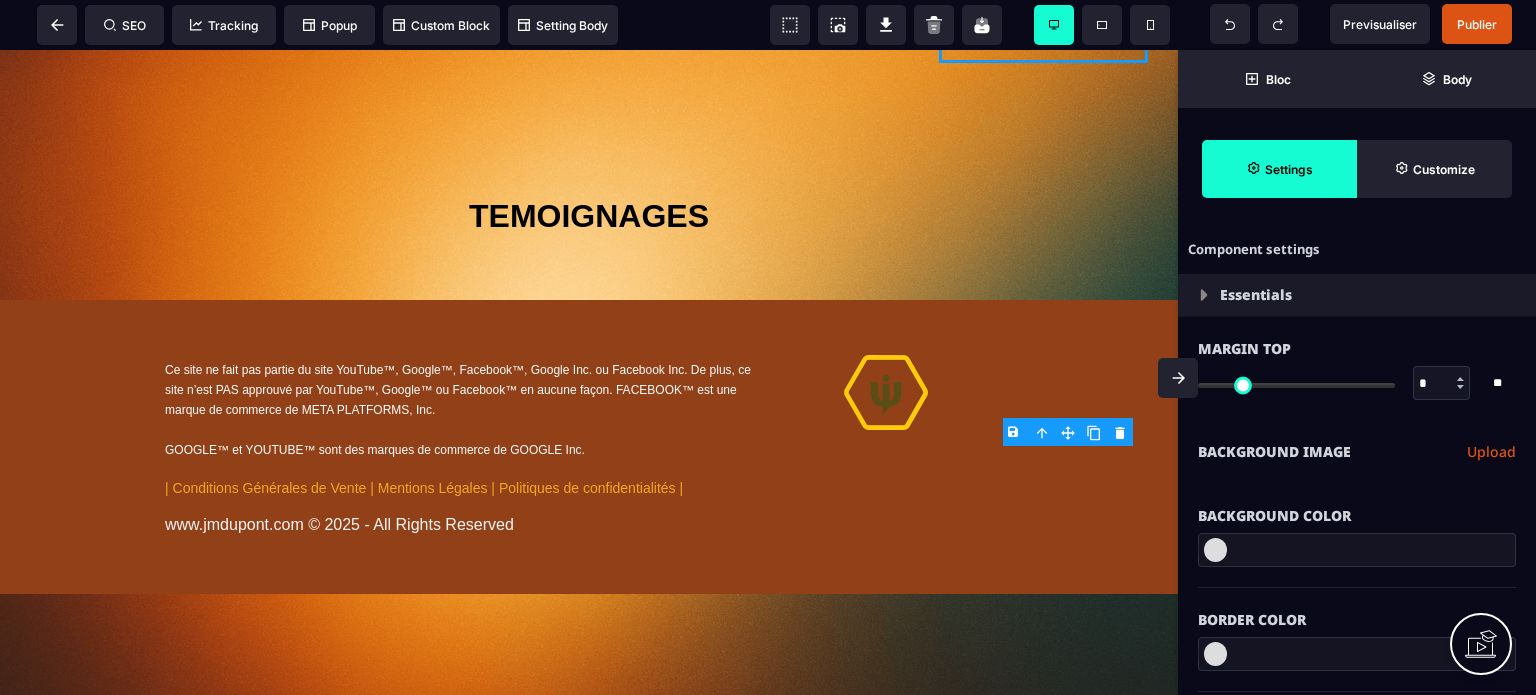 click on "B I U S
A *******
plus
Column
SEO" at bounding box center (768, 347) 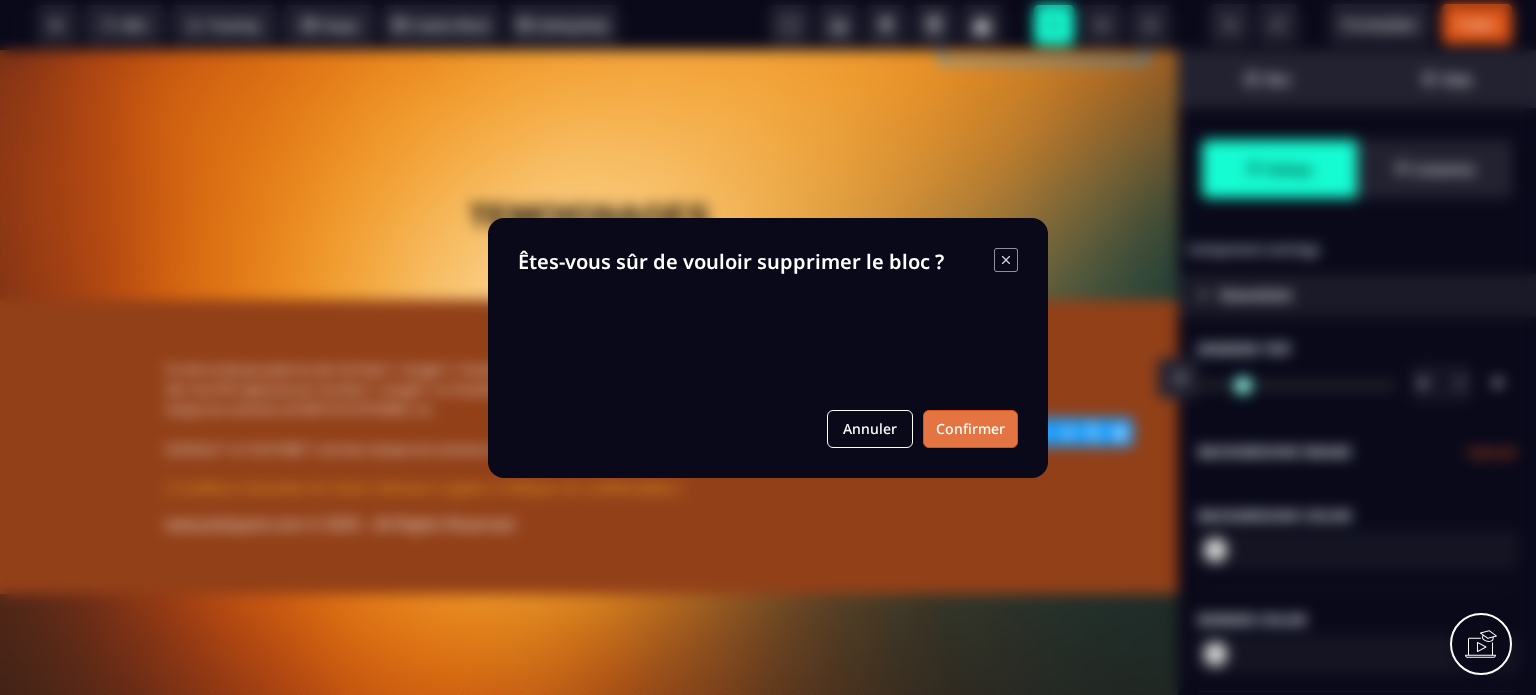 click on "Confirmer" at bounding box center (970, 429) 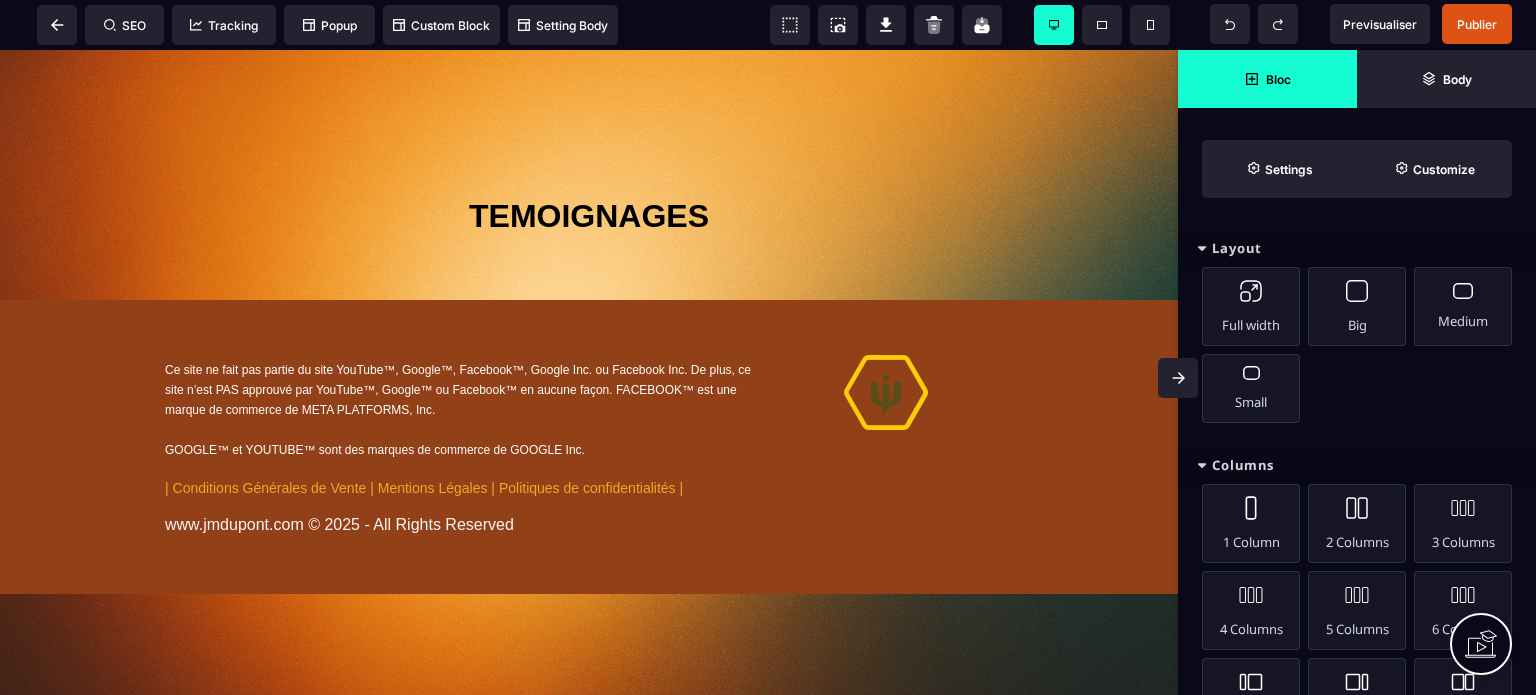 click at bounding box center (1178, 378) 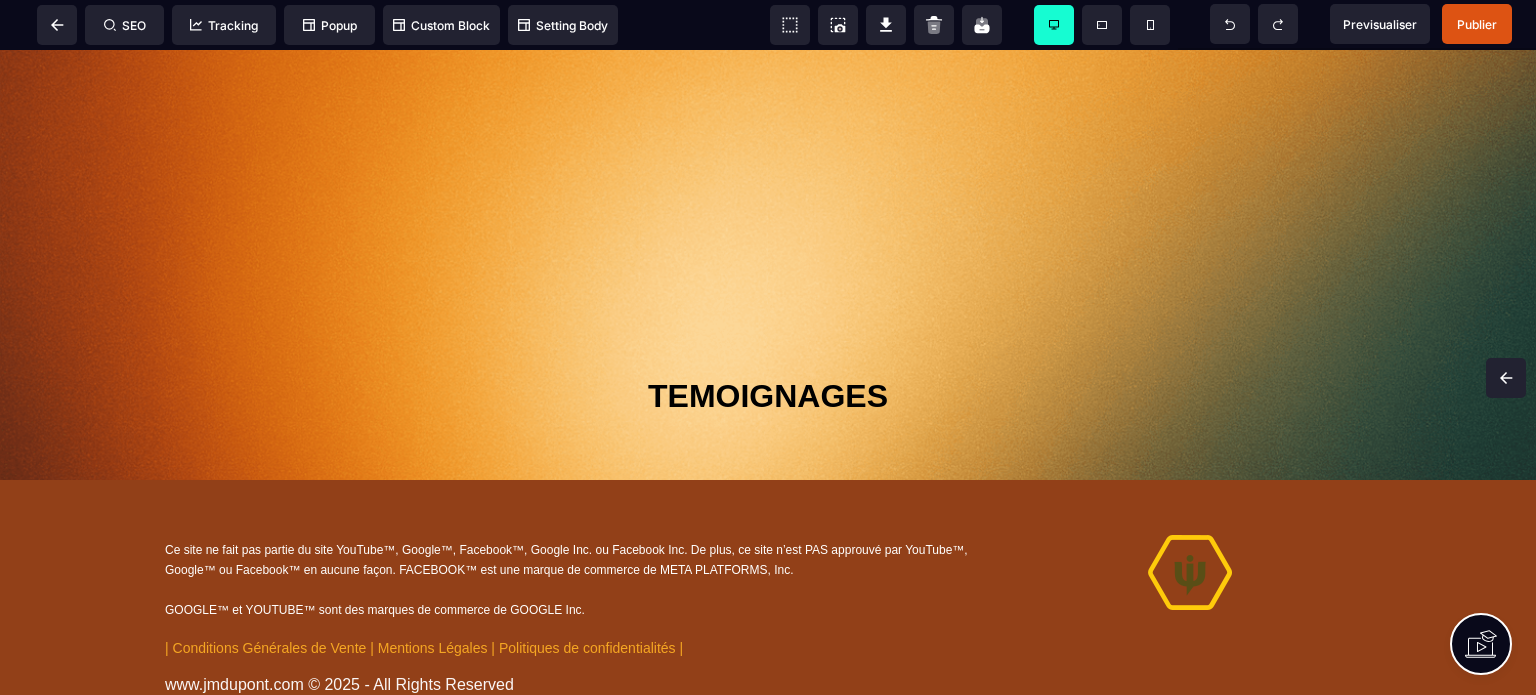 scroll, scrollTop: 9996, scrollLeft: 0, axis: vertical 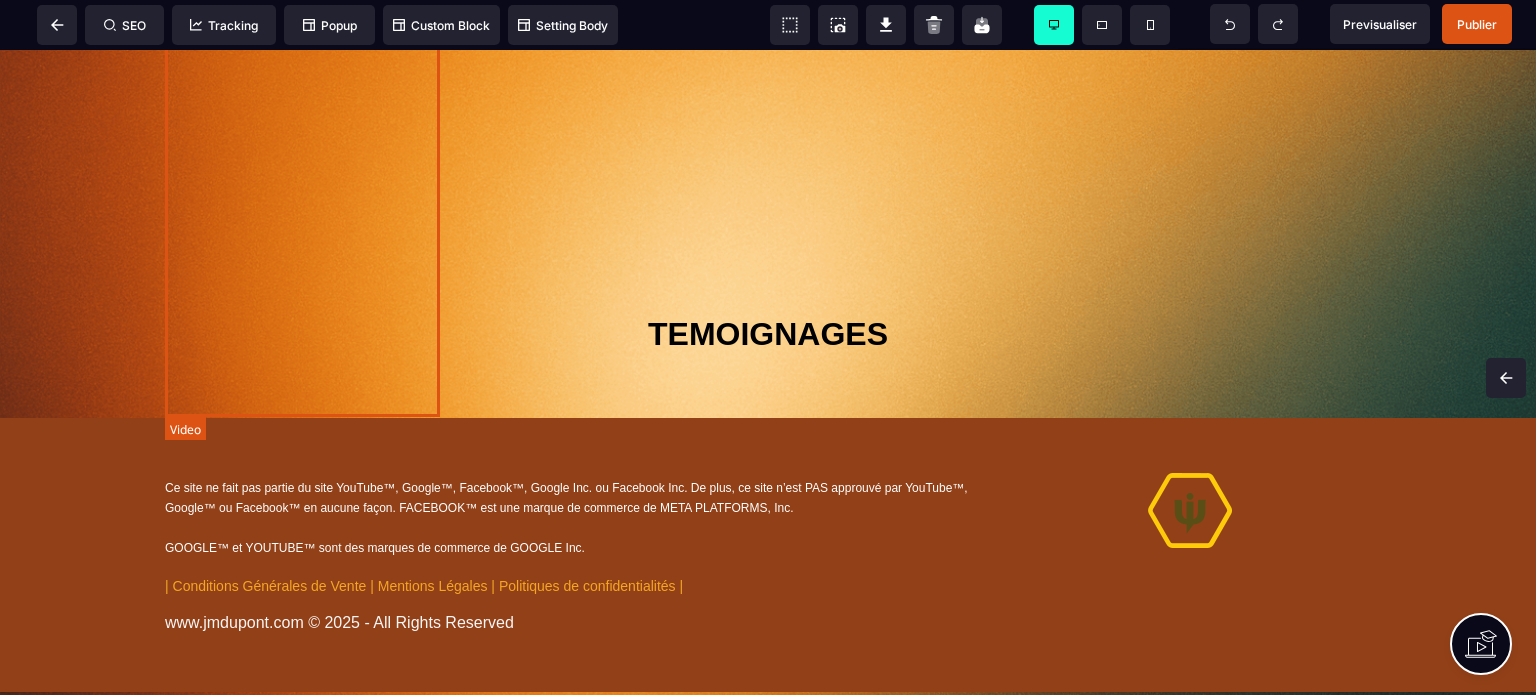 click at bounding box center [310, -59] 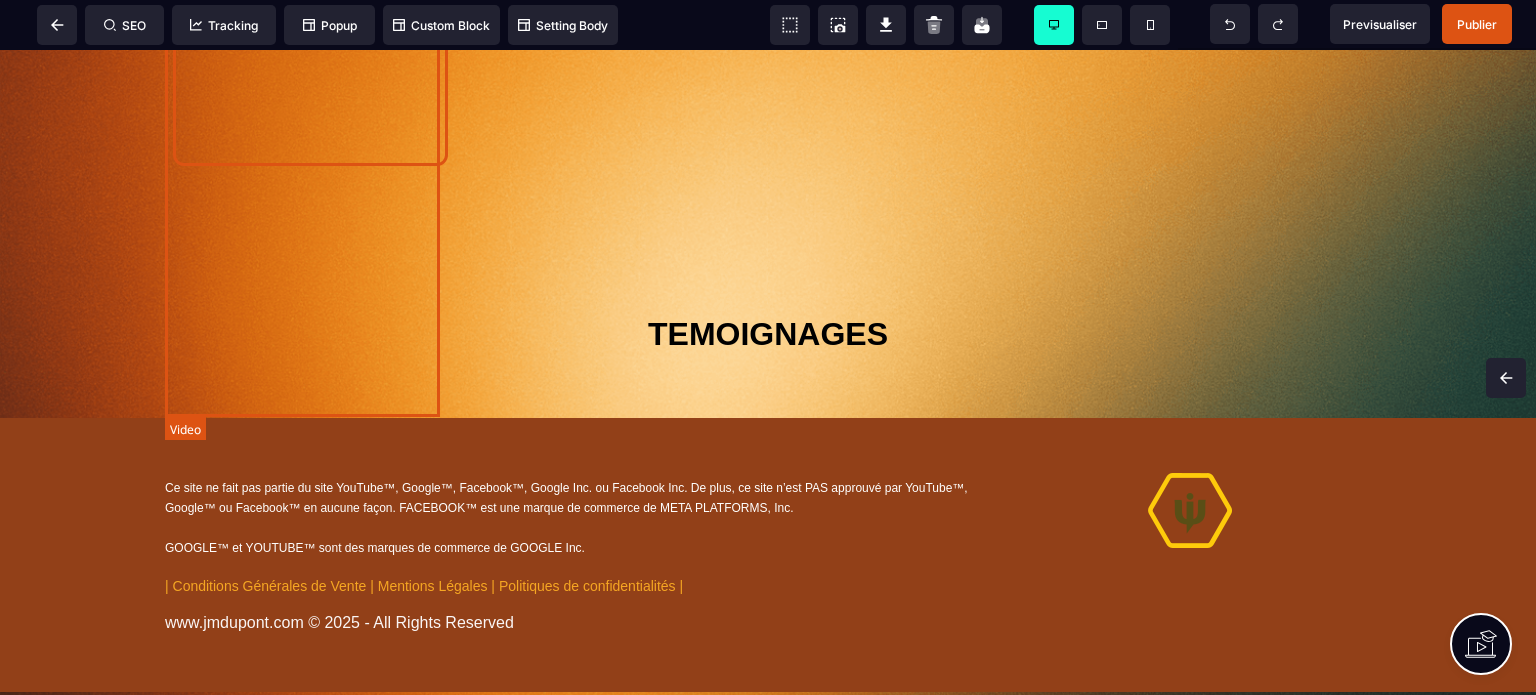 scroll, scrollTop: 14192, scrollLeft: 0, axis: vertical 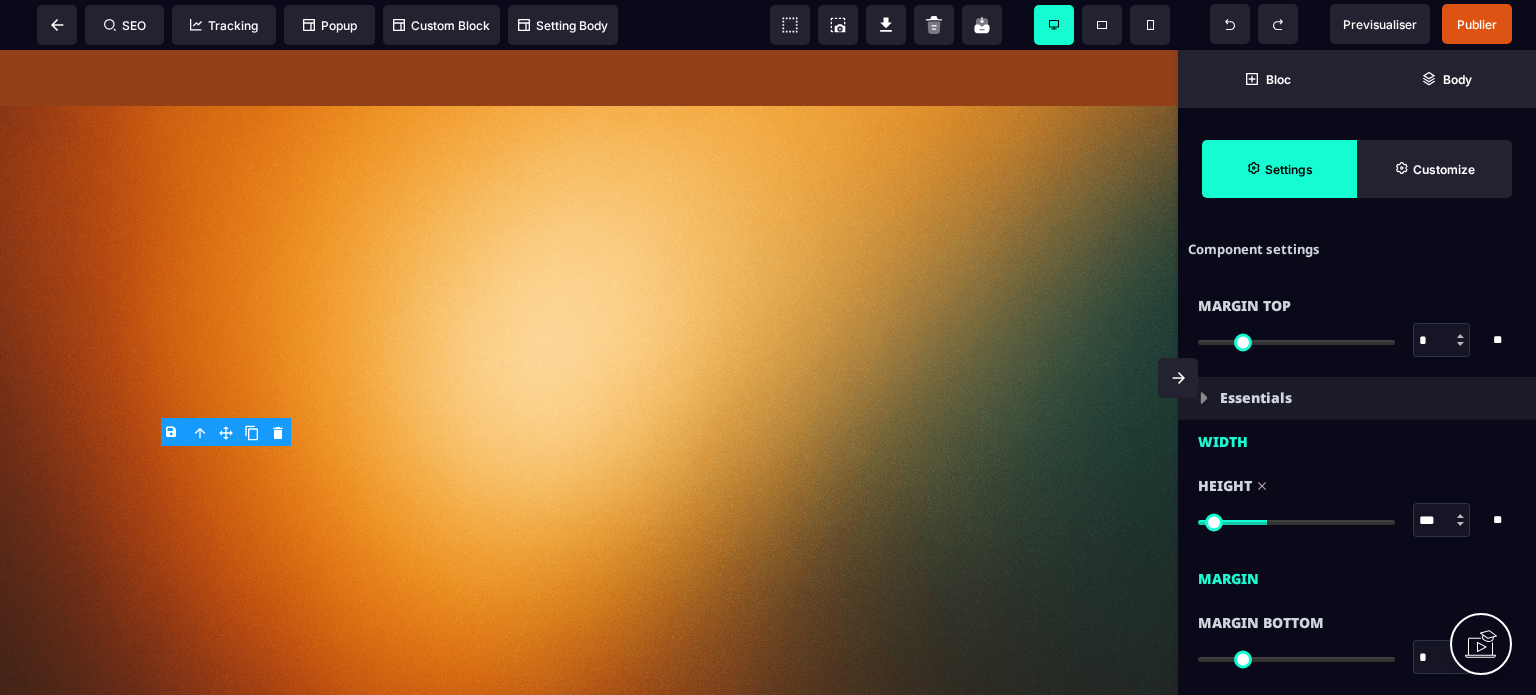 click on "***" at bounding box center [1442, 521] 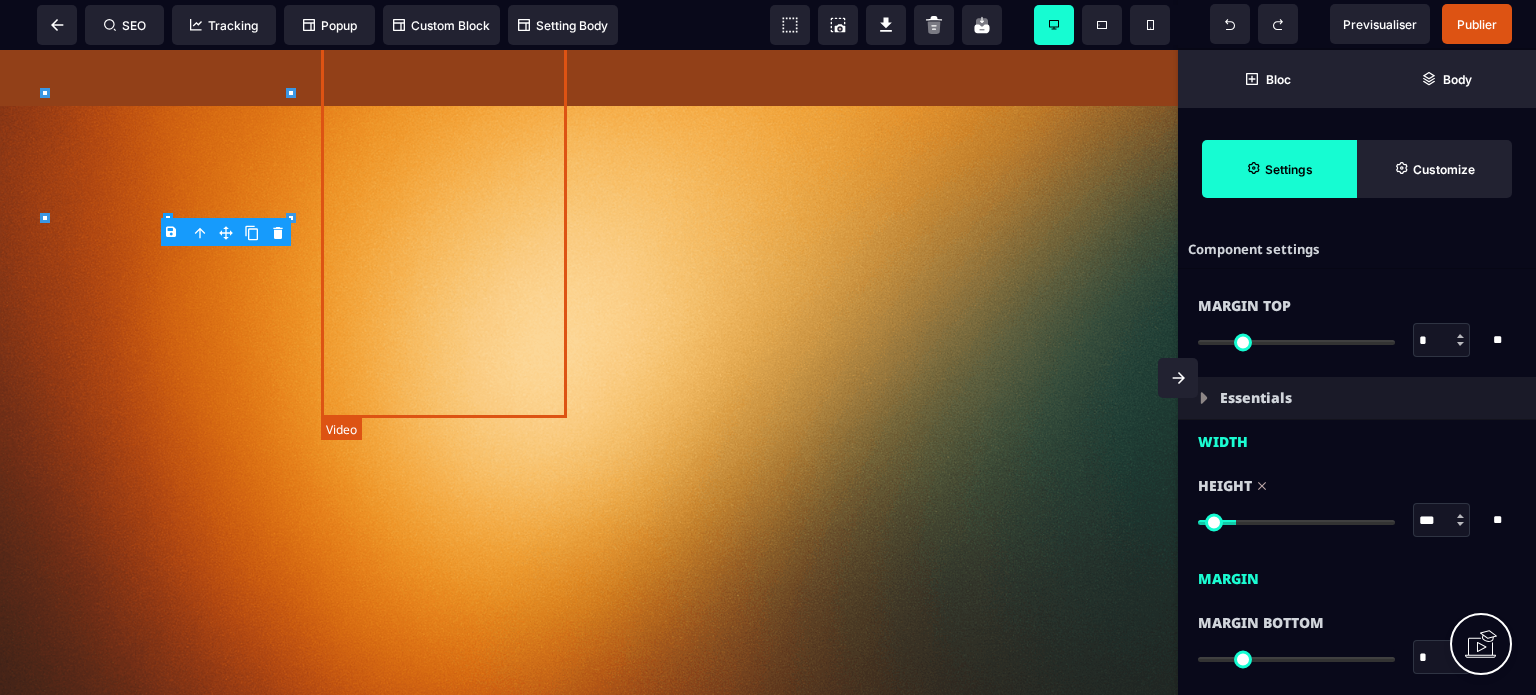 click at bounding box center [450, -665] 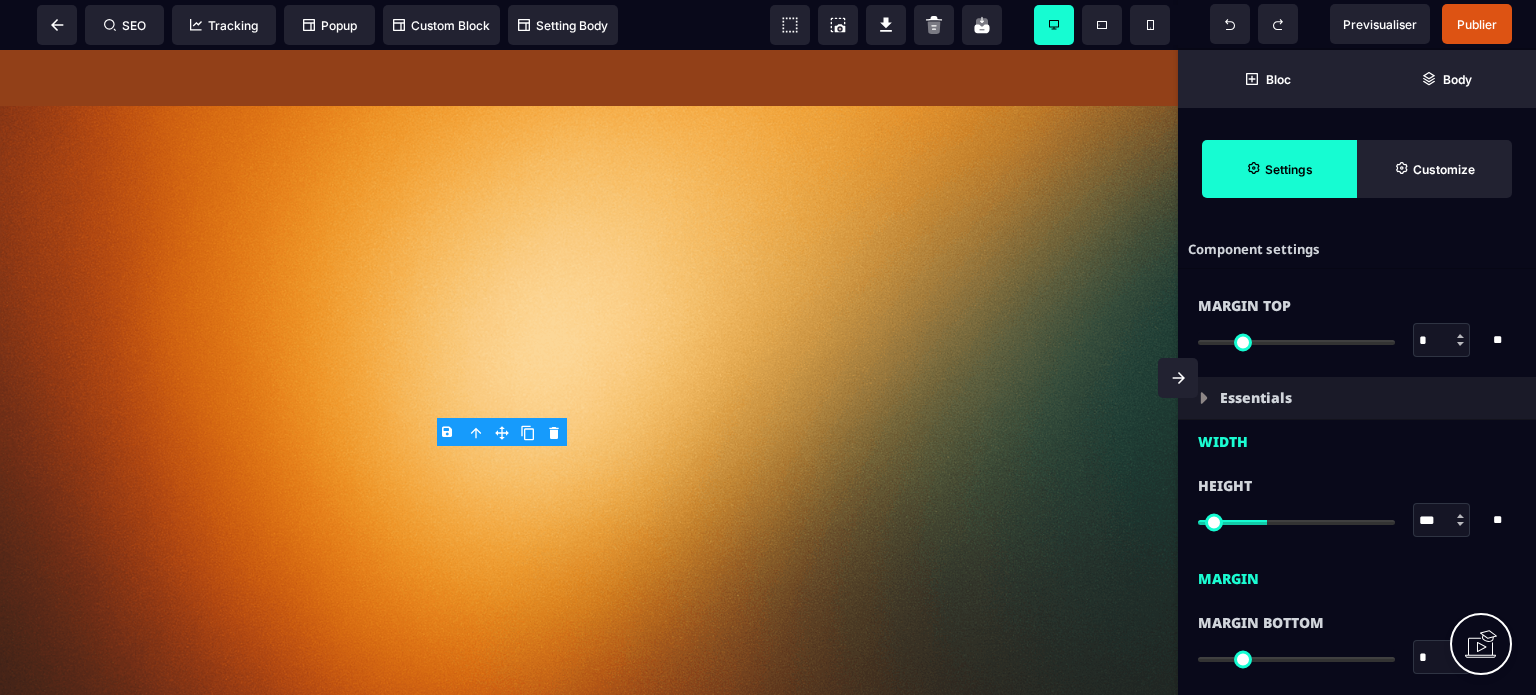 click on "***" at bounding box center (1442, 521) 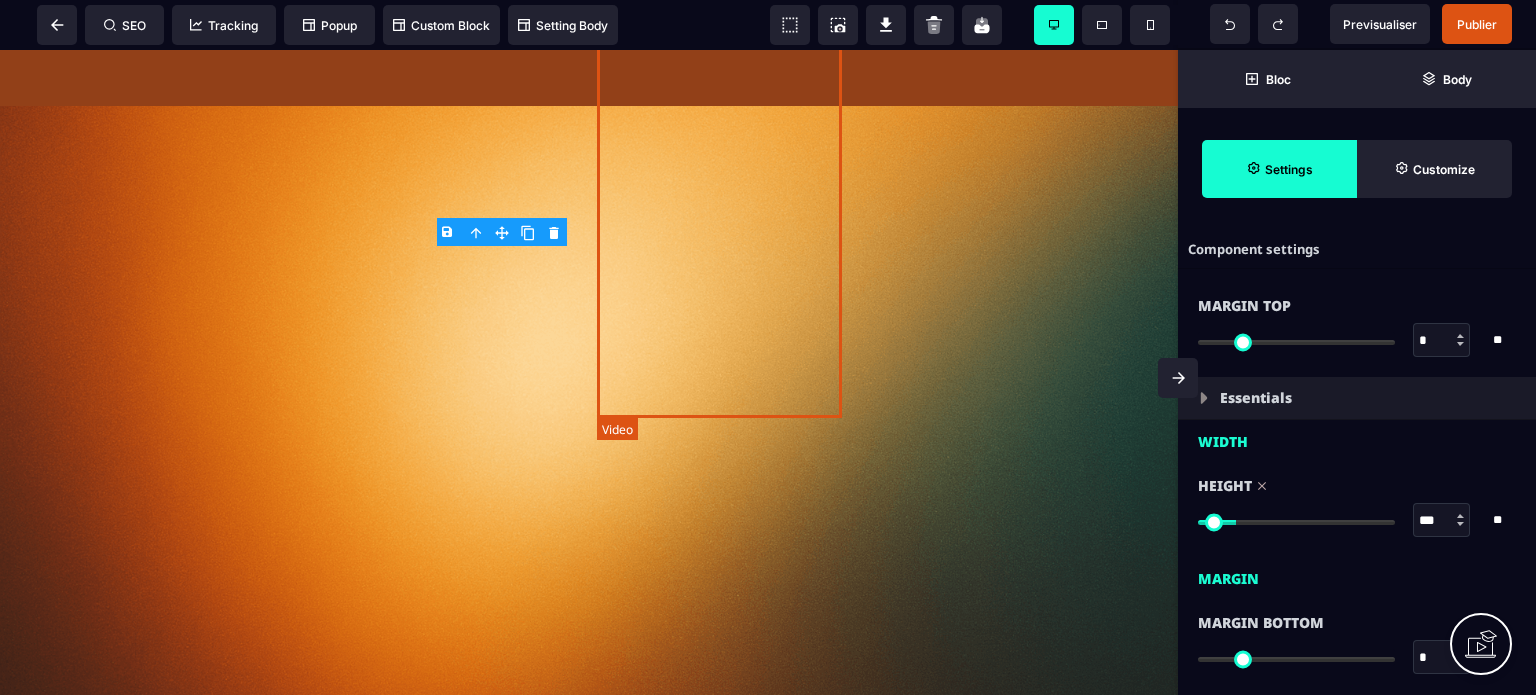 click at bounding box center [729, -665] 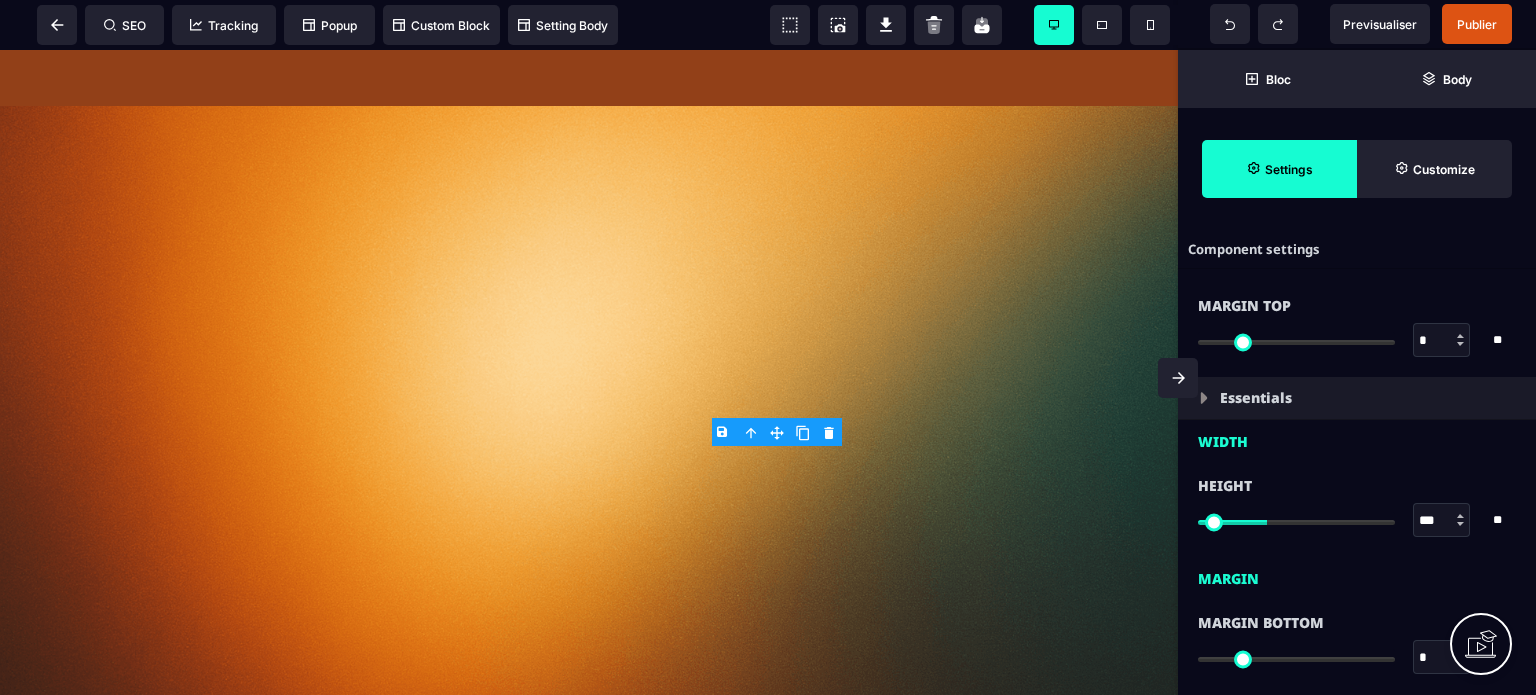 drag, startPoint x: 1423, startPoint y: 519, endPoint x: 1411, endPoint y: 521, distance: 12.165525 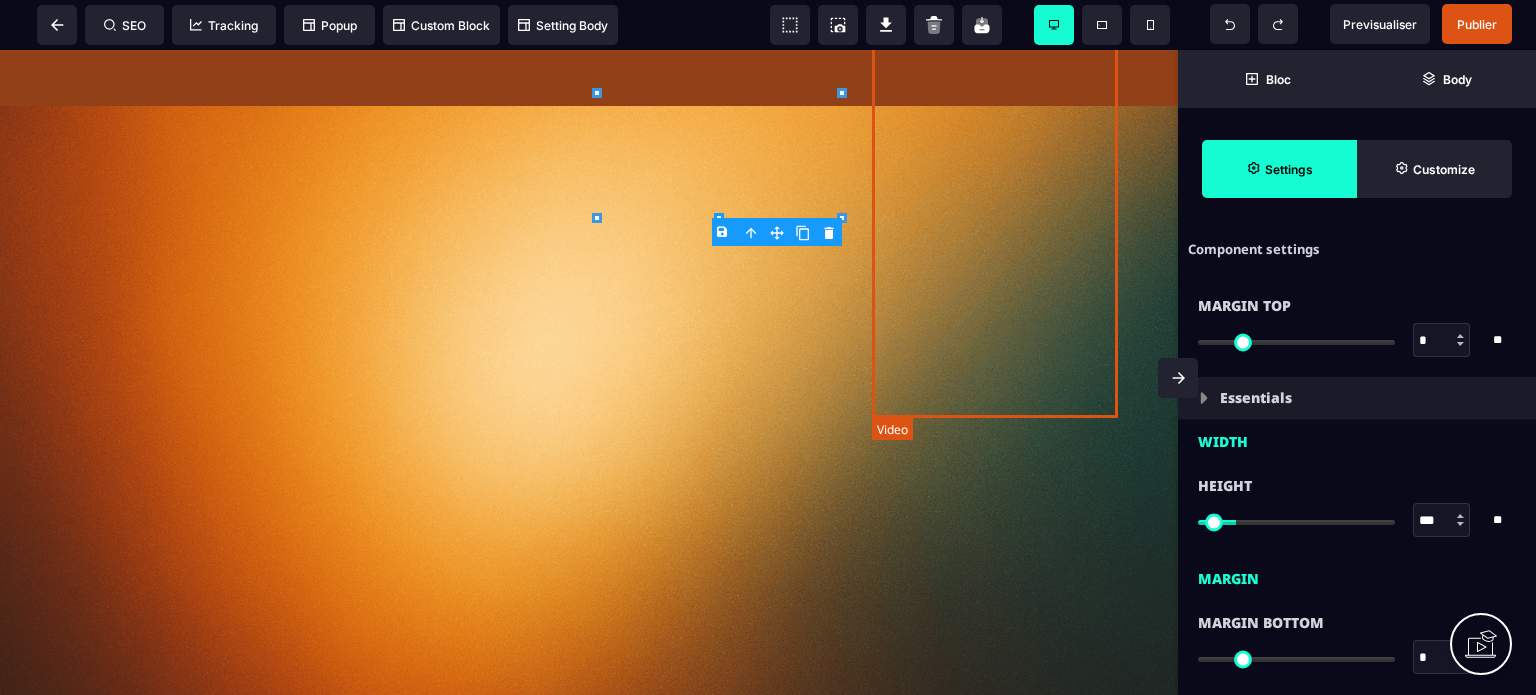 click at bounding box center (1009, -665) 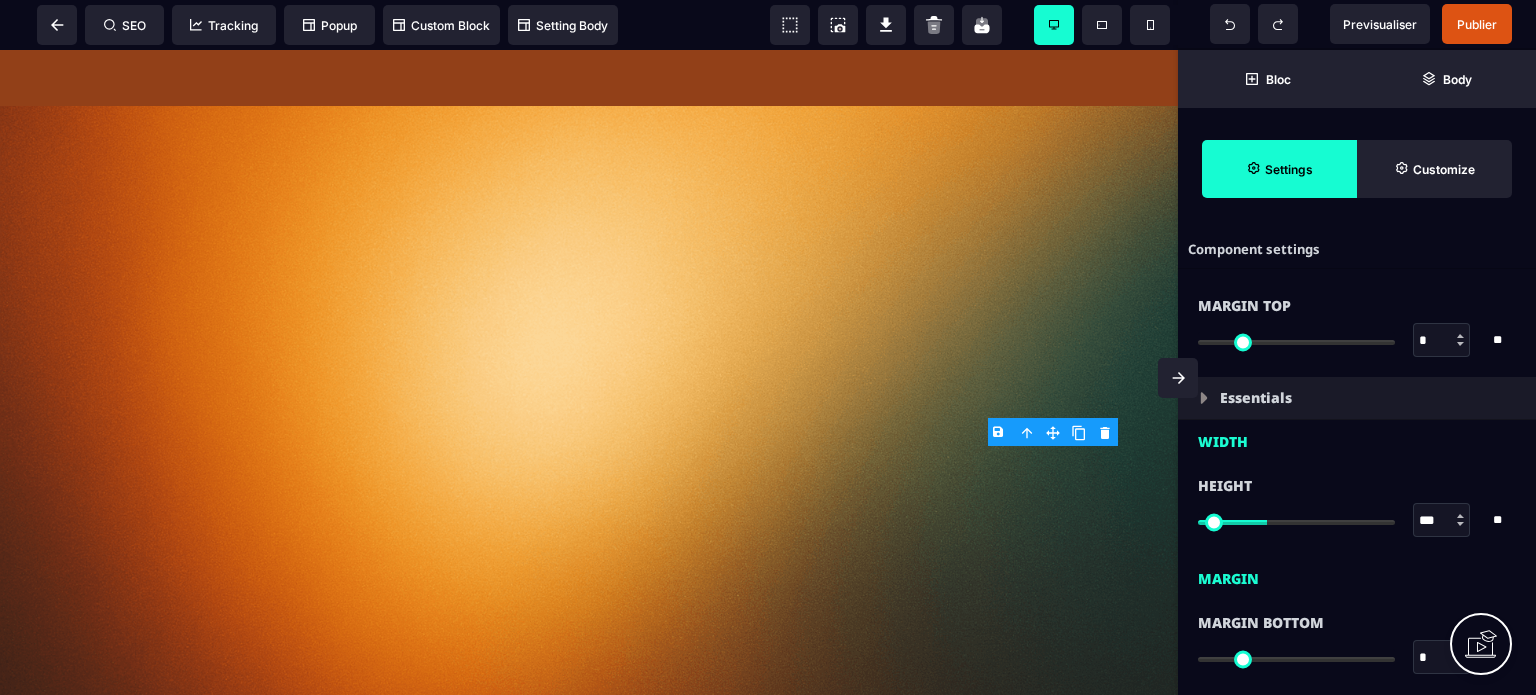 drag, startPoint x: 1425, startPoint y: 520, endPoint x: 1399, endPoint y: 527, distance: 26.925823 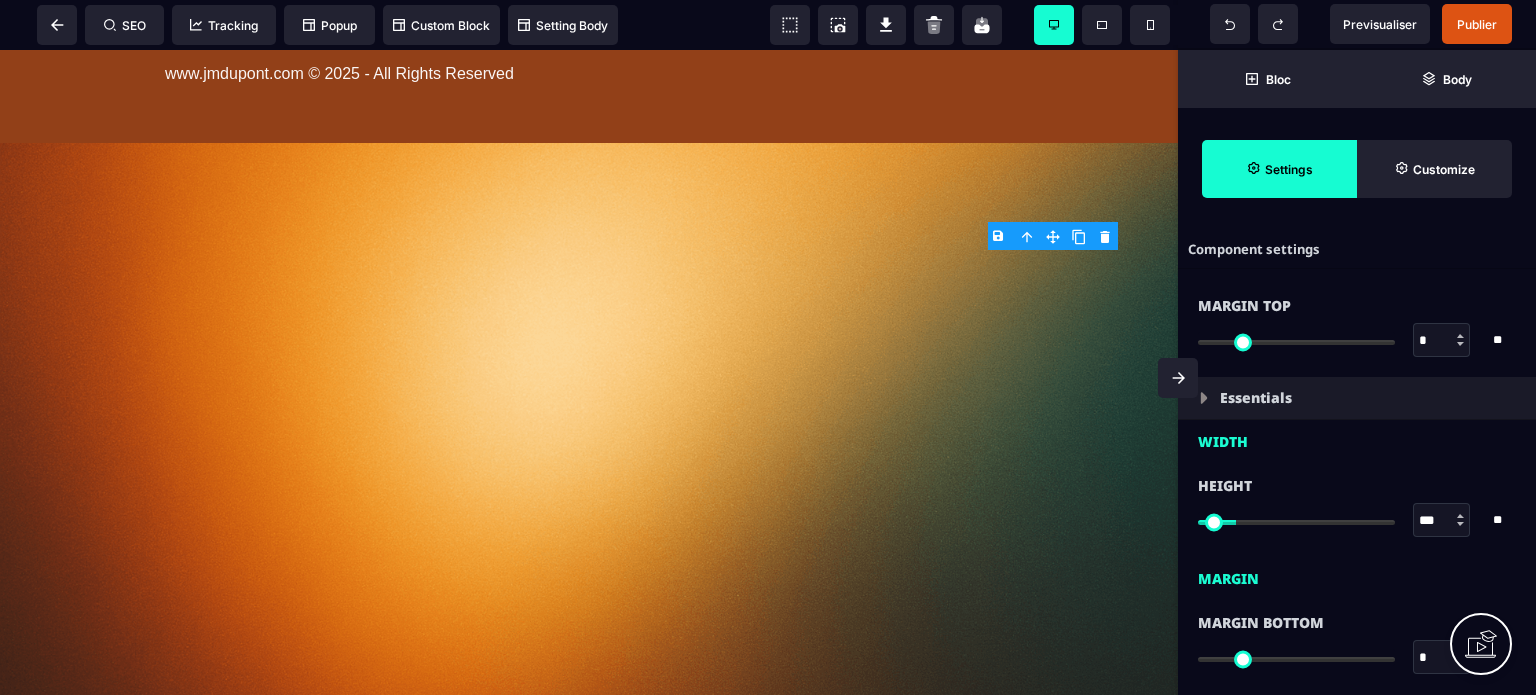 scroll, scrollTop: 13890, scrollLeft: 0, axis: vertical 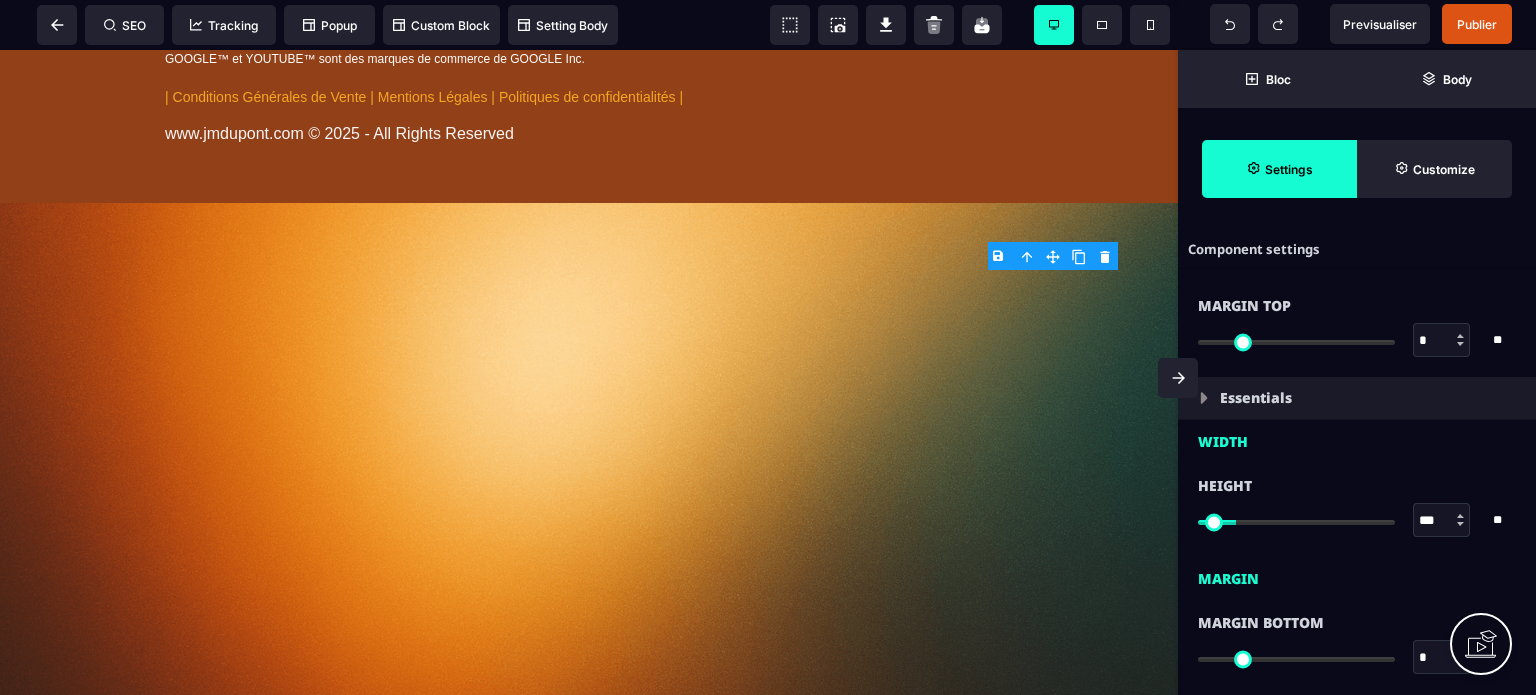 click at bounding box center [1178, 378] 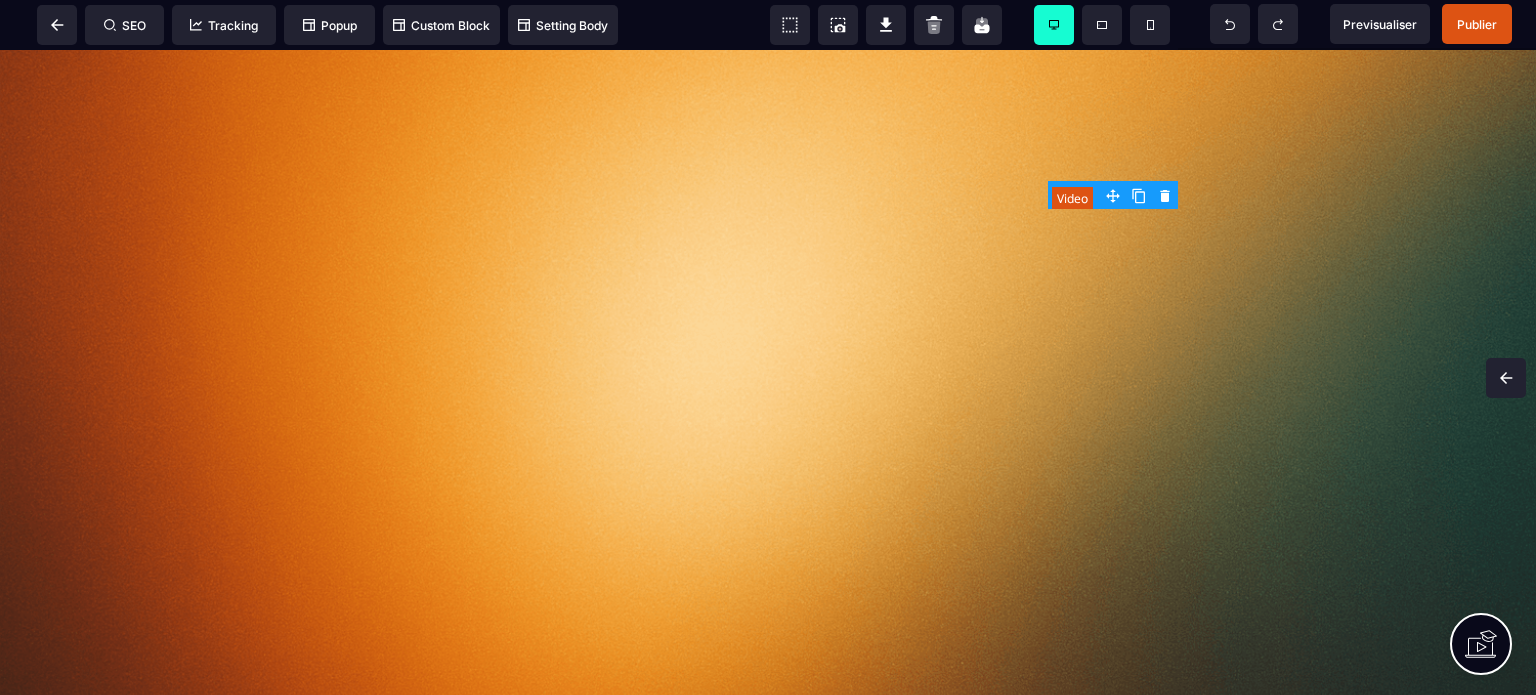 scroll, scrollTop: 9755, scrollLeft: 0, axis: vertical 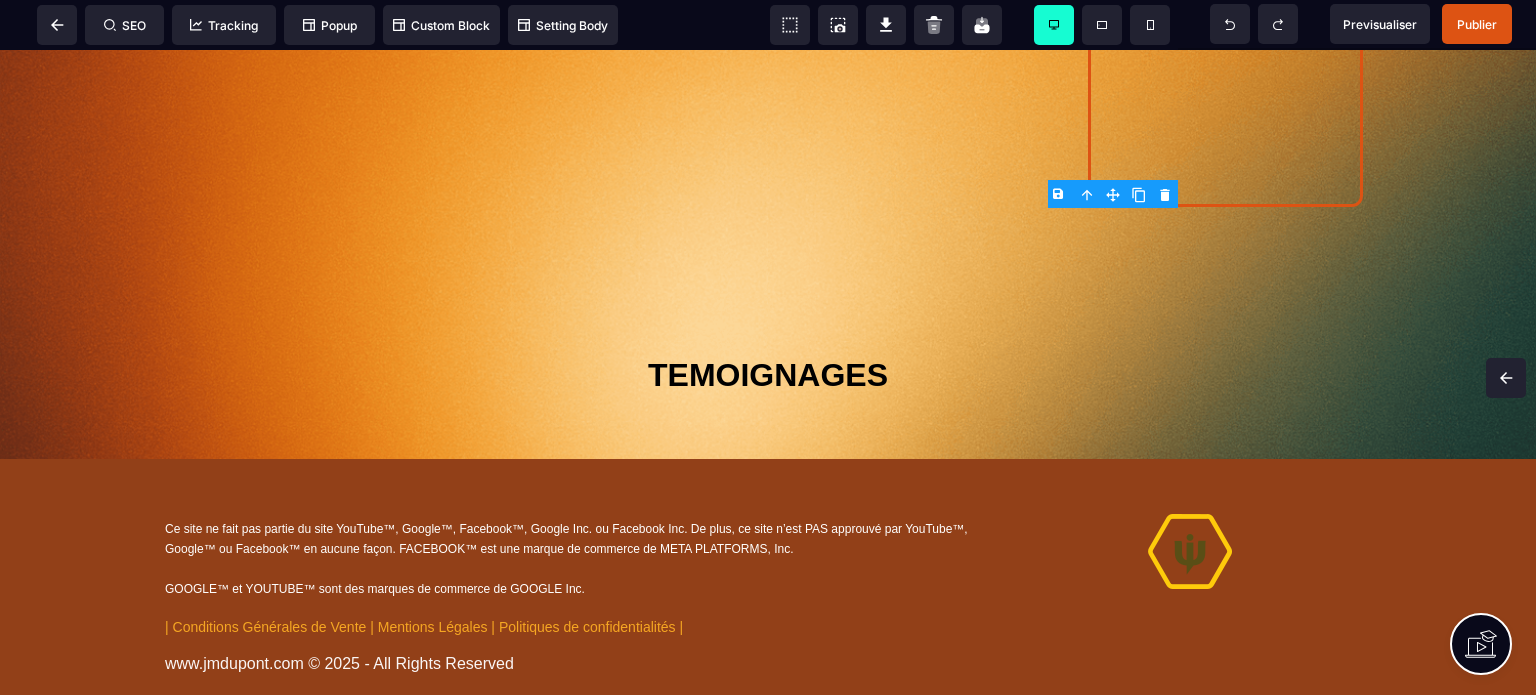 click on "Previsualiser Publier" at bounding box center (1361, 24) 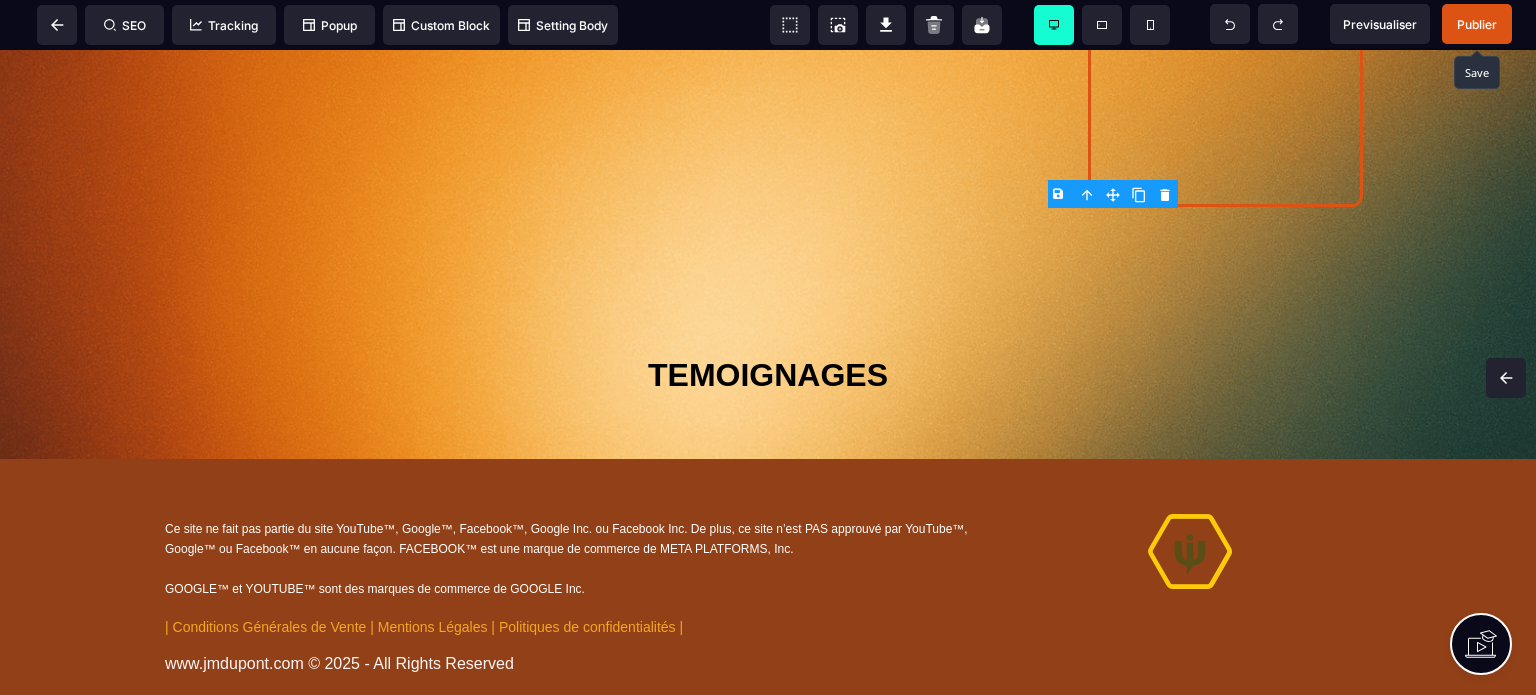 click on "Publier" at bounding box center (1477, 24) 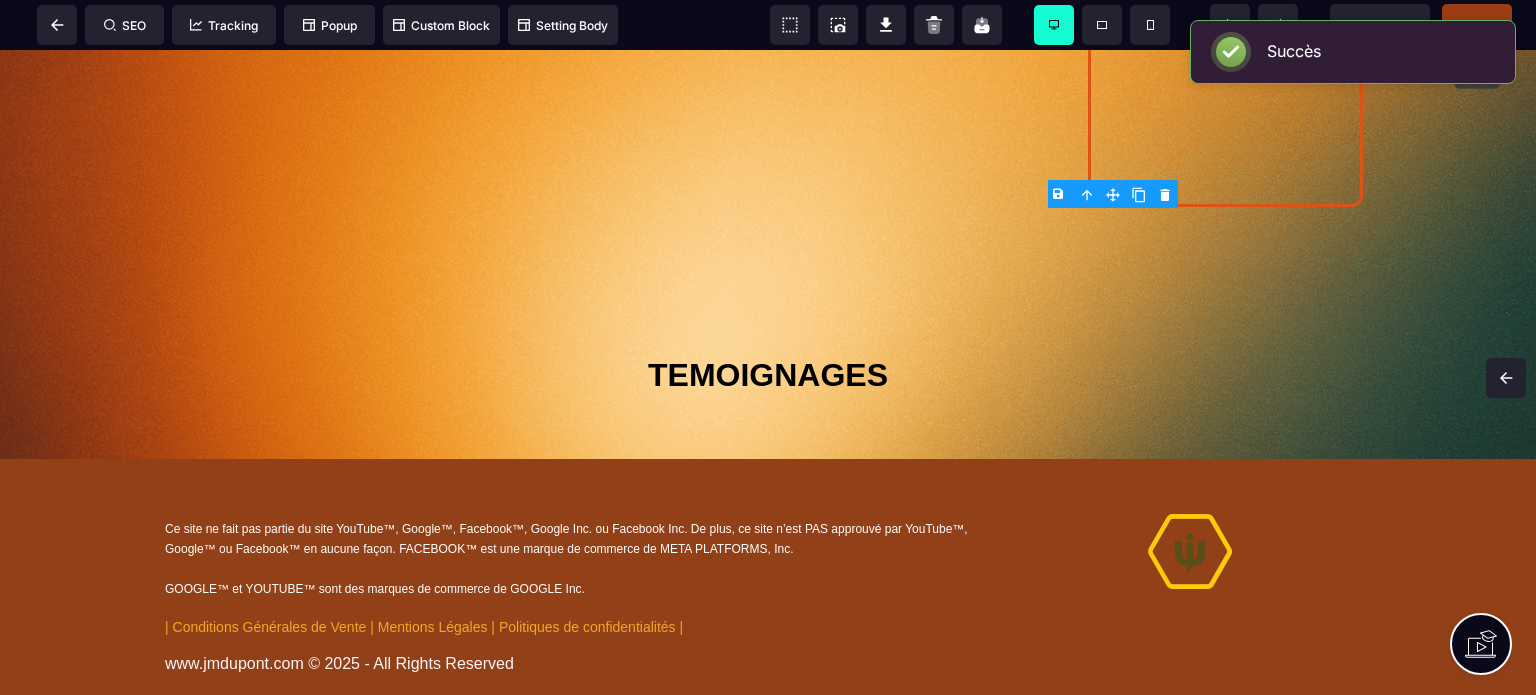click 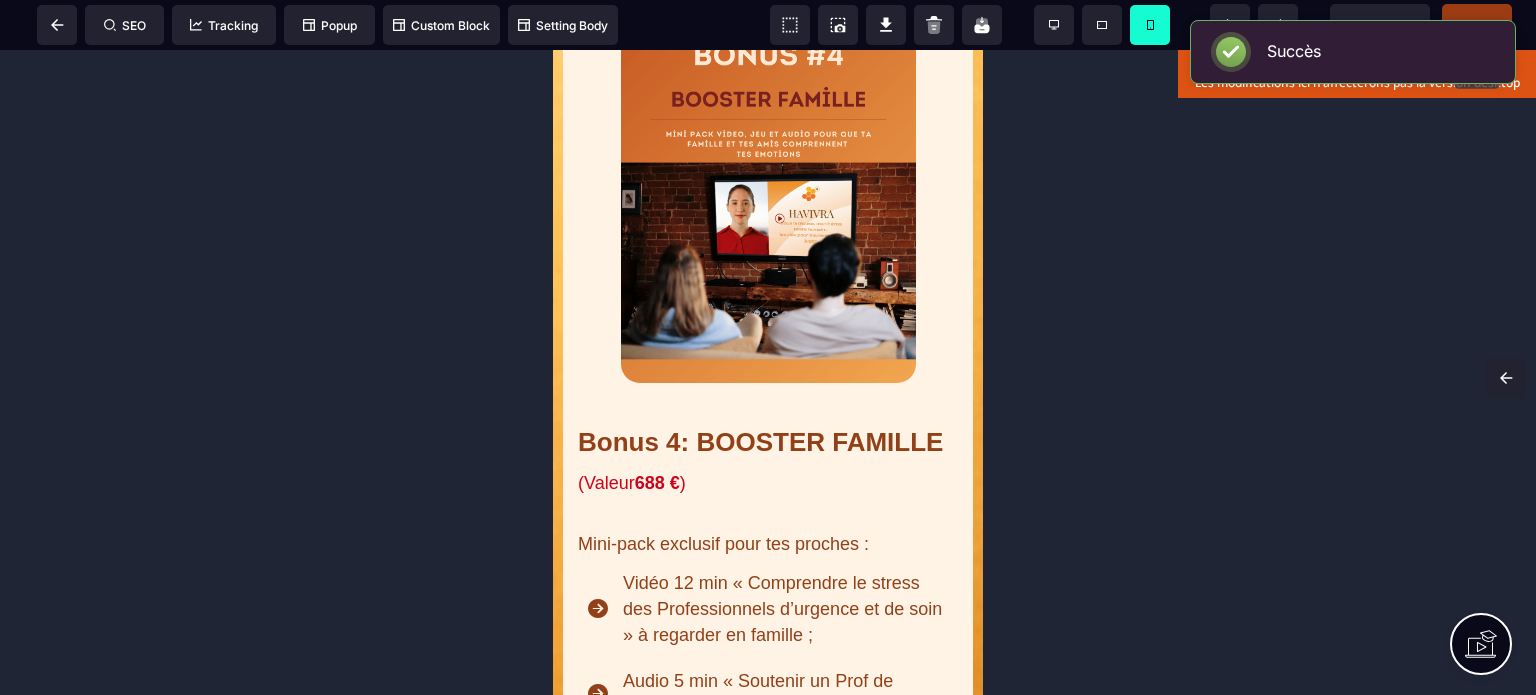 scroll, scrollTop: 13891, scrollLeft: 0, axis: vertical 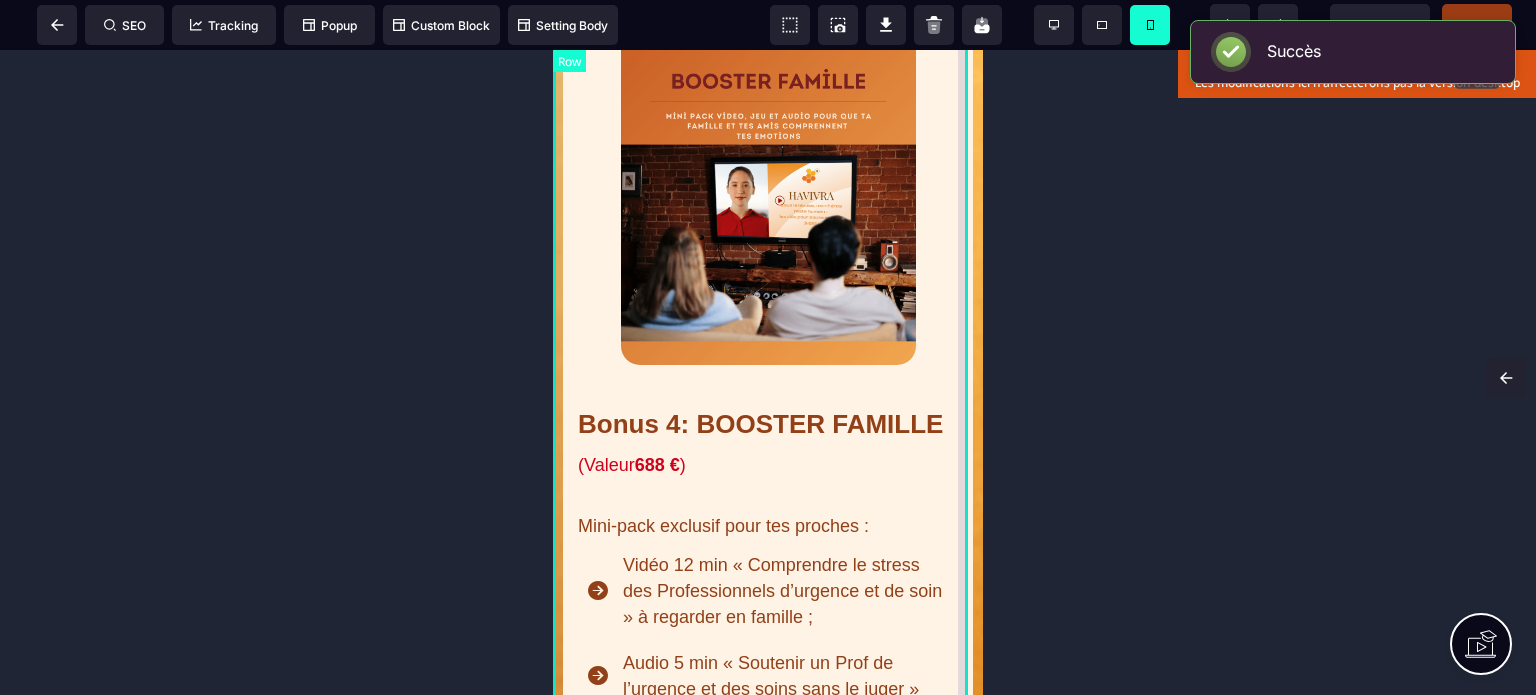 click on "CE N'EST PAS TOUT ... Bonus 1: HAVIVRA APP (Valeur  360 € ) HAVIVRA App Accès à une application dédiée pour retrouver tout votre contenu et le suivi de votre transformation à tout moment et n'importe où. Bonus 2: SÉANCE ON-BOARDING (Valeur  135 € ) Une séance d'On-boarding personnalisée de (45 minutes visio) pour configurer l'application, choisir tes 5 micro-rituels et fixer ta première victoire en 72h. Bonus 3: SOS POCHE (Valeur  256 € ) 20 fiches-flash (format smartphone + imprimable) à dégainer en < 2 min quand tout déborde Bonus 4: BOOSTER FAMILLE (Valeur  688 € ) Mini-pack exclusif pour tes proches : Vidéo 12 min « Comprendre le stress des Professionnels d’urgence et de soin » à regarder en famille ; Audio 5 min « Soutenir un Prof de l’urgence et des soins sans le juger » Bonus 5: KIT SENTINELLE (Valeur  223 € ) Playbook PDF pour prévenir l’épuisement chez soi et chez vos collègues Bonus 6: BOOST ROOM (Valeur  810 € )" at bounding box center [768, 68] 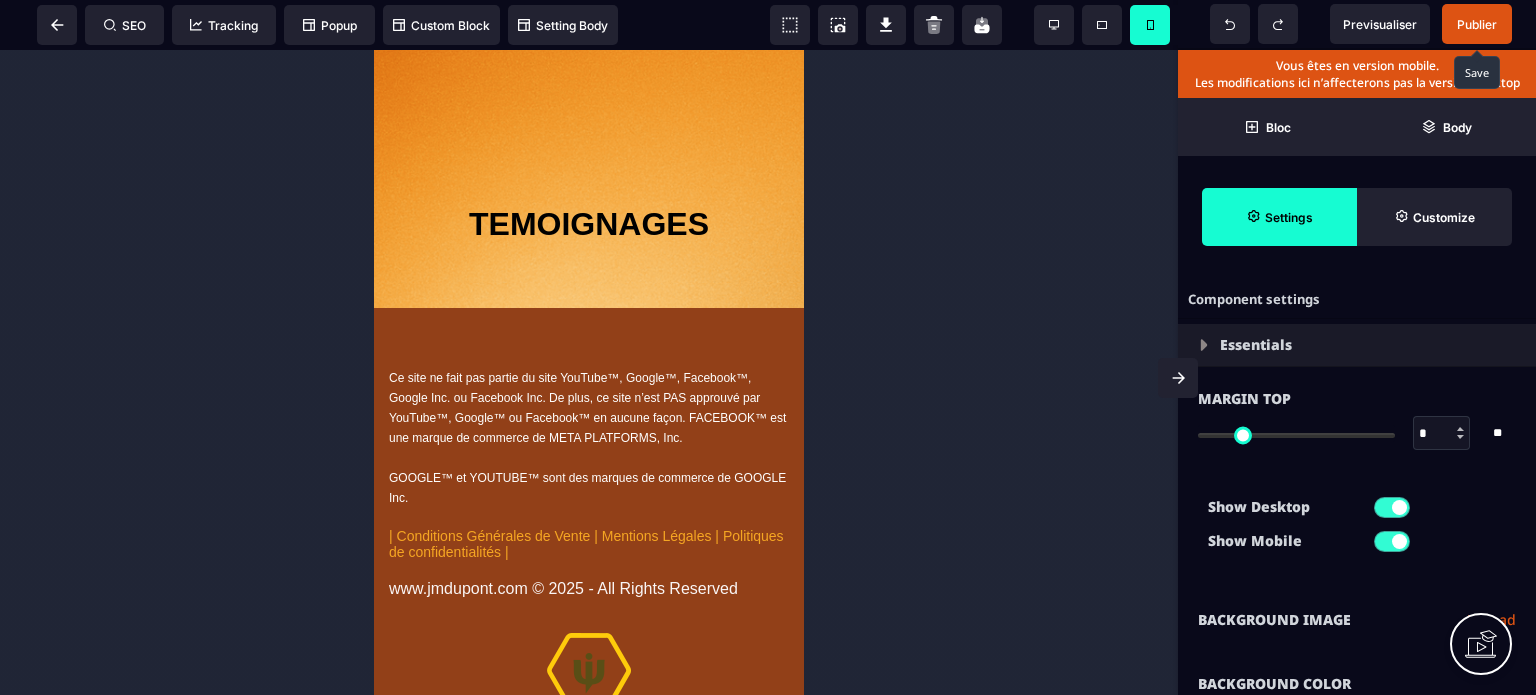scroll, scrollTop: 17531, scrollLeft: 0, axis: vertical 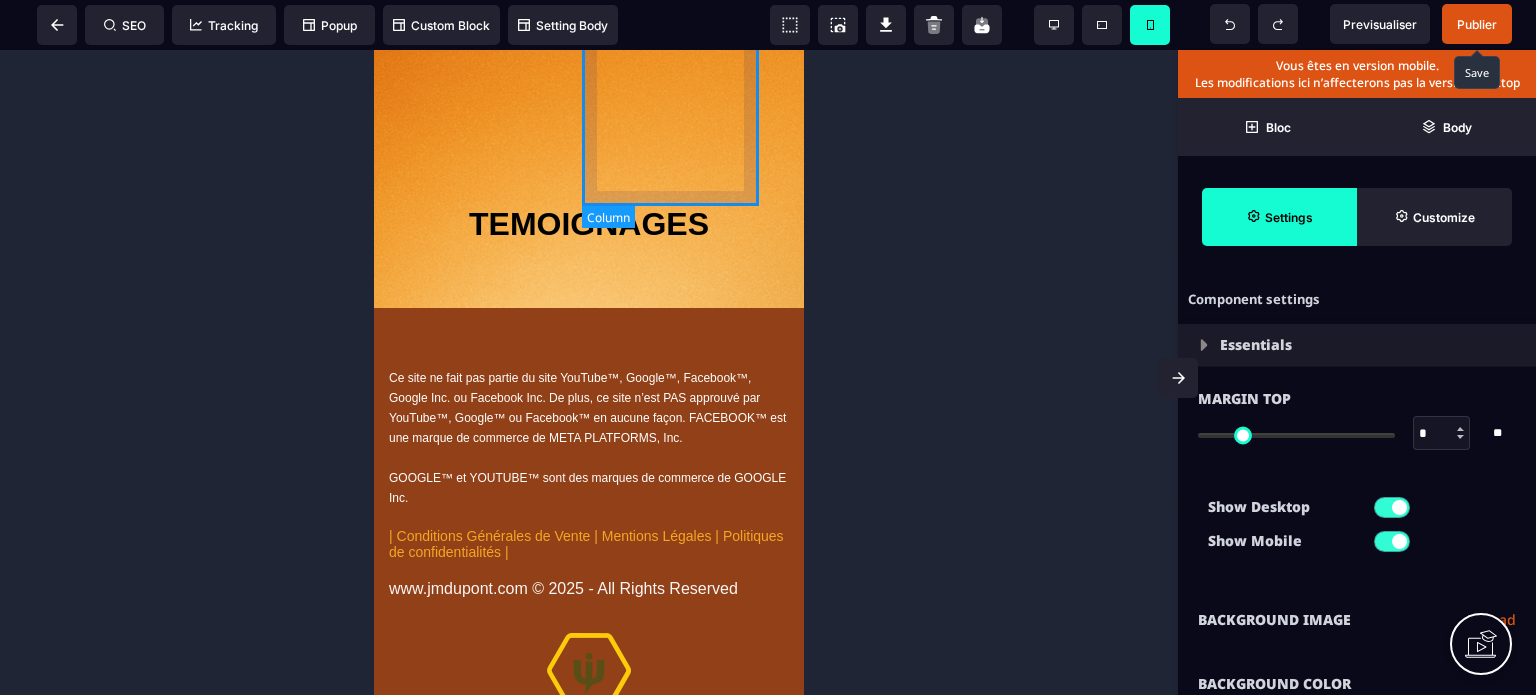 click at bounding box center [681, -349] 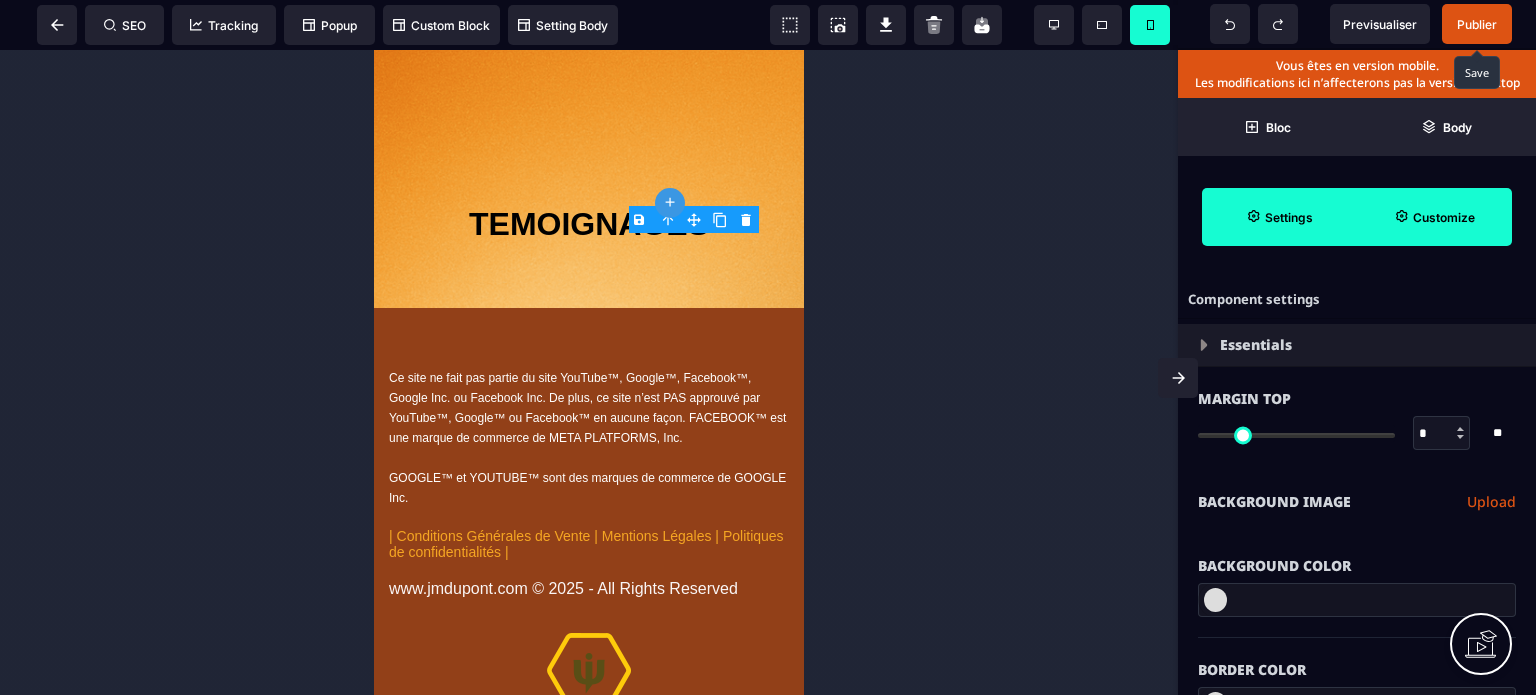 click on "Customize" at bounding box center [1444, 217] 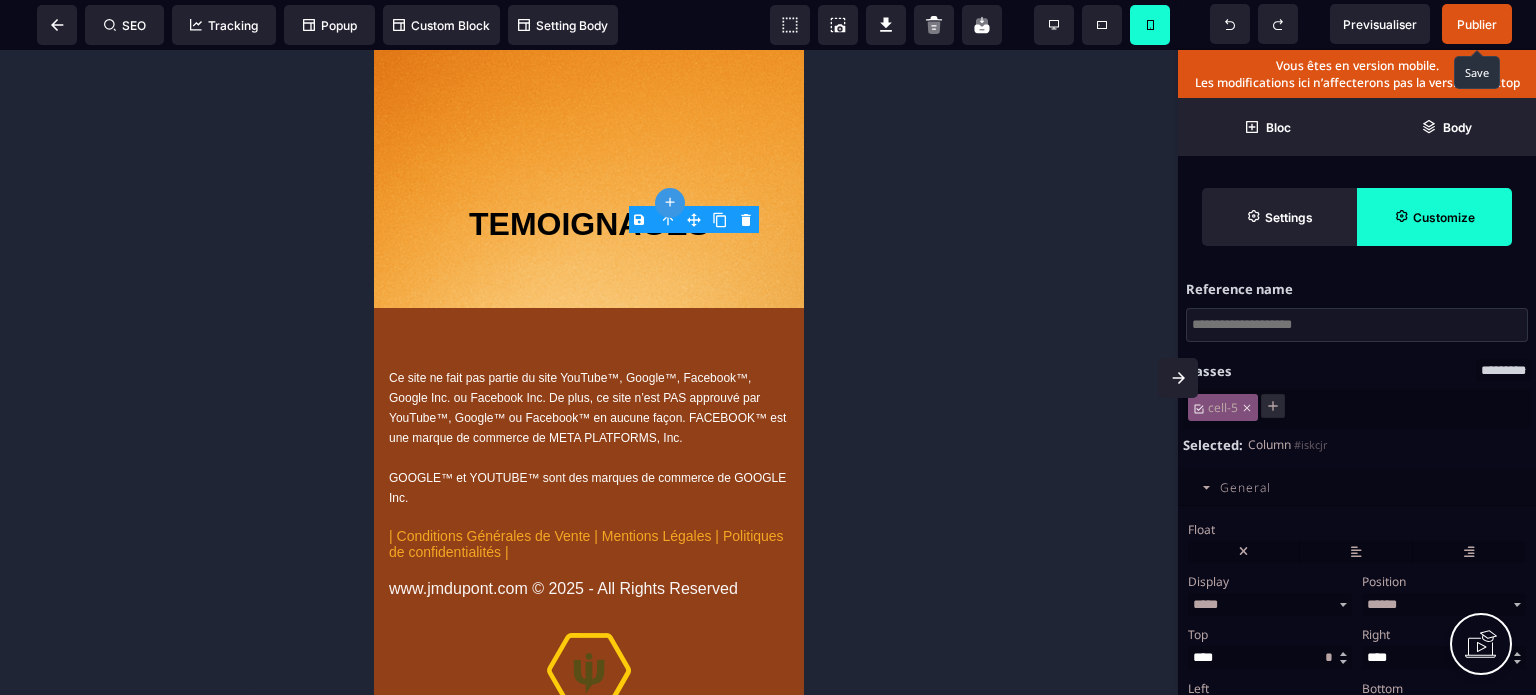 click on "General" at bounding box center (1357, 488) 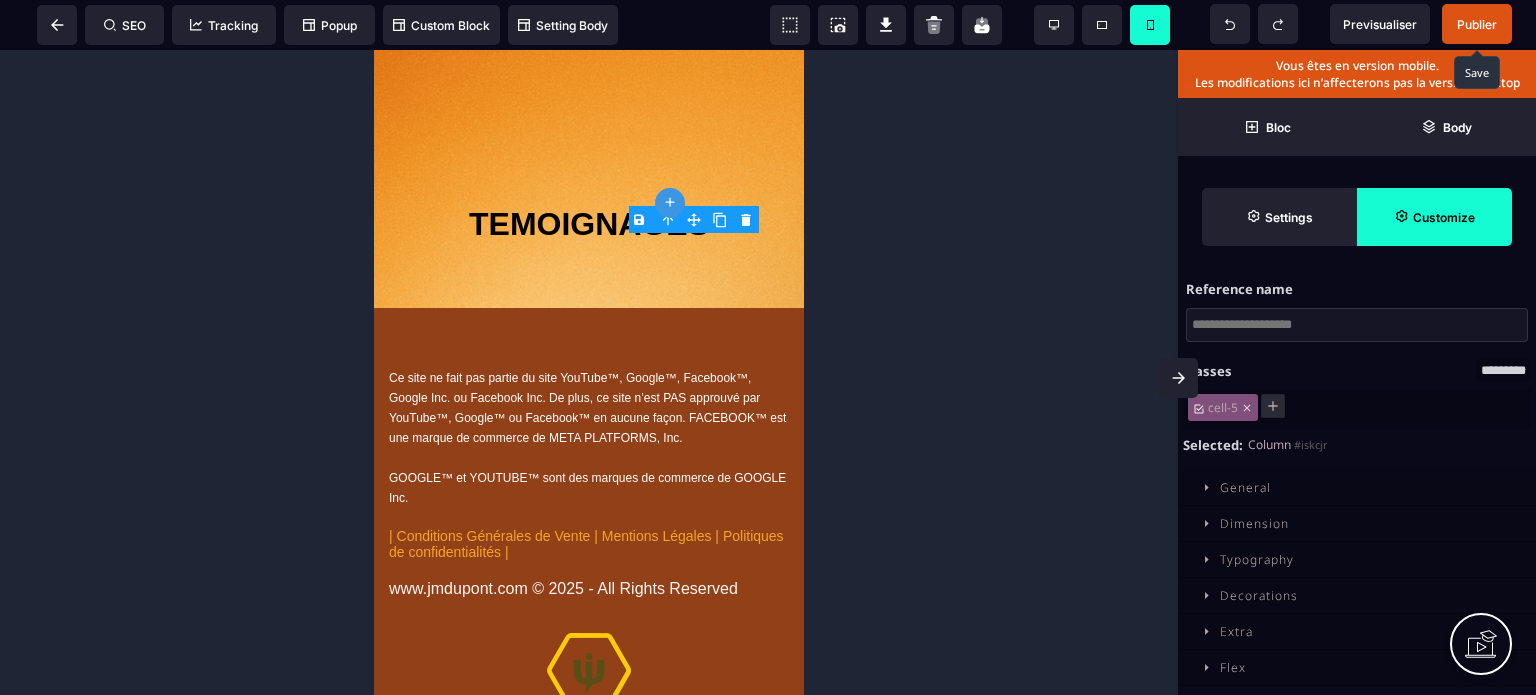 click on "Dimension" at bounding box center (1254, 523) 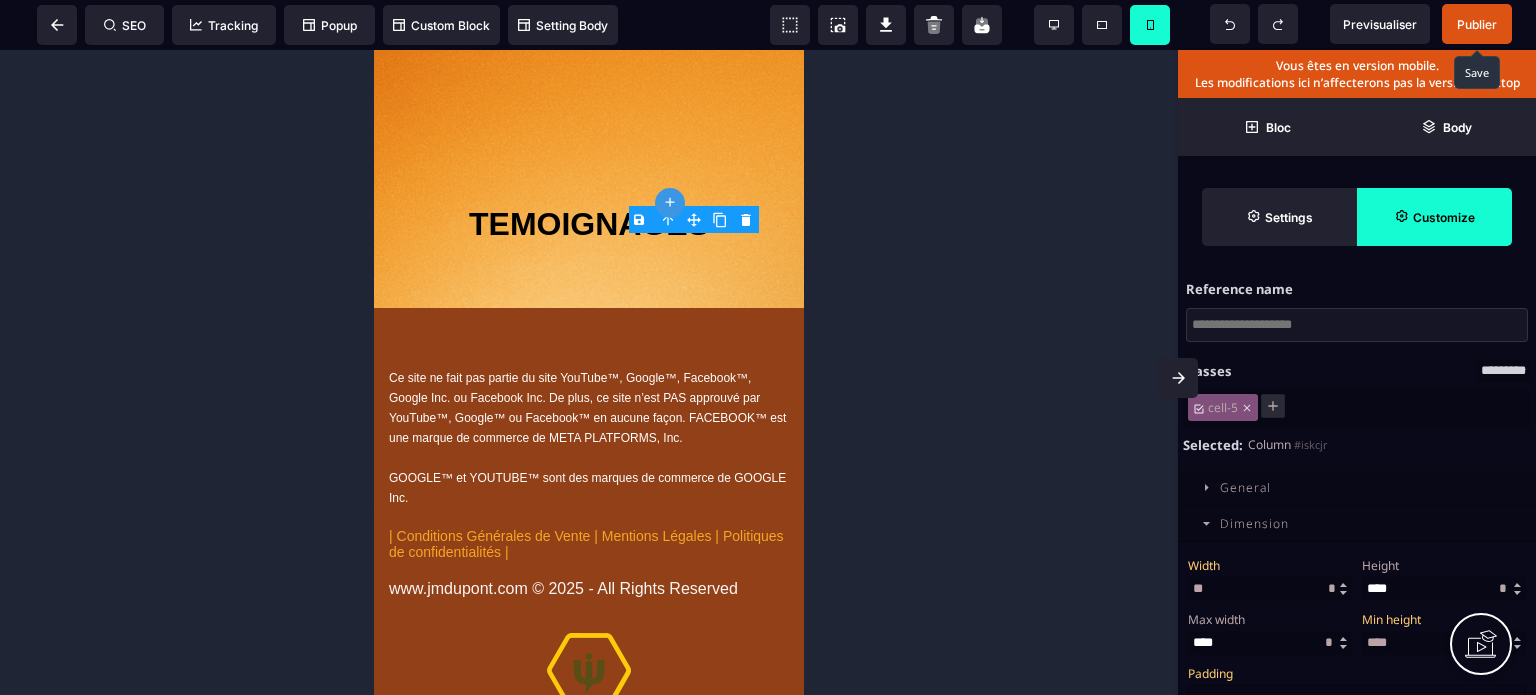 drag, startPoint x: 1239, startPoint y: 588, endPoint x: 1188, endPoint y: 591, distance: 51.088158 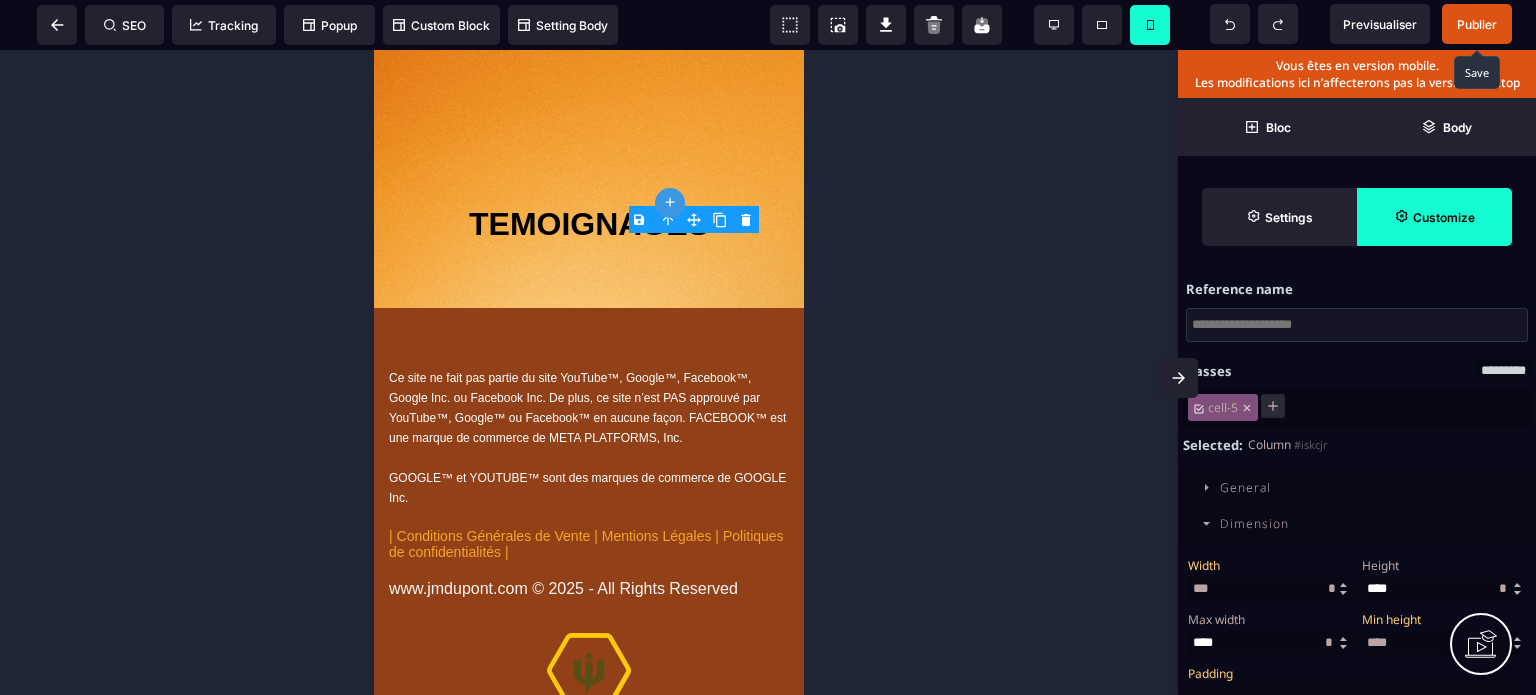 click on "Width" at bounding box center [1267, 565] 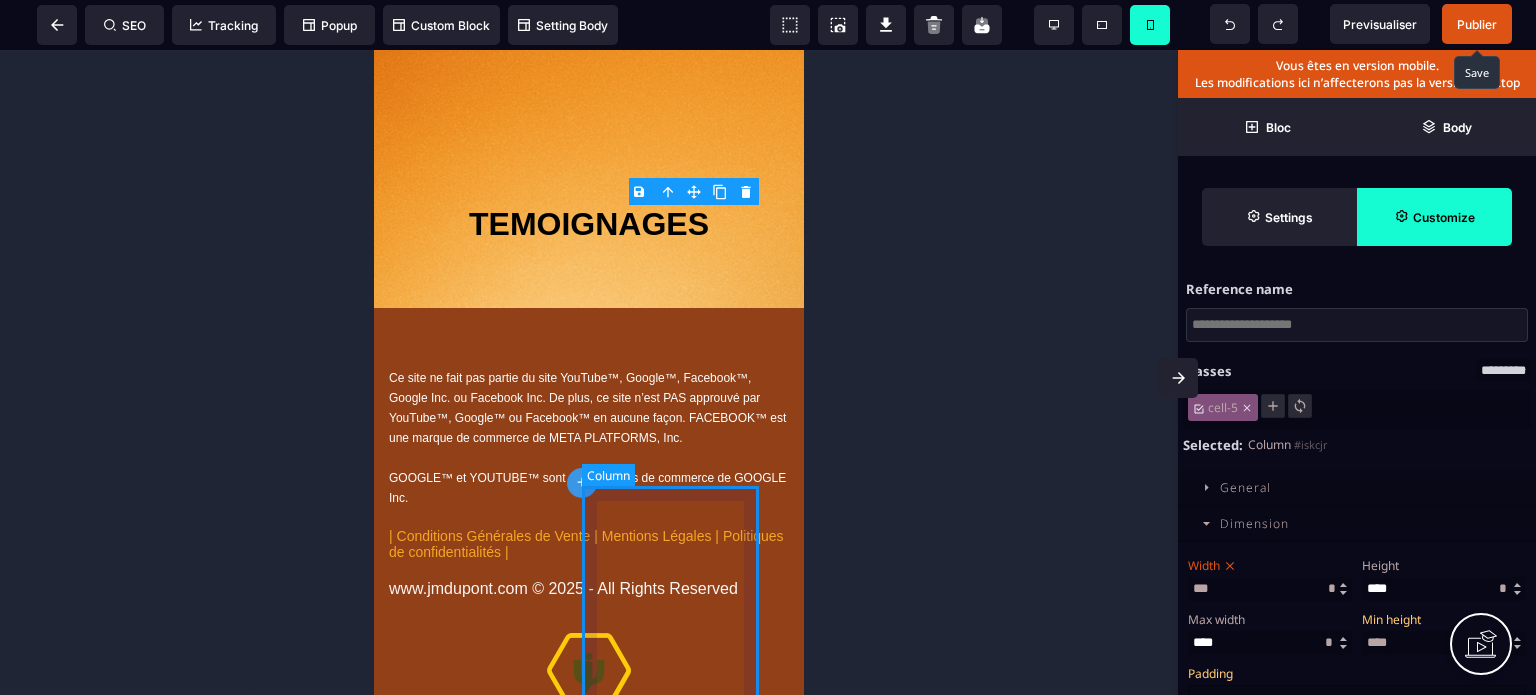 click at bounding box center [681, -69] 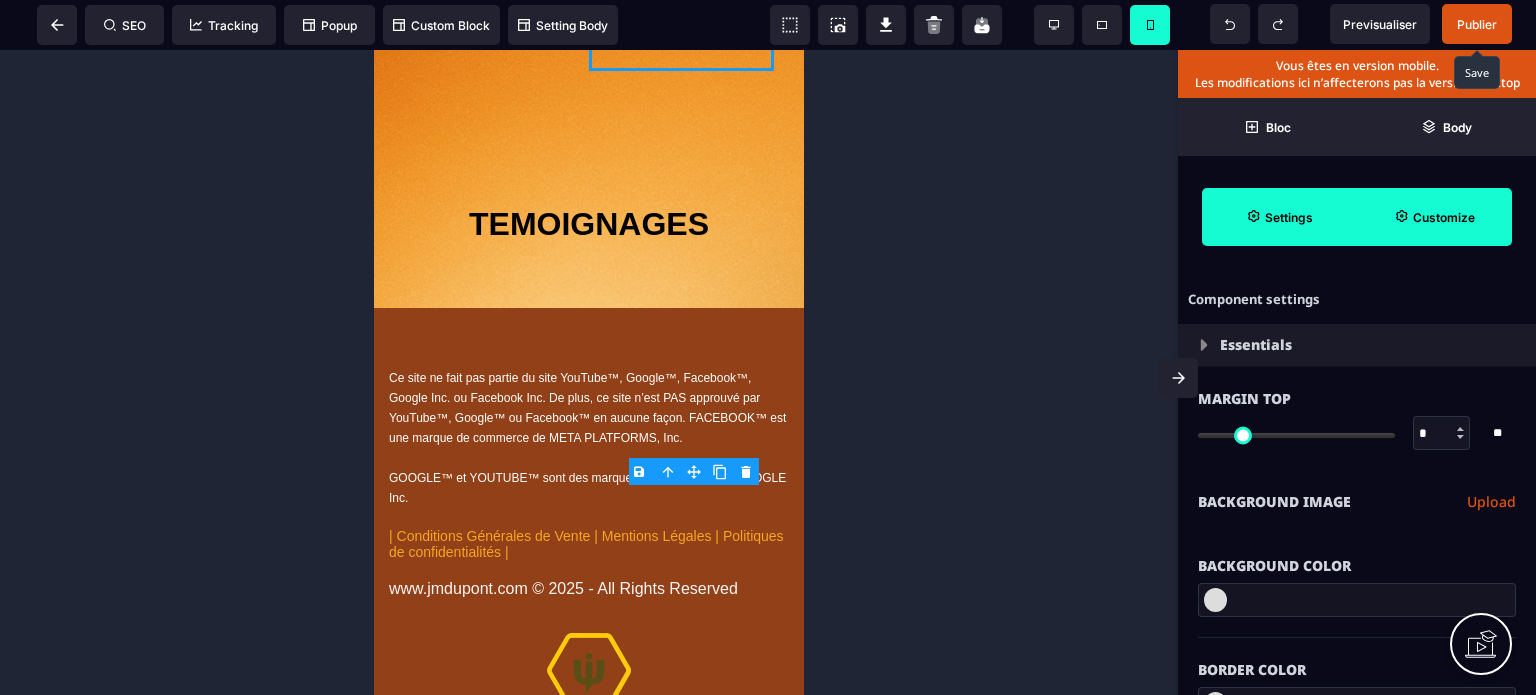 click on "Customize" at bounding box center [1434, 217] 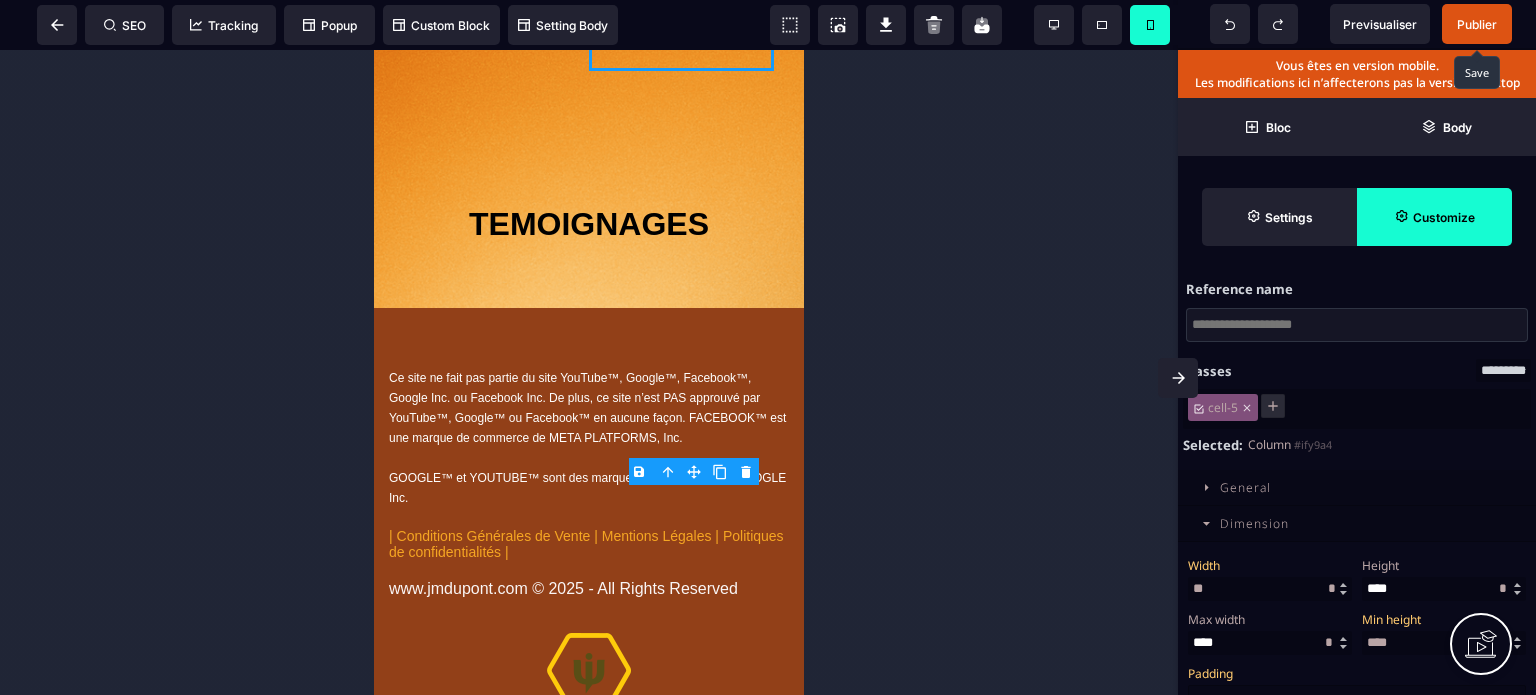 drag, startPoint x: 1235, startPoint y: 590, endPoint x: 1187, endPoint y: 605, distance: 50.289165 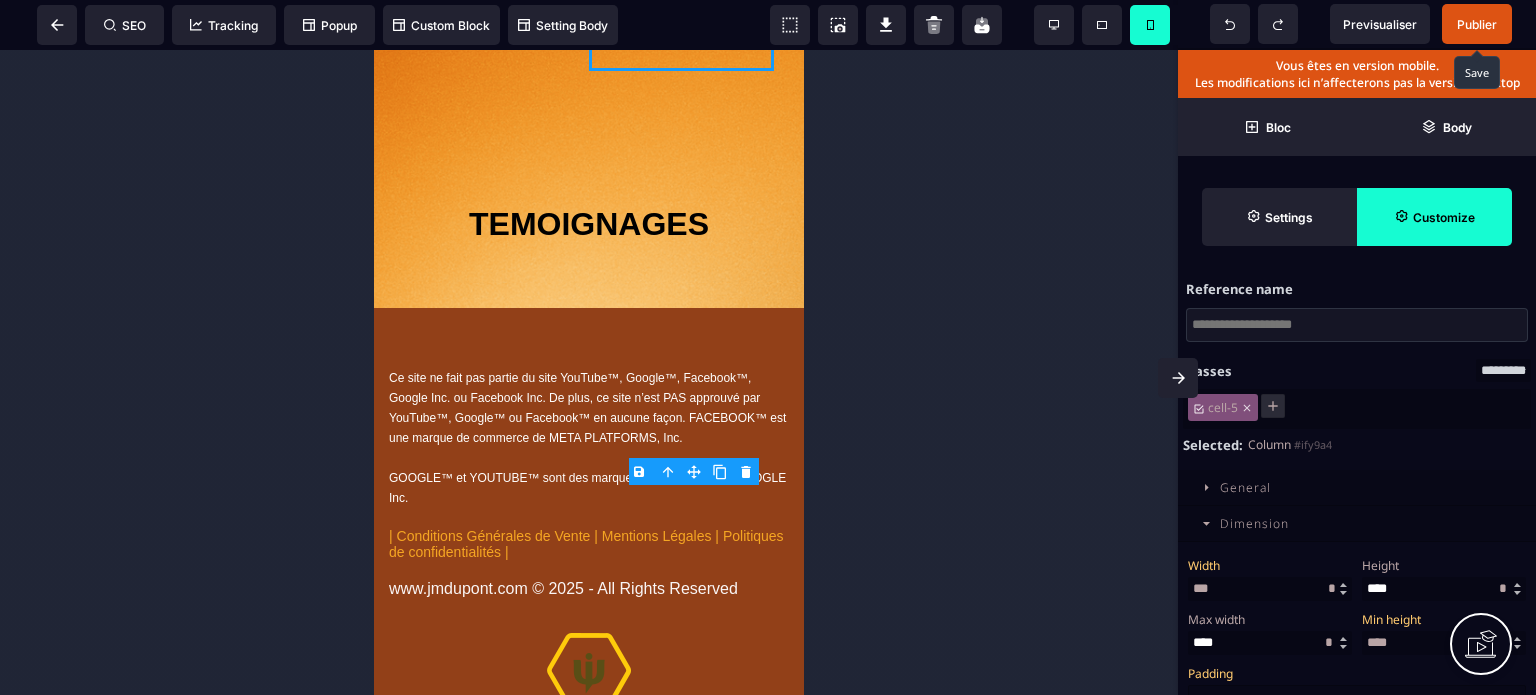 click on "Width" at bounding box center (1267, 565) 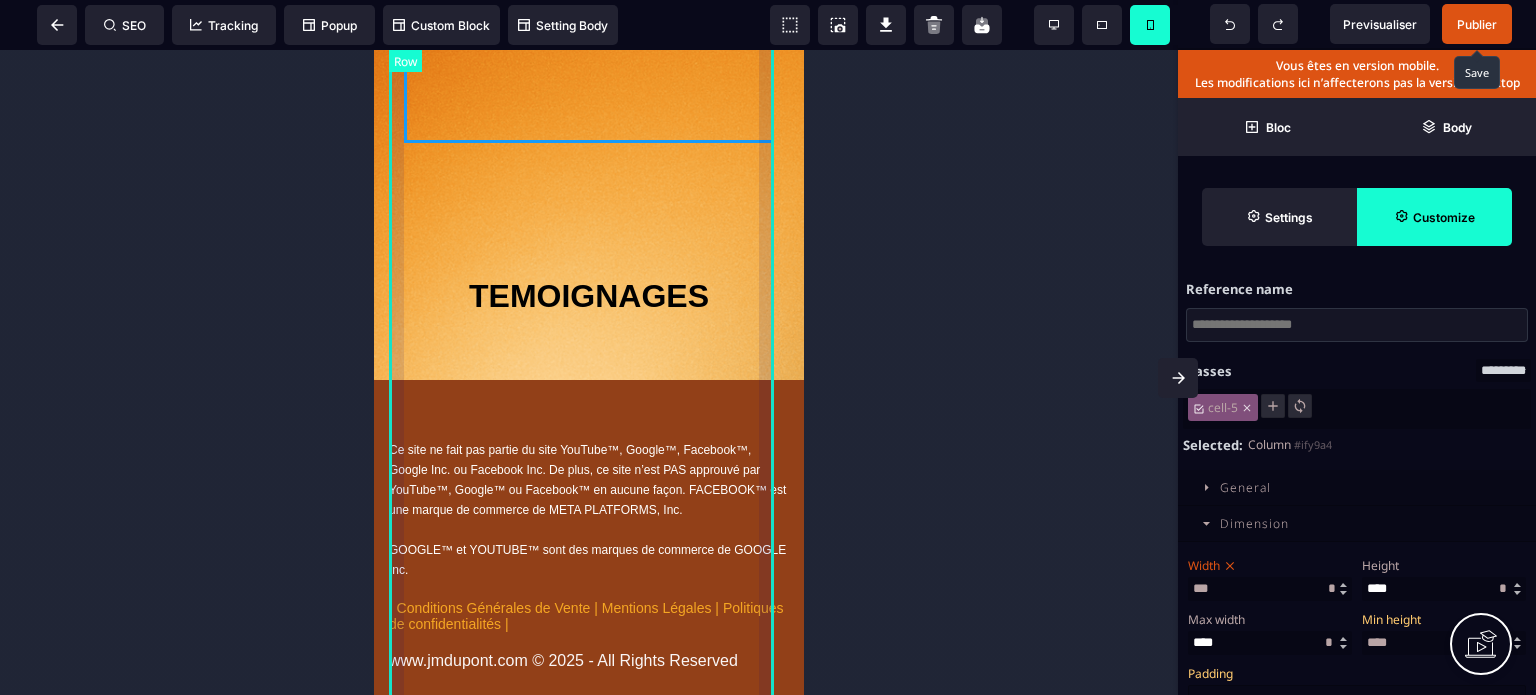 click at bounding box center (589, -417) 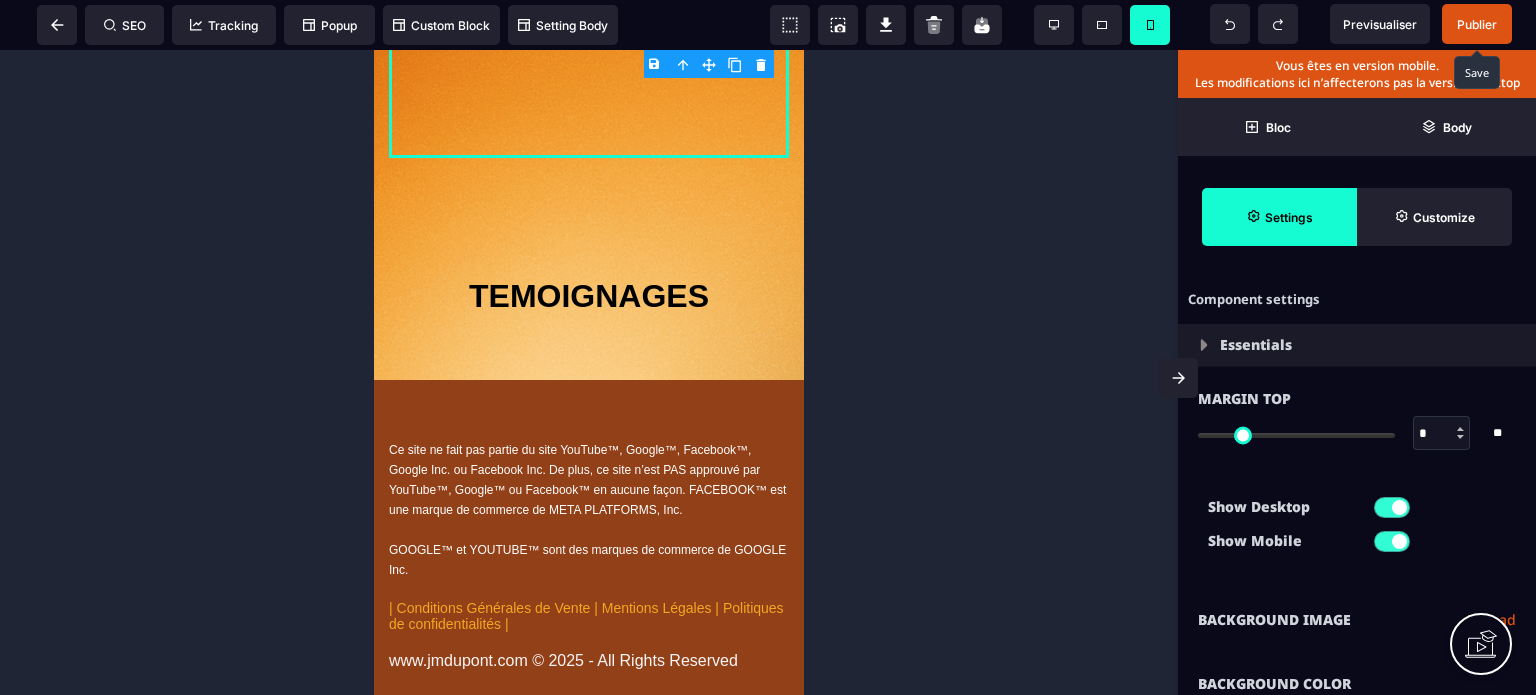 click on "Show Desktop
Show Mobile" at bounding box center (1357, 529) 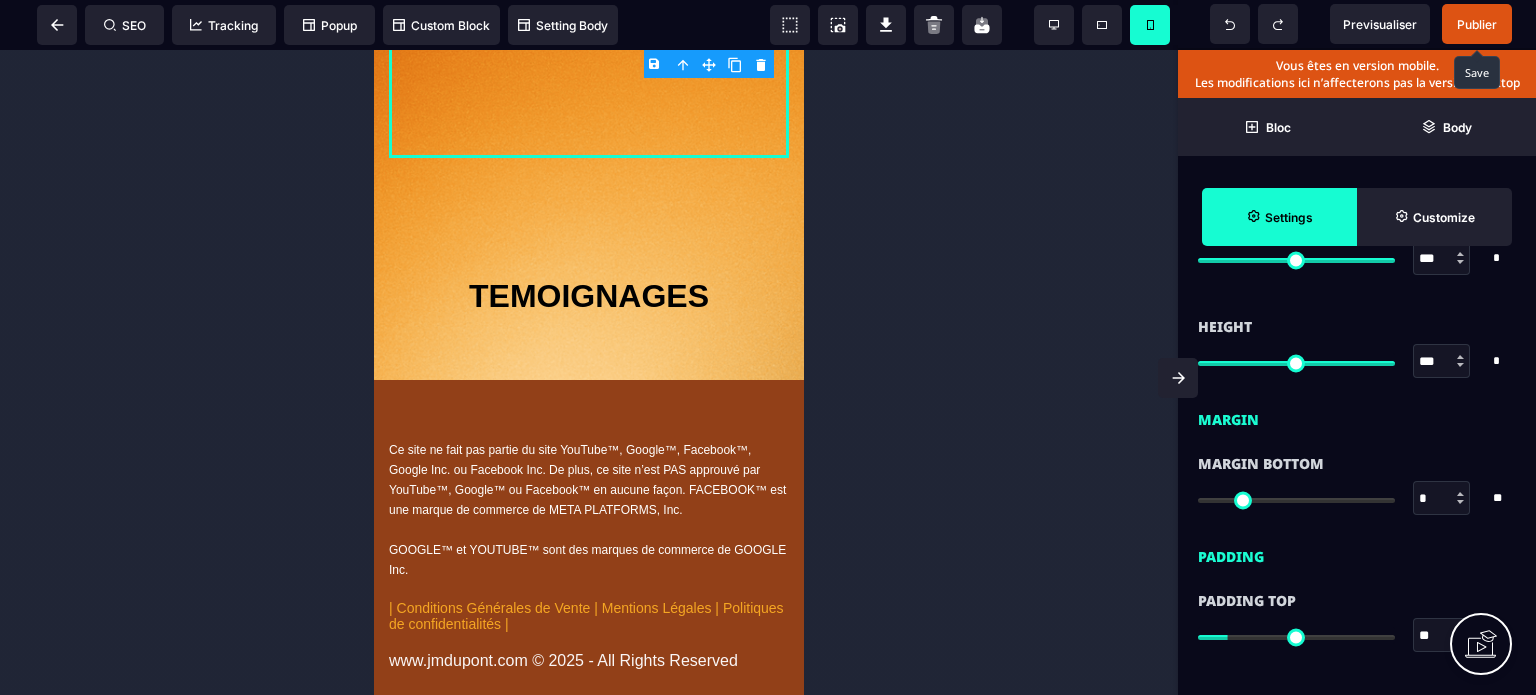 scroll, scrollTop: 1680, scrollLeft: 0, axis: vertical 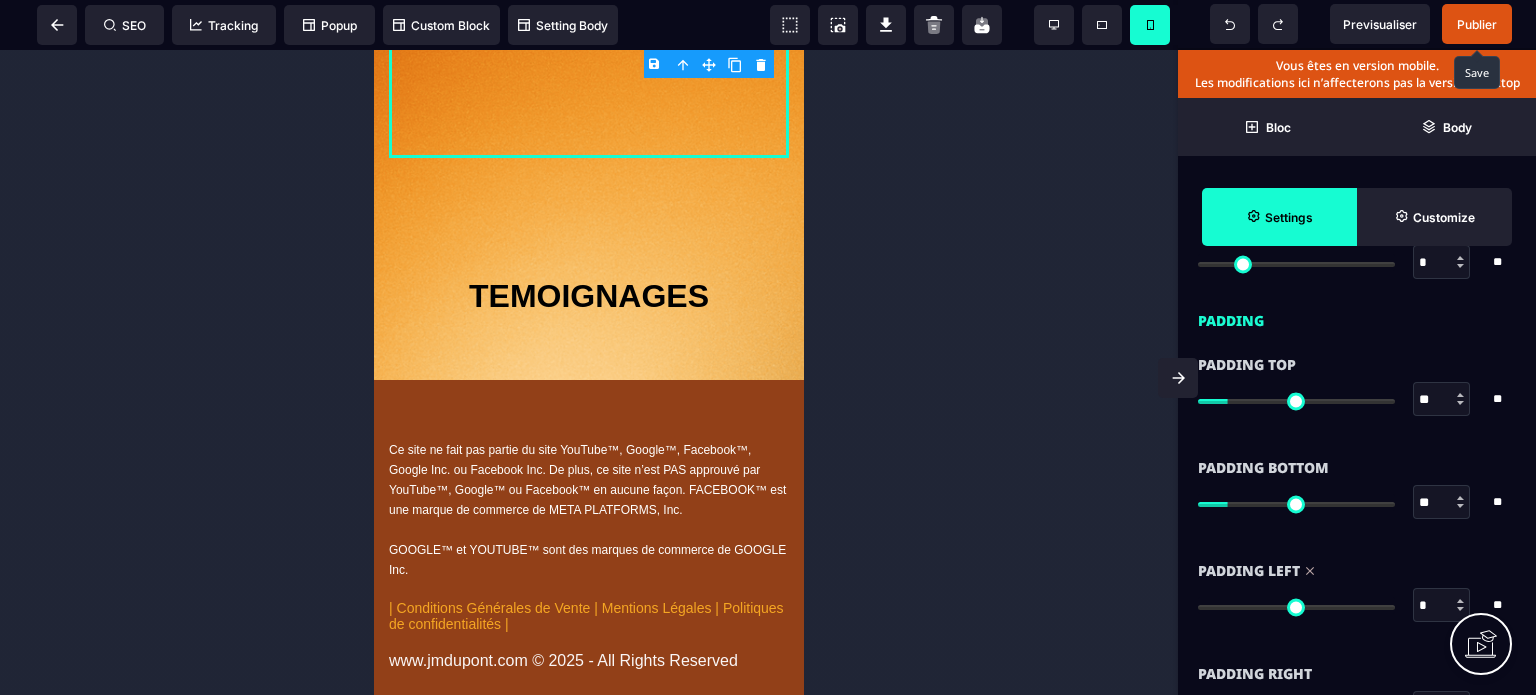 drag, startPoint x: 1230, startPoint y: 601, endPoint x: 1116, endPoint y: 610, distance: 114.35471 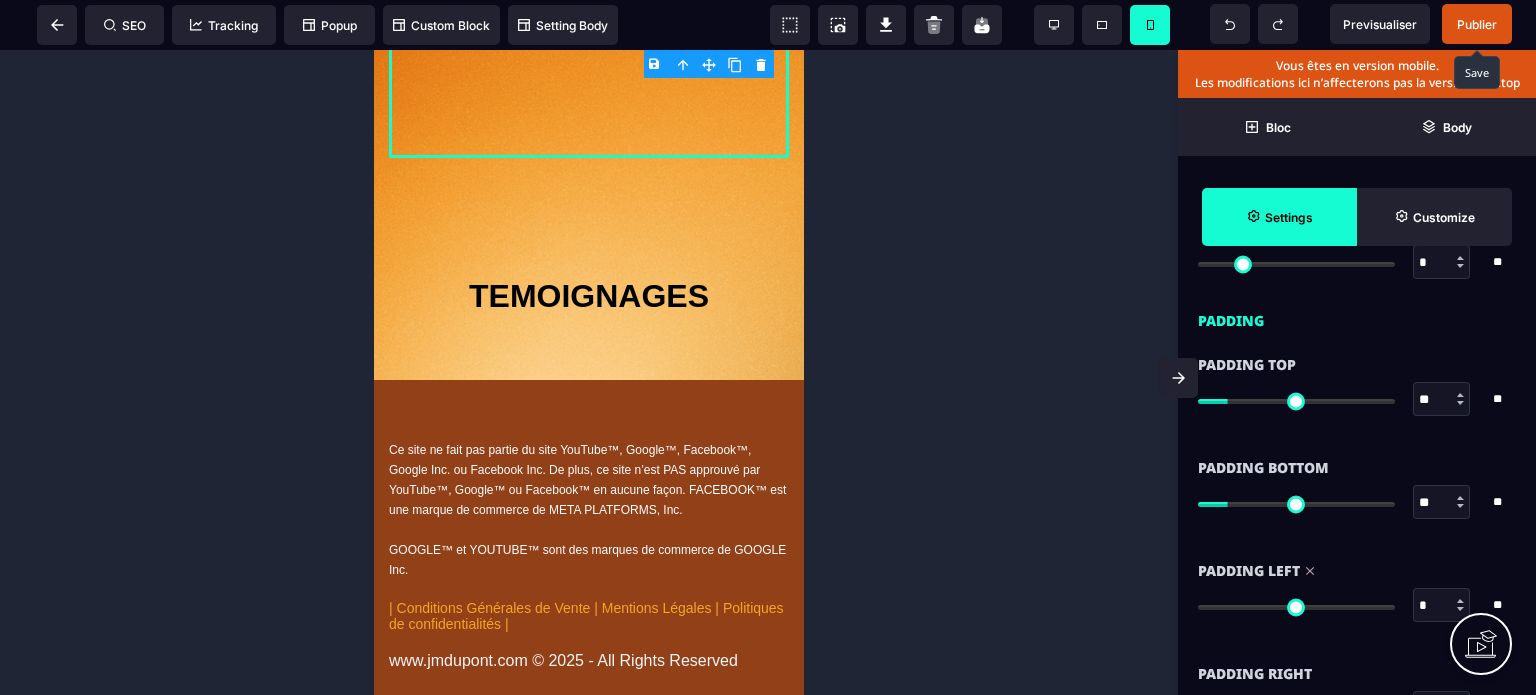 click on "Padding Right" at bounding box center [1255, 674] 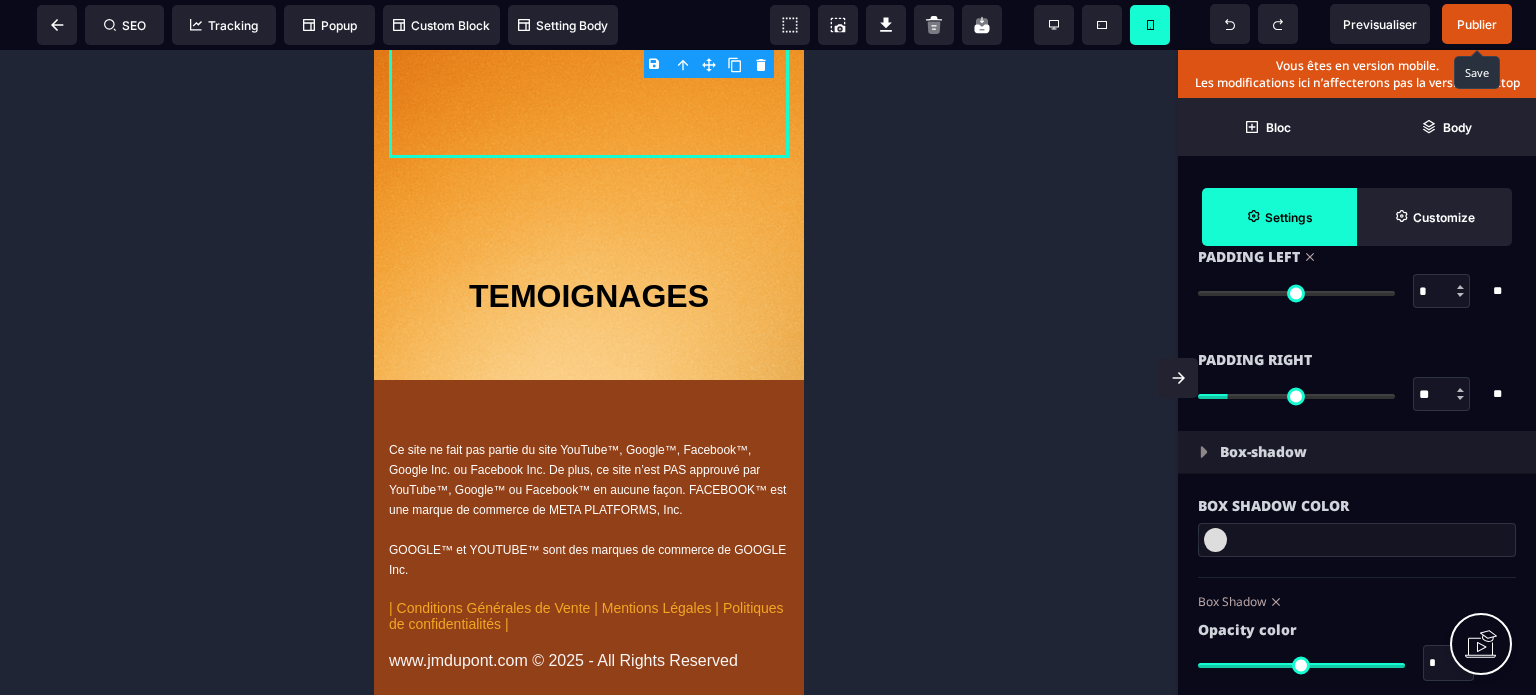 scroll, scrollTop: 2000, scrollLeft: 0, axis: vertical 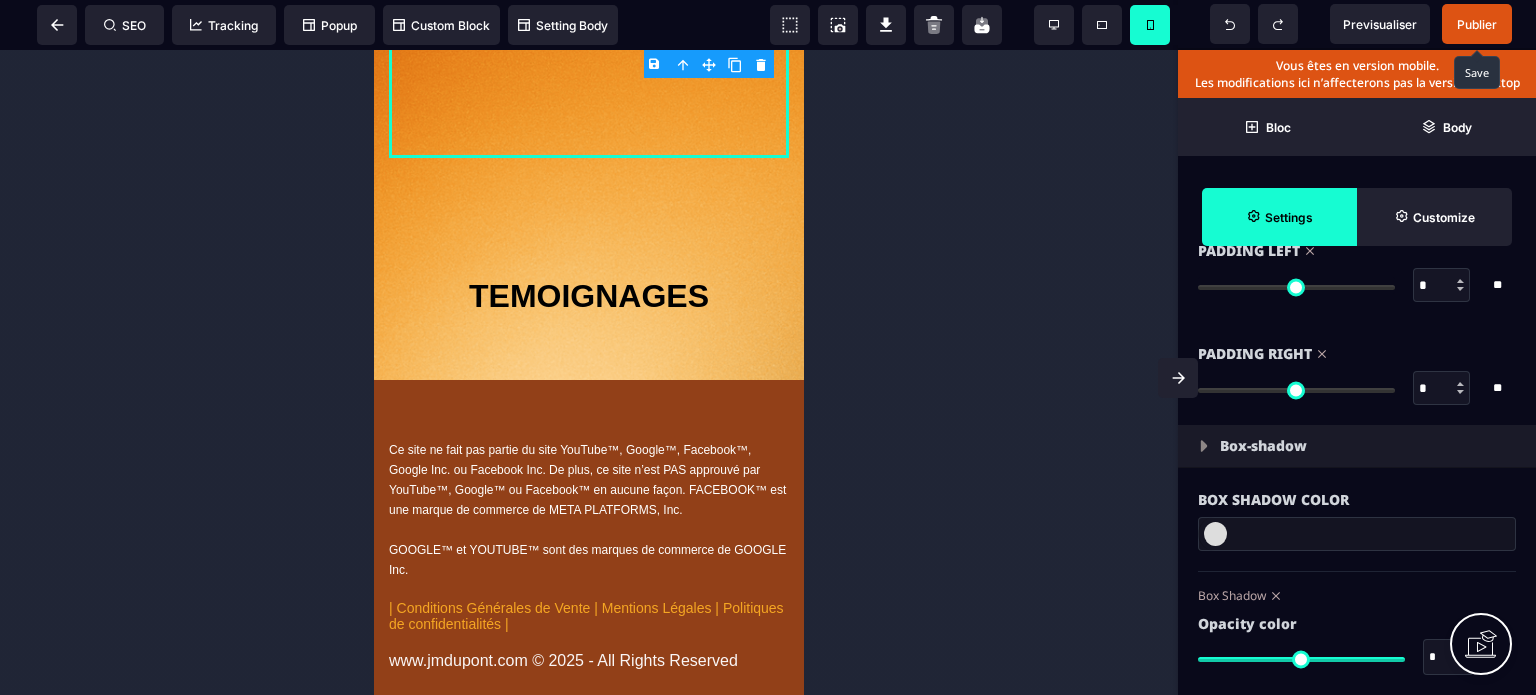 drag, startPoint x: 1235, startPoint y: 385, endPoint x: 900, endPoint y: 494, distance: 352.2868 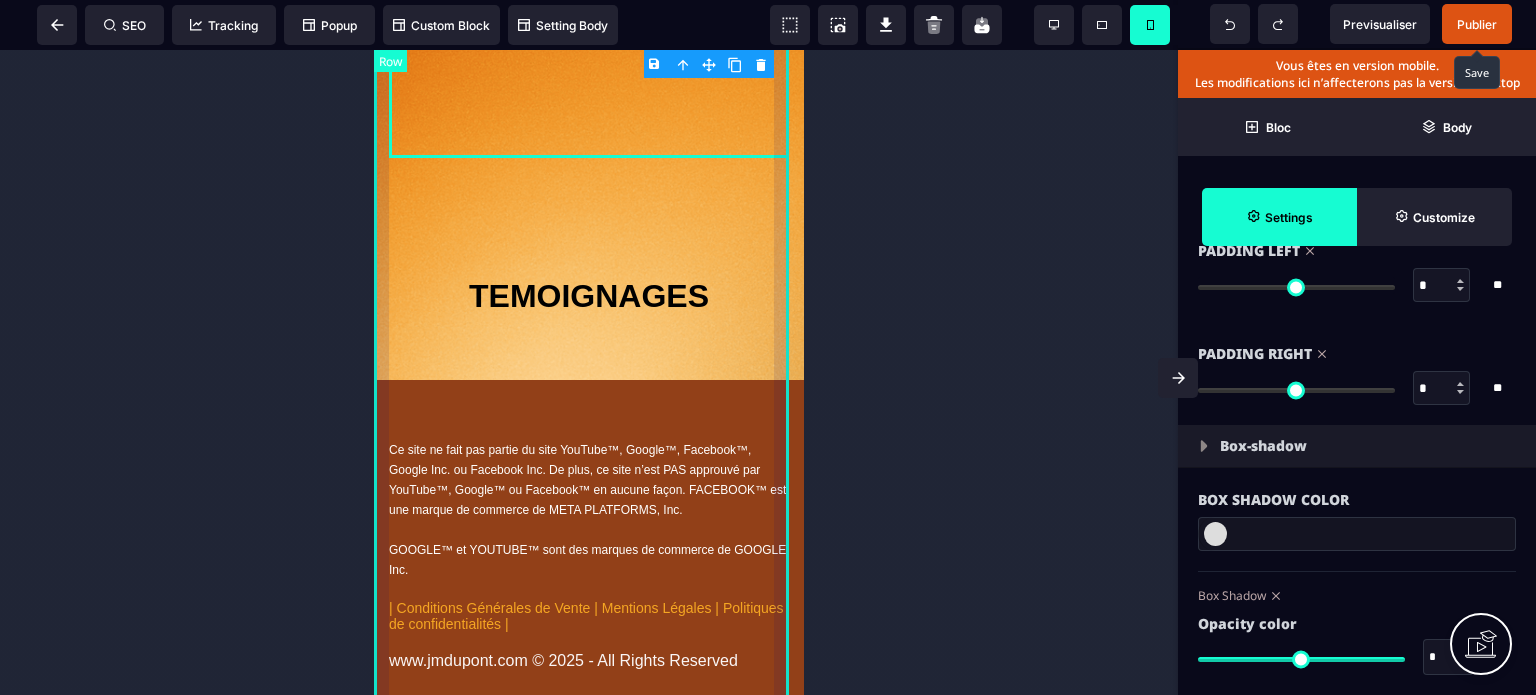 click on "**********" at bounding box center [589, -447] 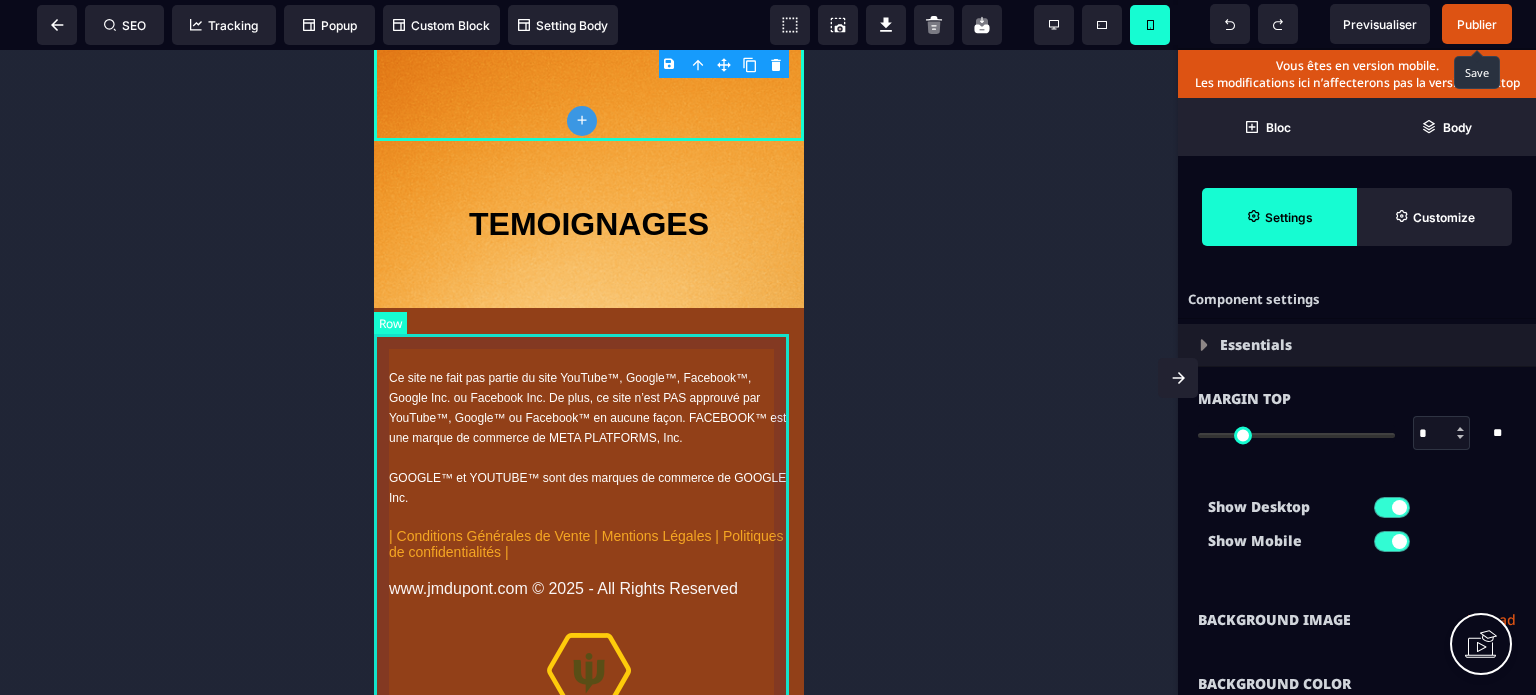 scroll, scrollTop: 18542, scrollLeft: 0, axis: vertical 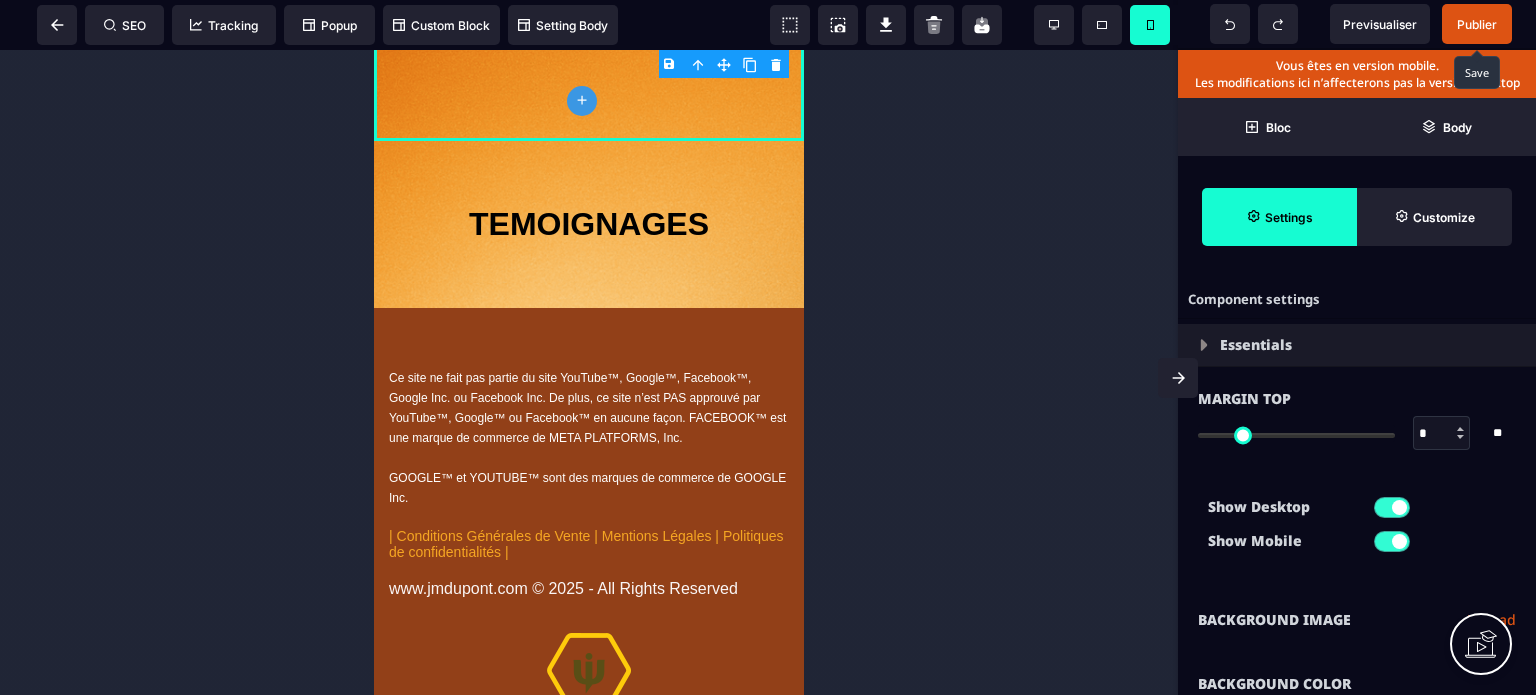 click on "Publier" at bounding box center [1477, 24] 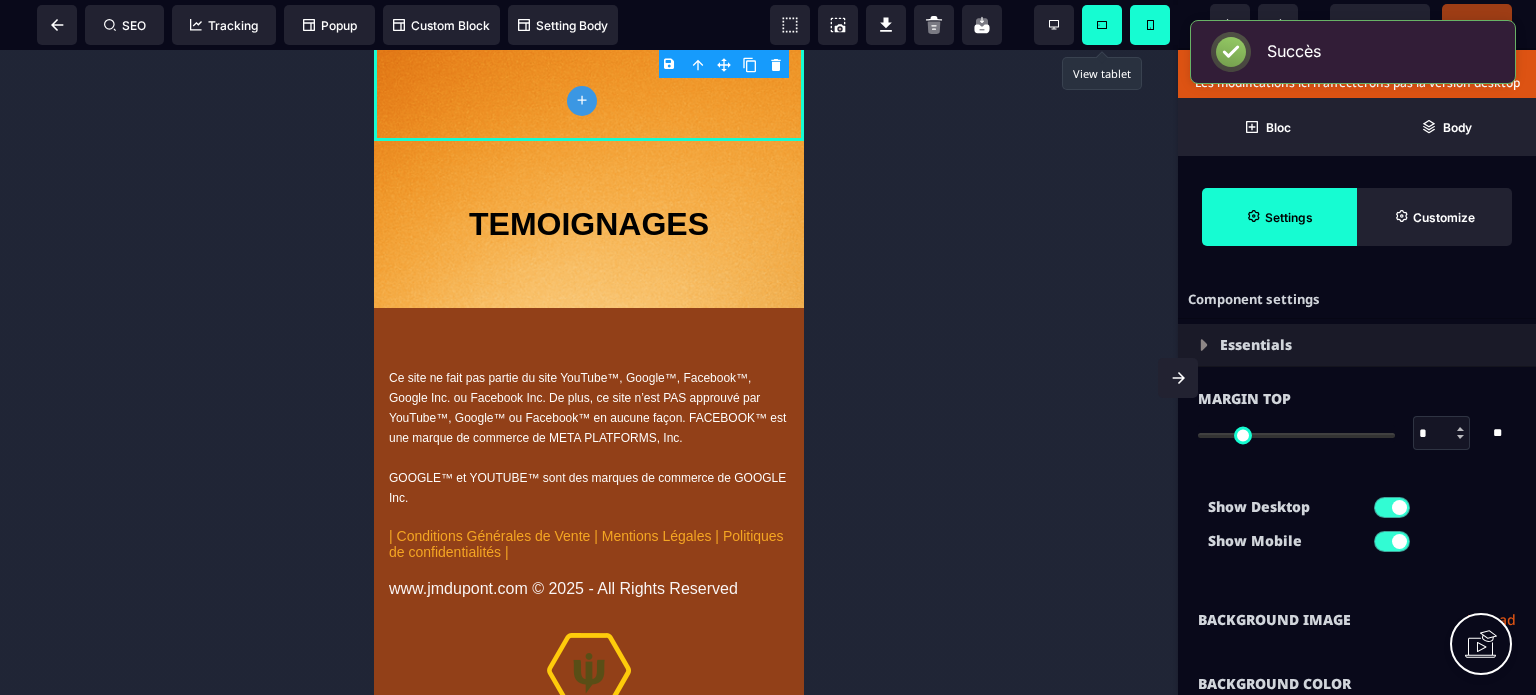 click at bounding box center [1102, 25] 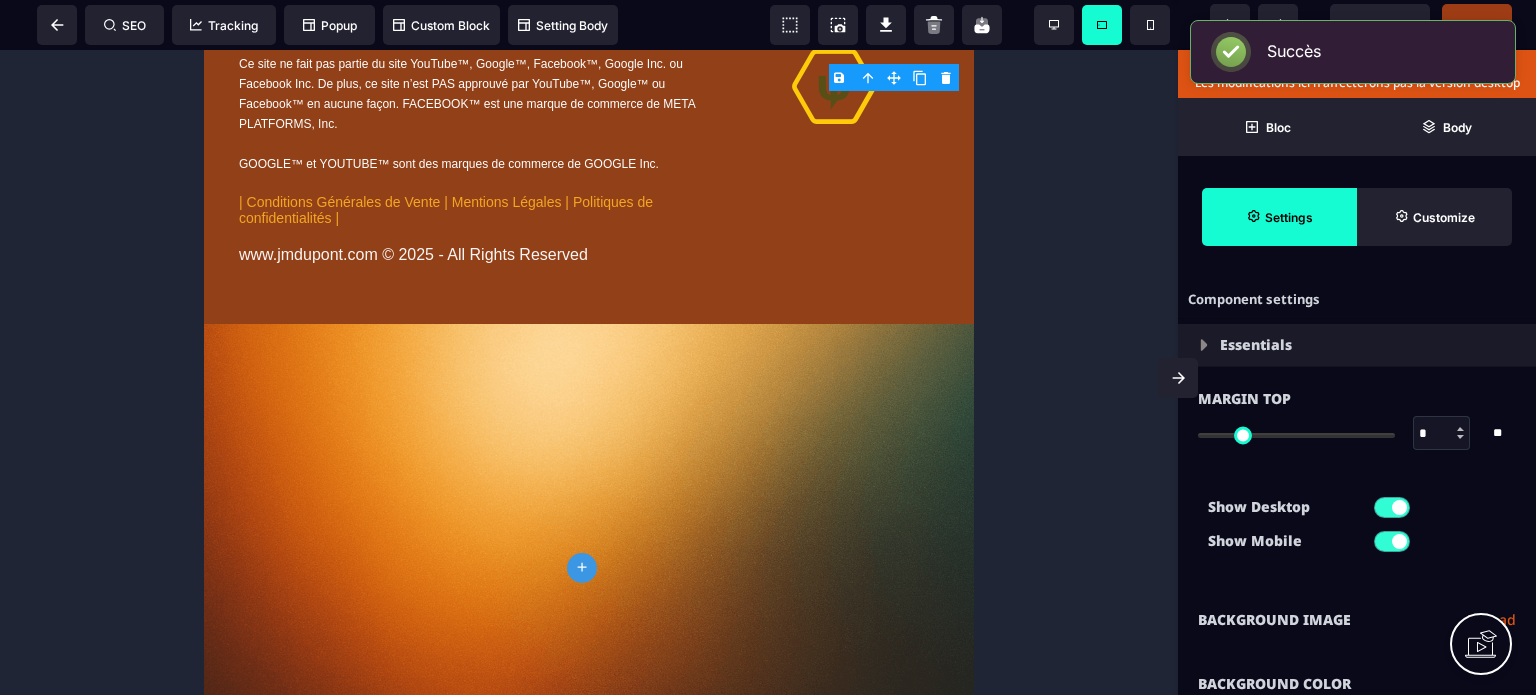 scroll, scrollTop: 11132, scrollLeft: 0, axis: vertical 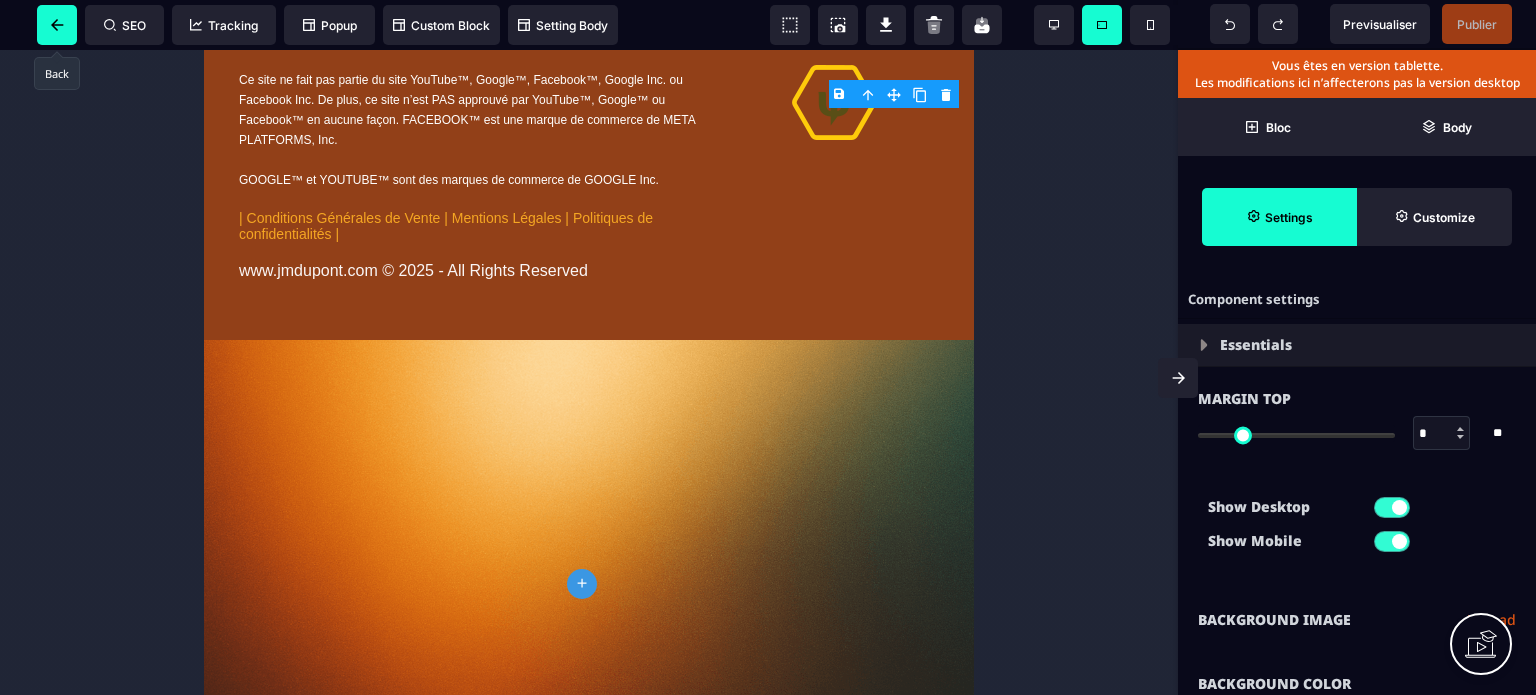 click at bounding box center [57, 25] 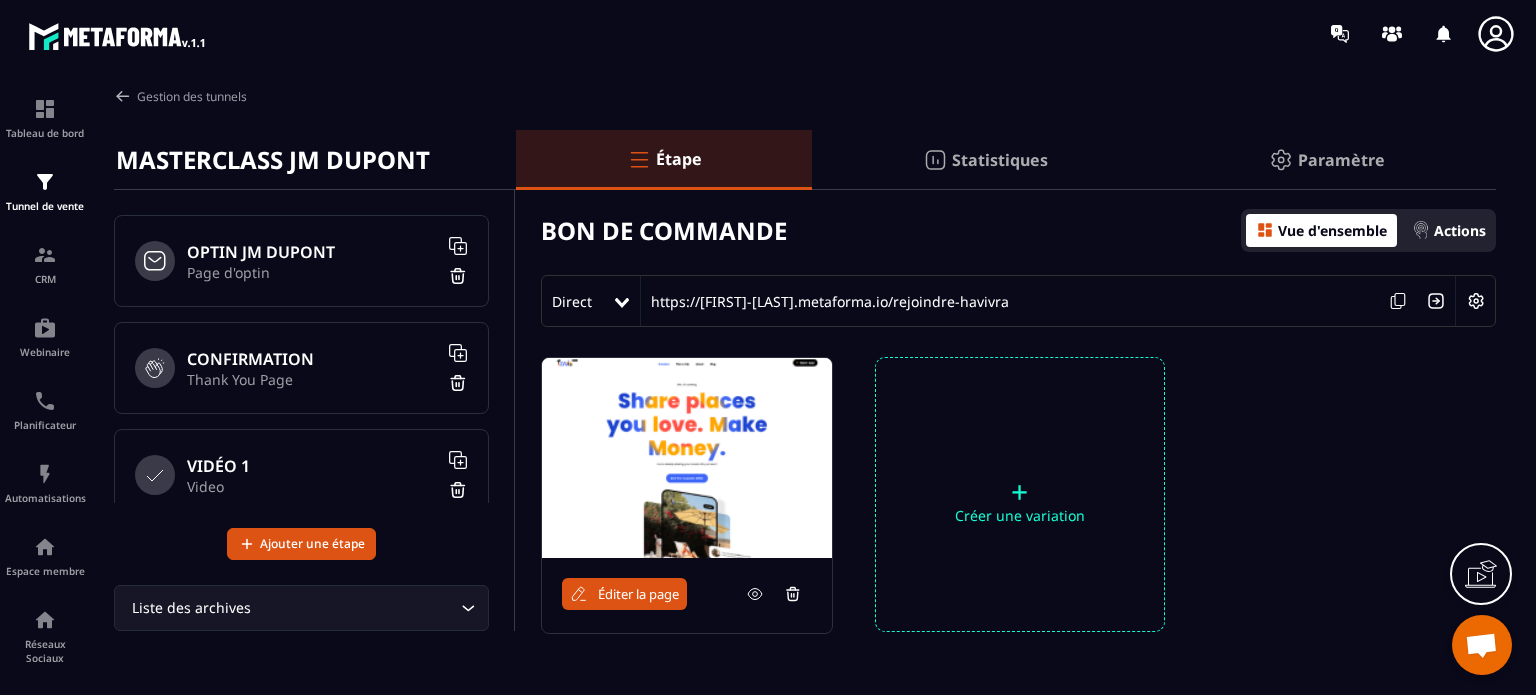 click on "Éditer la page" at bounding box center (638, 594) 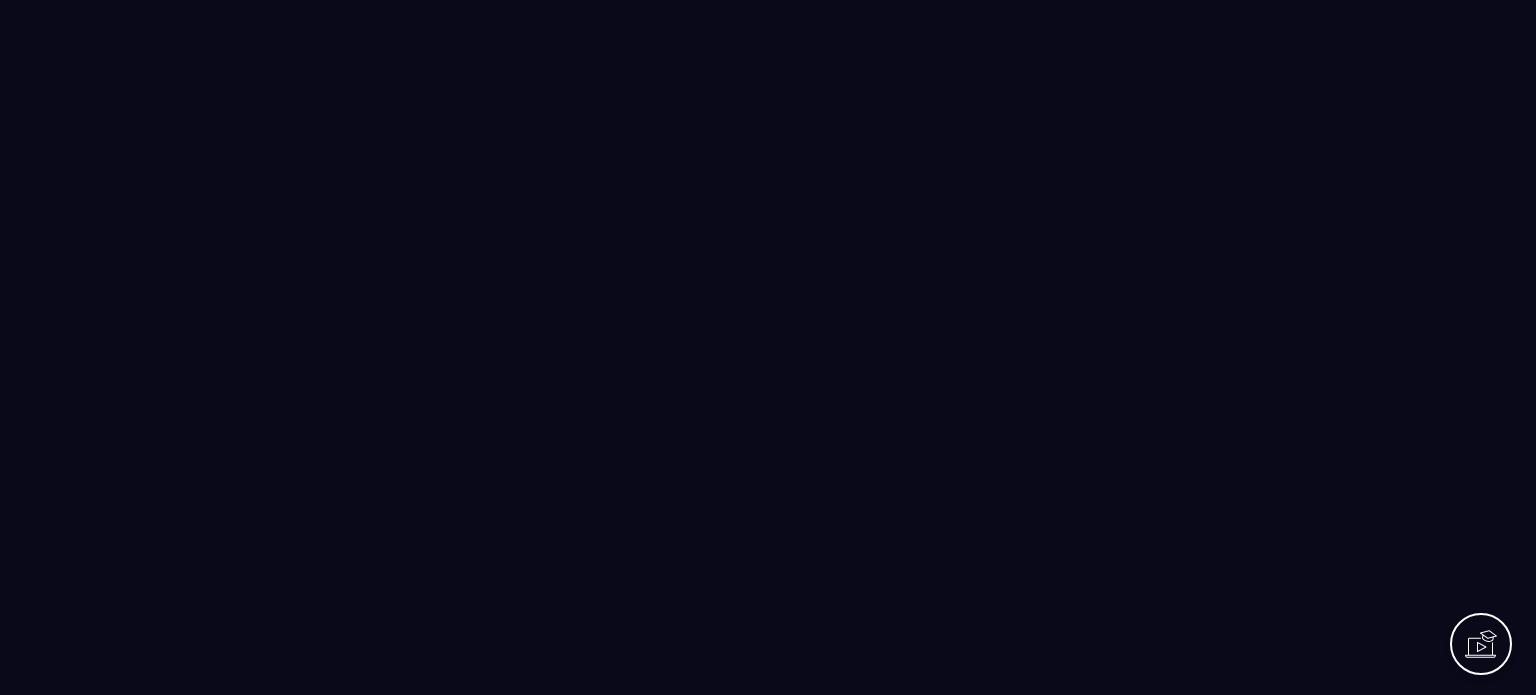 scroll, scrollTop: 0, scrollLeft: 0, axis: both 